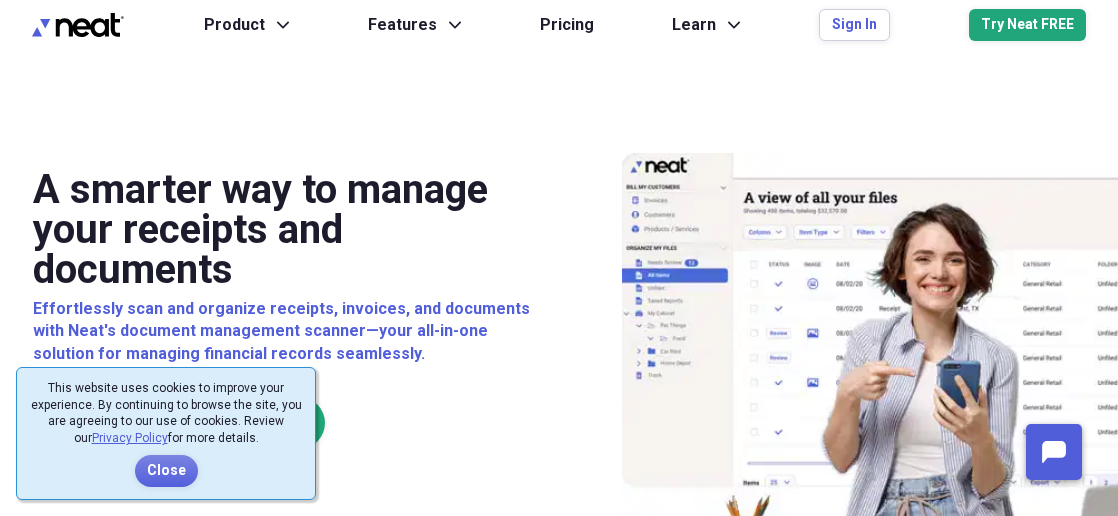 scroll, scrollTop: 0, scrollLeft: 0, axis: both 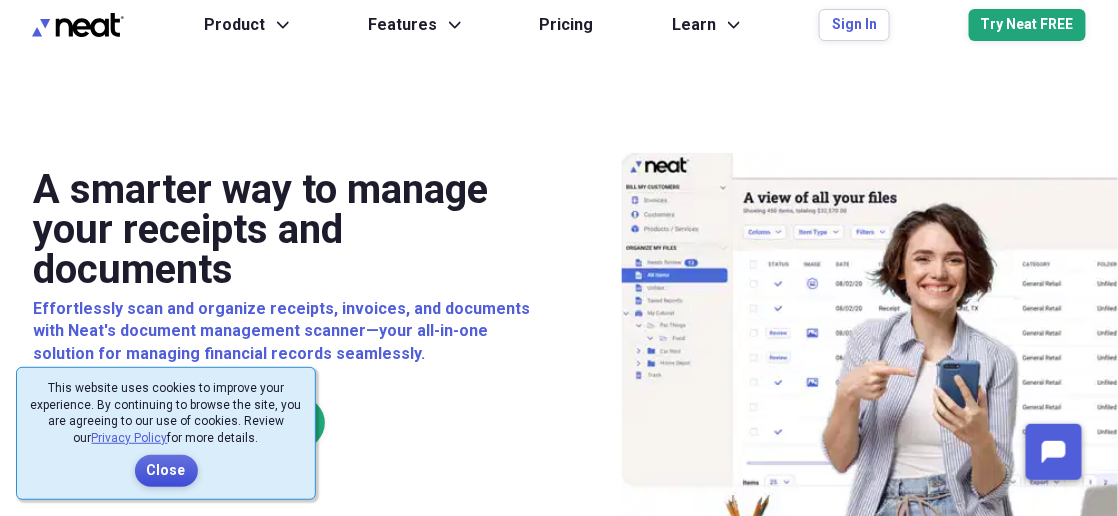click on "Close" at bounding box center (166, 471) 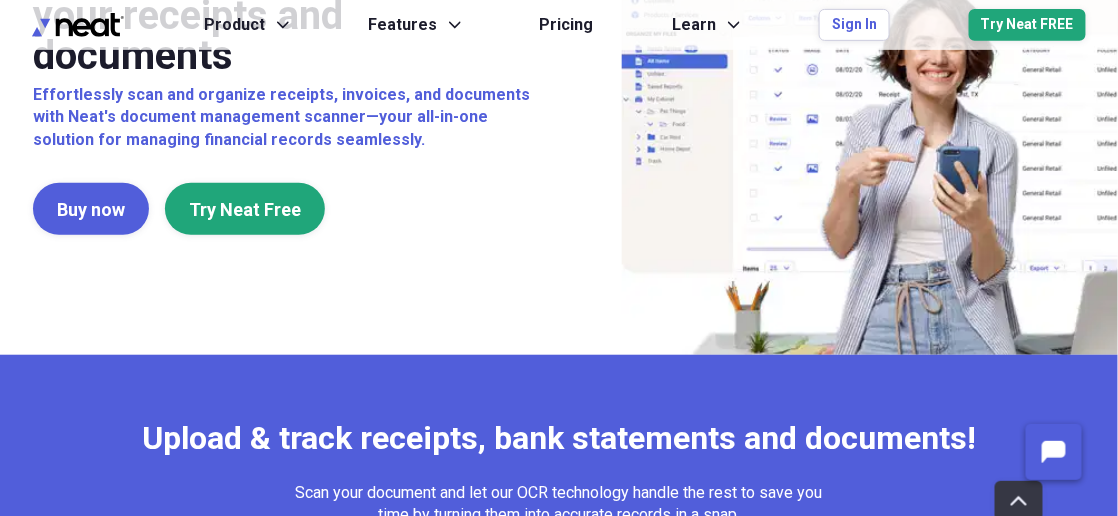 scroll, scrollTop: 0, scrollLeft: 0, axis: both 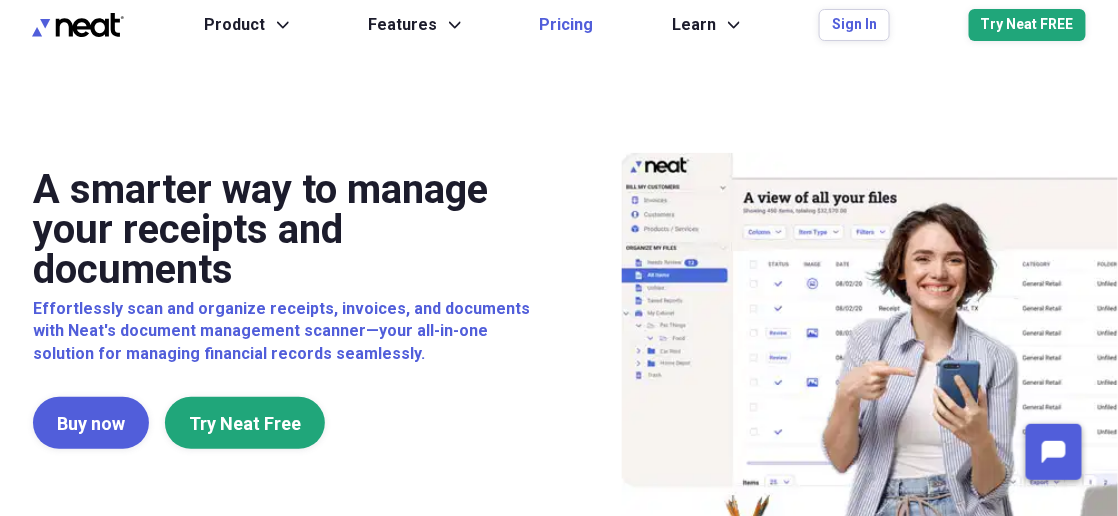 click on "Pricing" at bounding box center [567, 25] 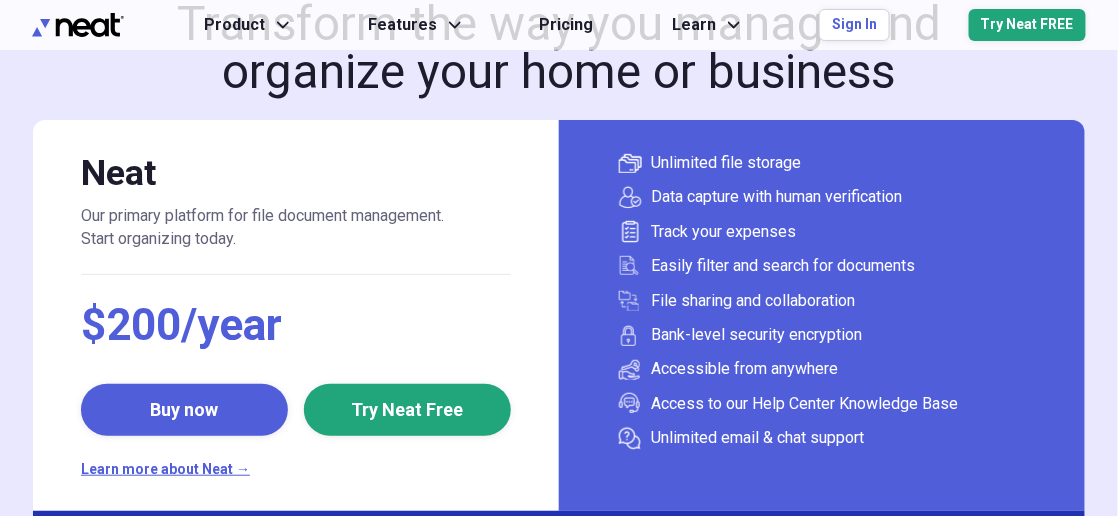 scroll, scrollTop: 107, scrollLeft: 0, axis: vertical 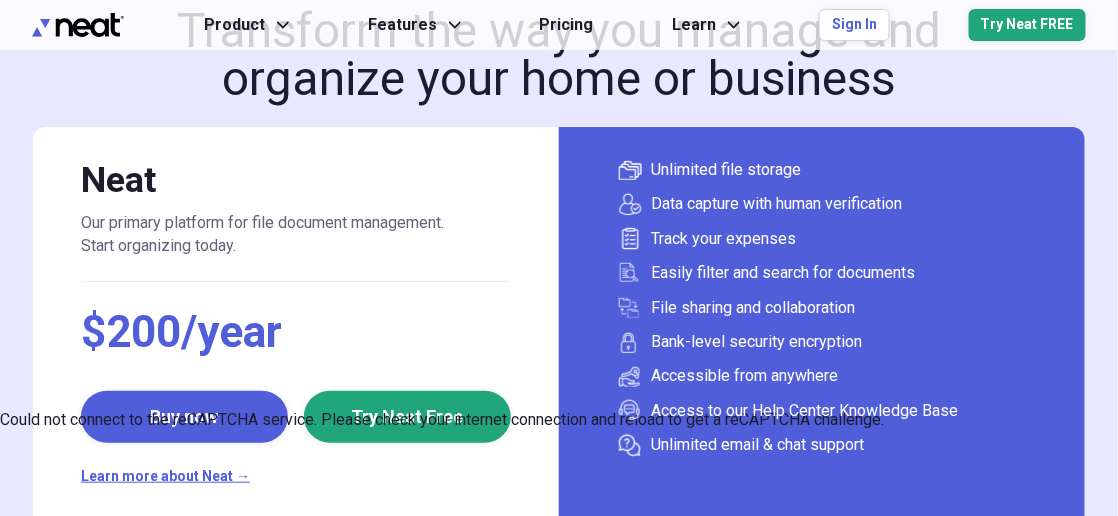 click on "$200/year Buy now Try Neat Free Learn more about Neat →" at bounding box center [296, 396] 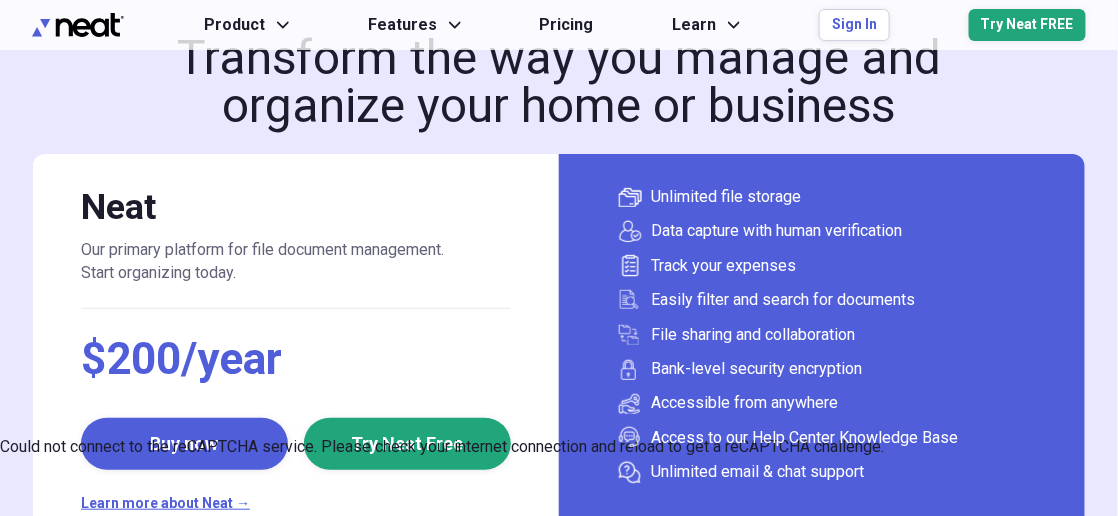 scroll, scrollTop: 321, scrollLeft: 0, axis: vertical 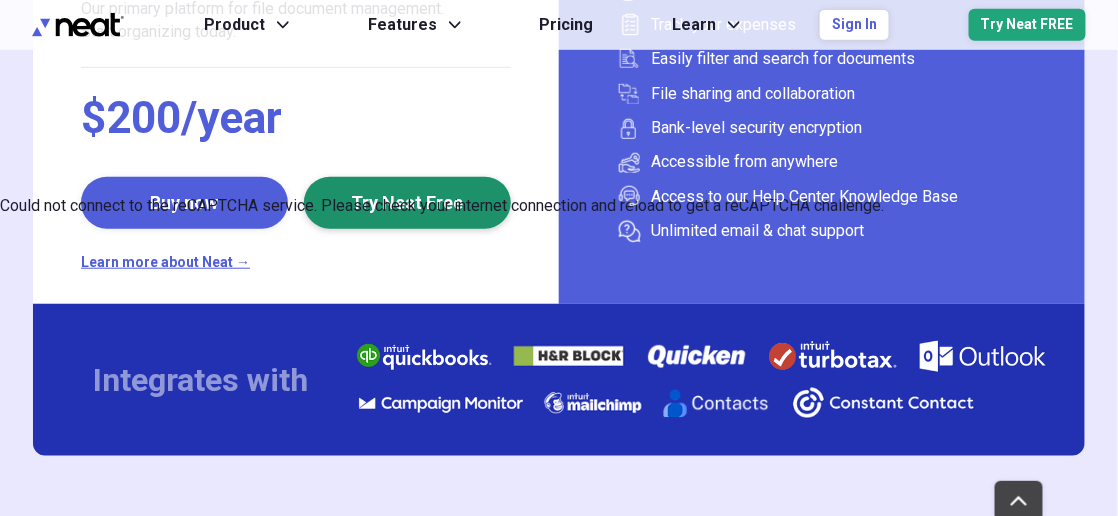 click on "Try Neat Free" at bounding box center (407, 203) 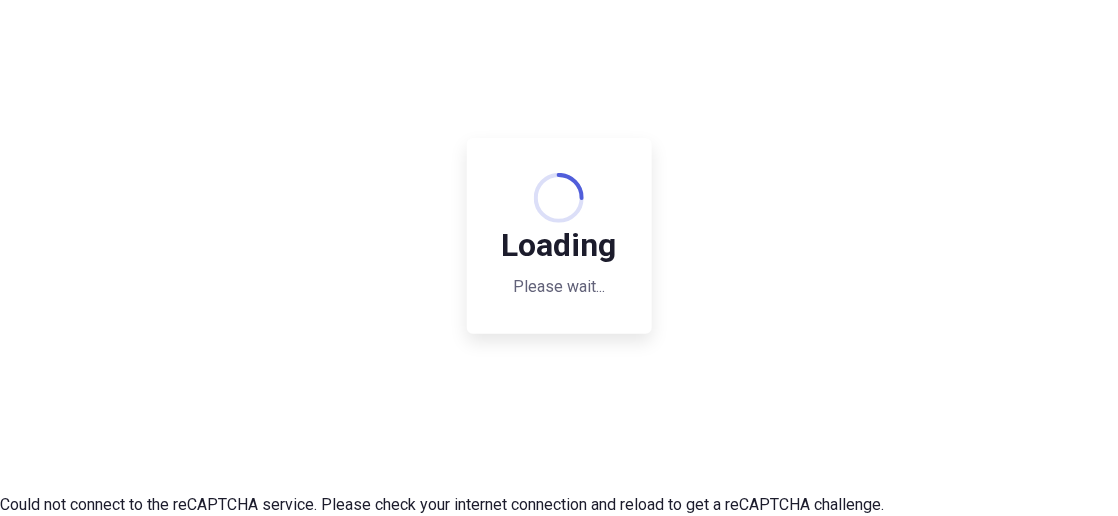 scroll, scrollTop: 0, scrollLeft: 0, axis: both 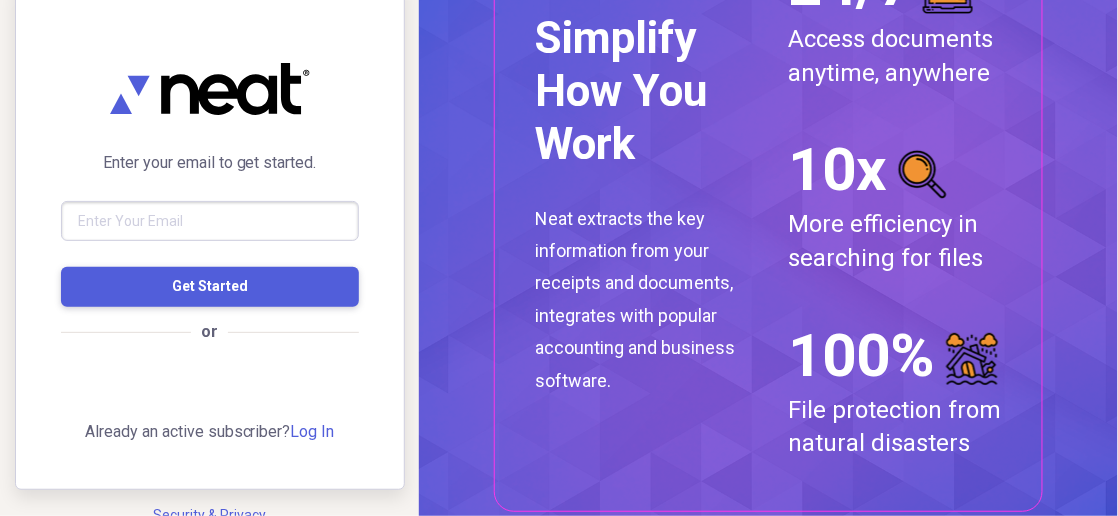click on "Get Started" at bounding box center [210, 287] 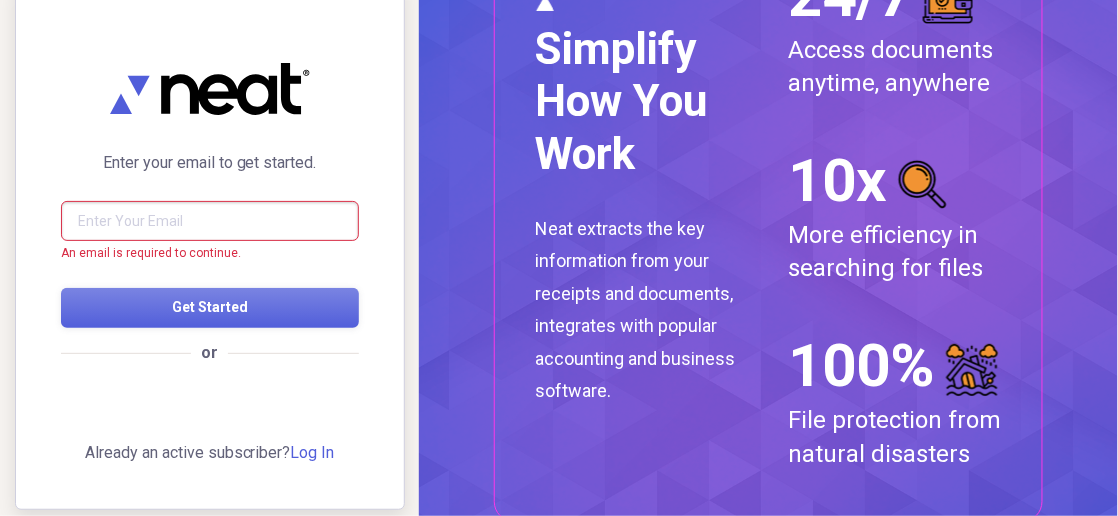 click at bounding box center (210, 221) 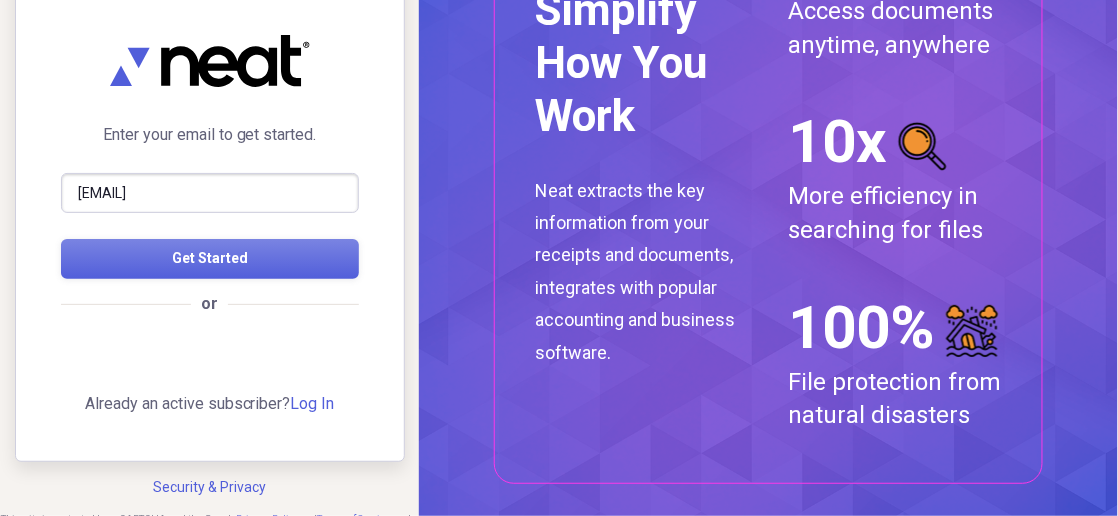 scroll, scrollTop: 265, scrollLeft: 0, axis: vertical 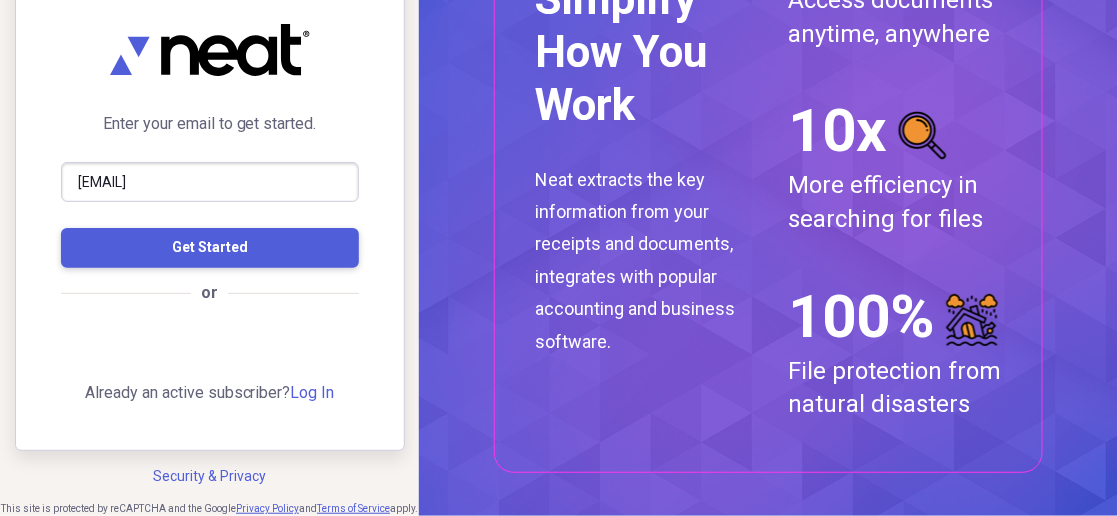 click on "Get Started" at bounding box center [210, 248] 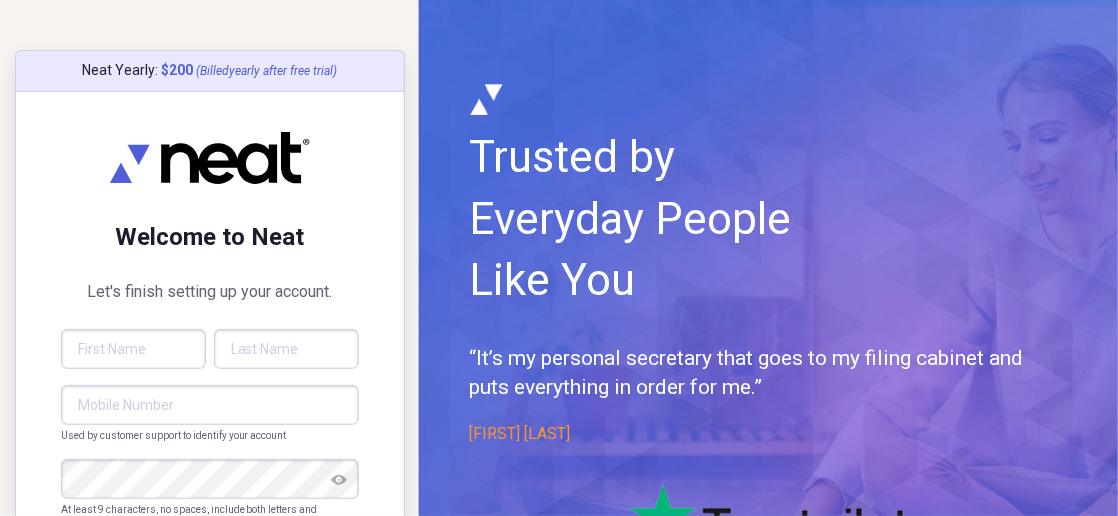 click at bounding box center [133, 349] 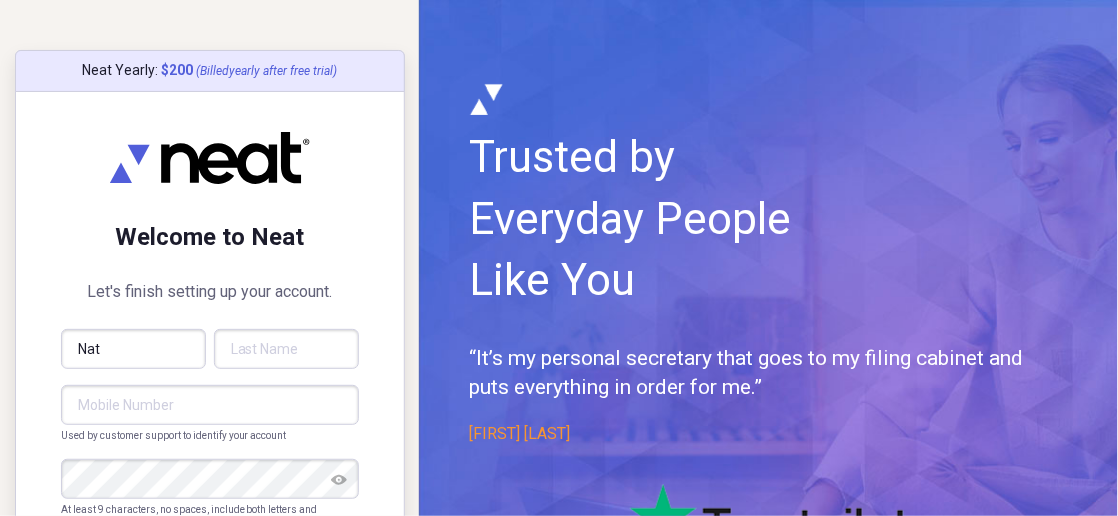 drag, startPoint x: 75, startPoint y: 415, endPoint x: 102, endPoint y: 385, distance: 40.36087 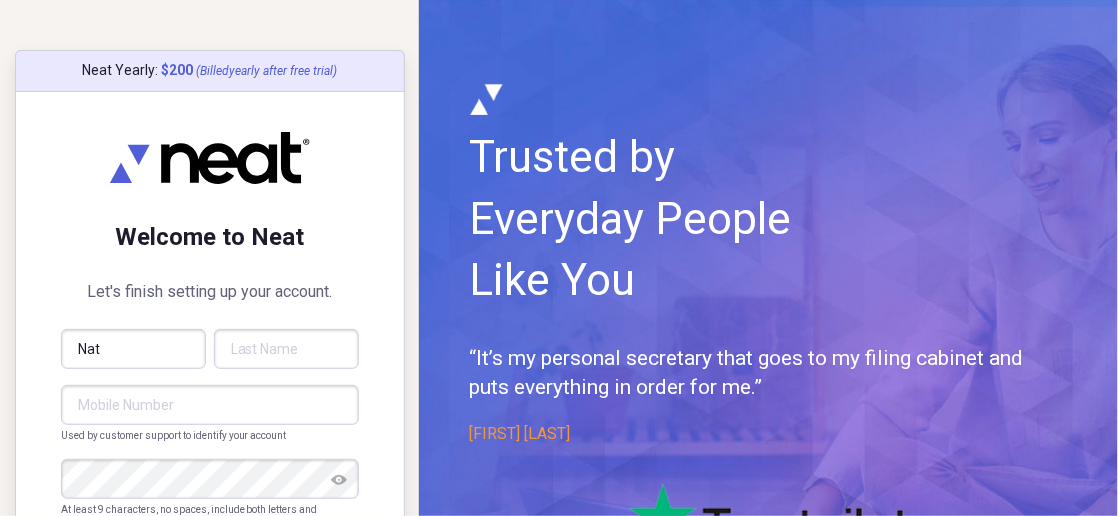 click at bounding box center [210, 405] 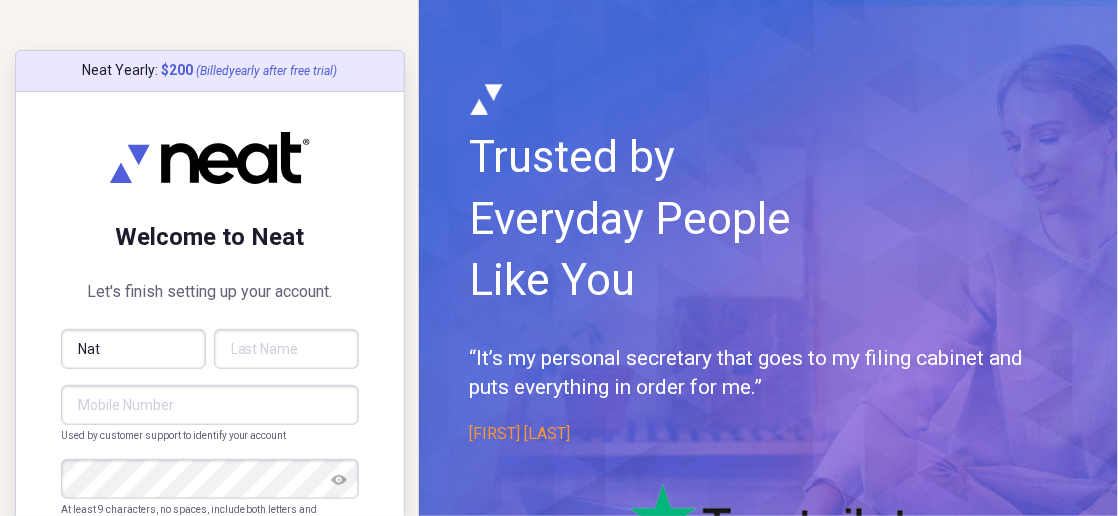 click on "Nat" at bounding box center (133, 349) 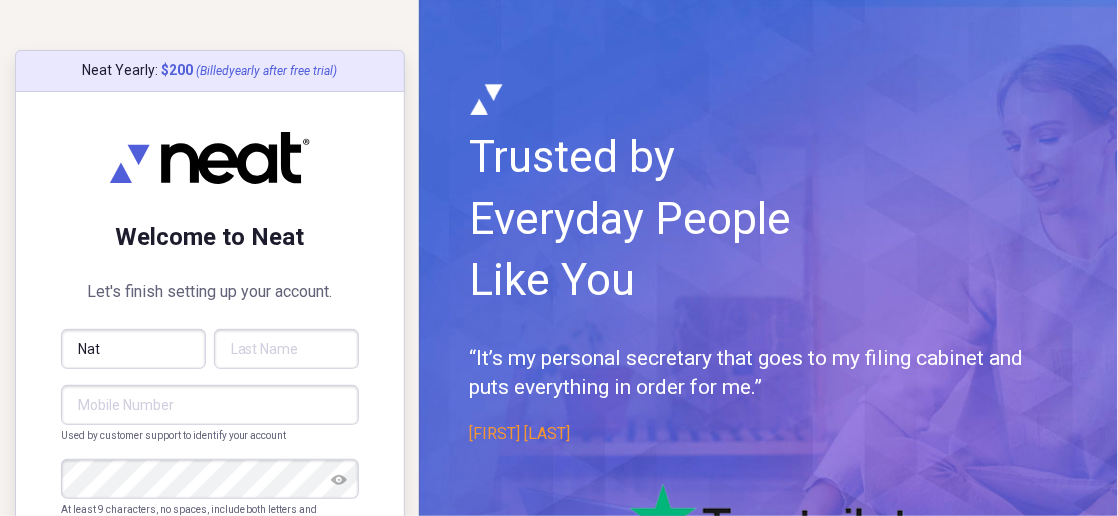 type on "Nathalee" 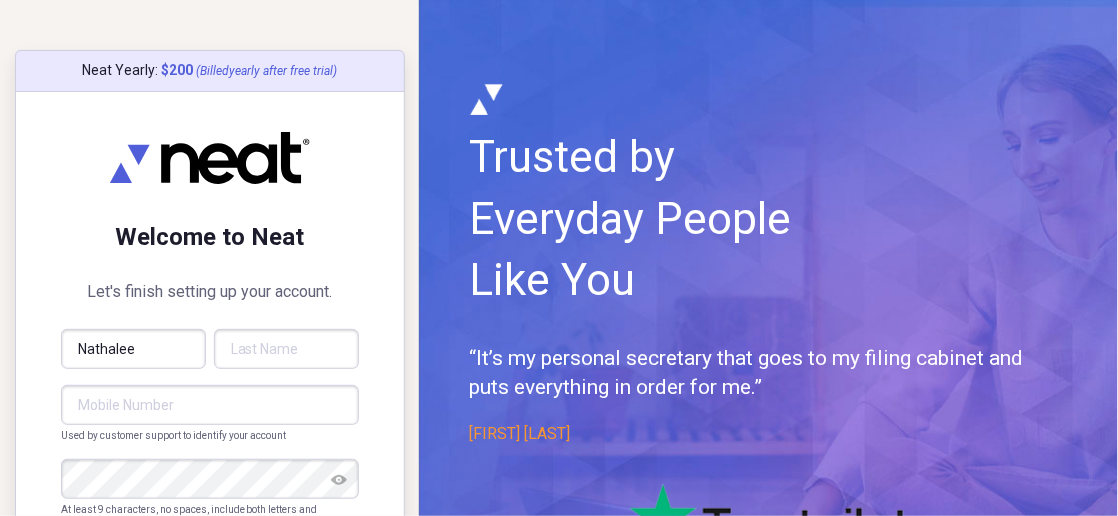 type on "Moyer" 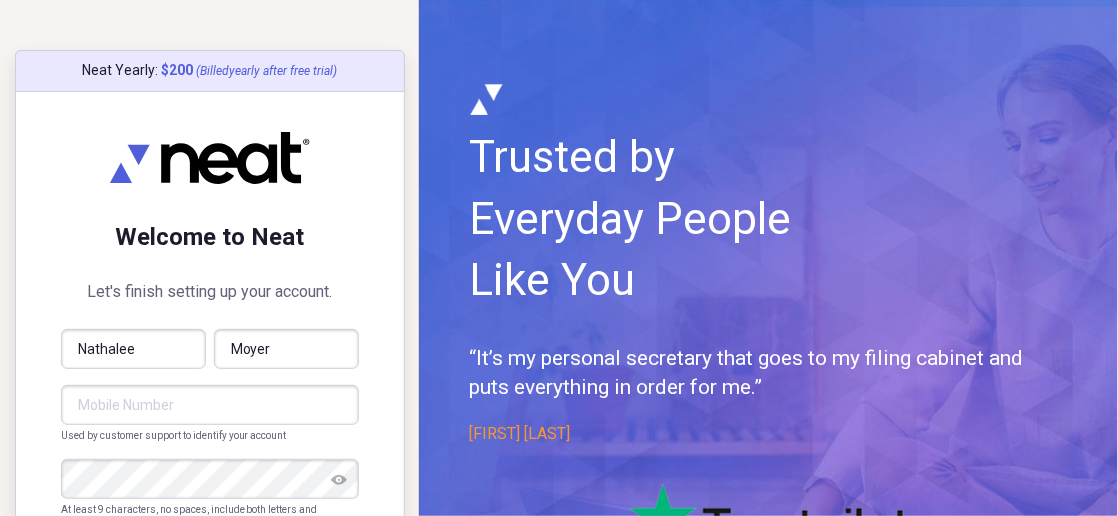 type on "[PHONE]" 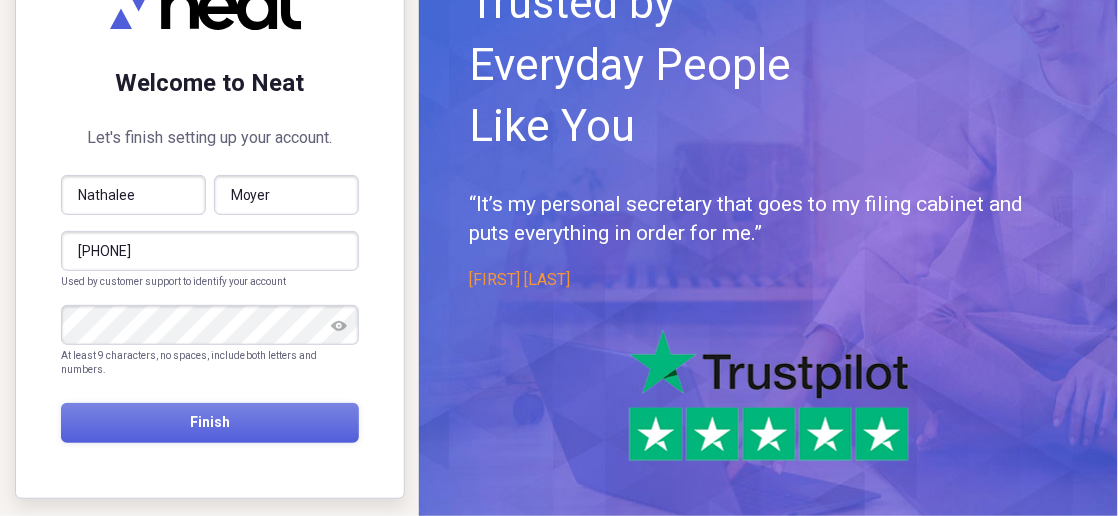 scroll, scrollTop: 165, scrollLeft: 0, axis: vertical 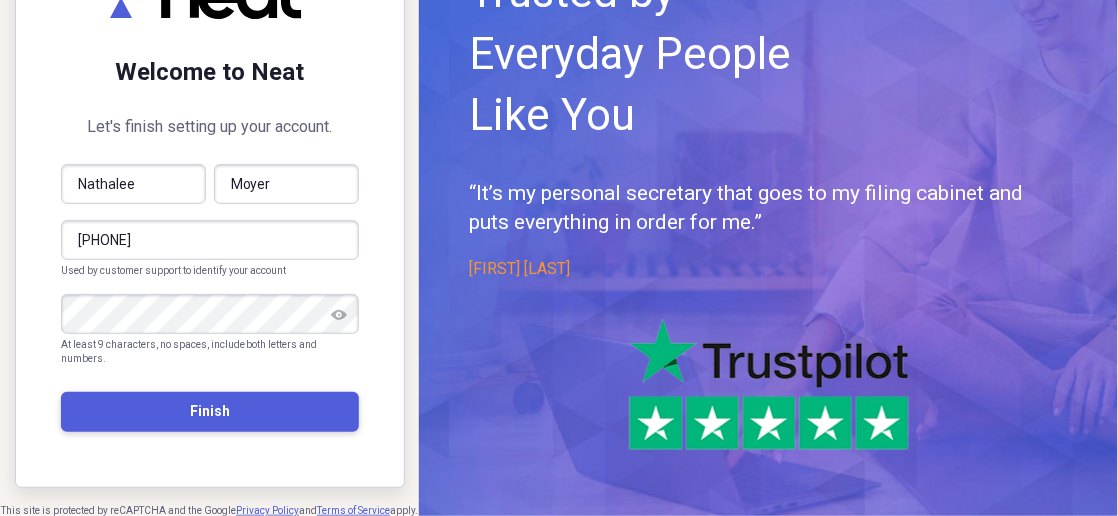 click on "Finish" at bounding box center [210, 412] 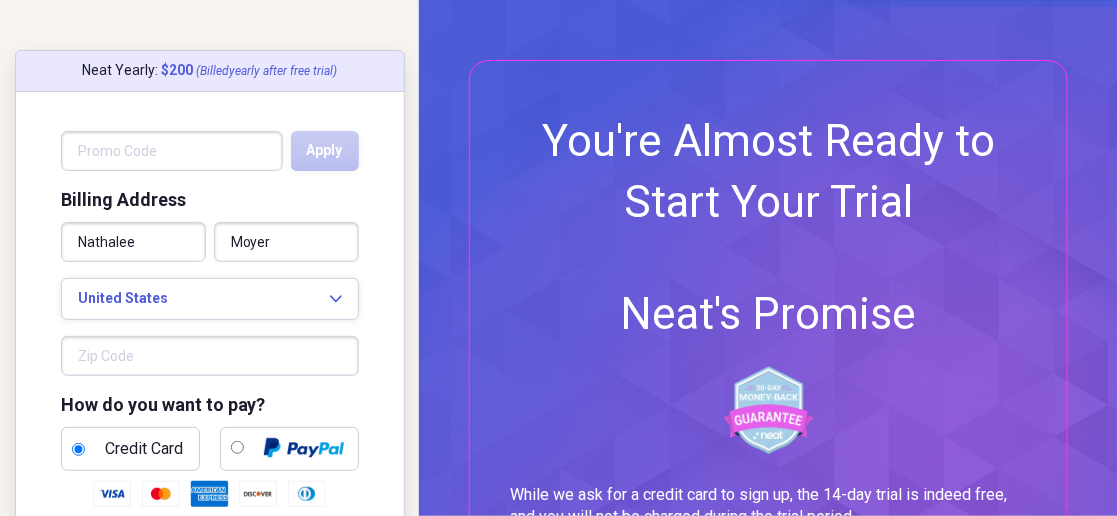 click at bounding box center (210, 356) 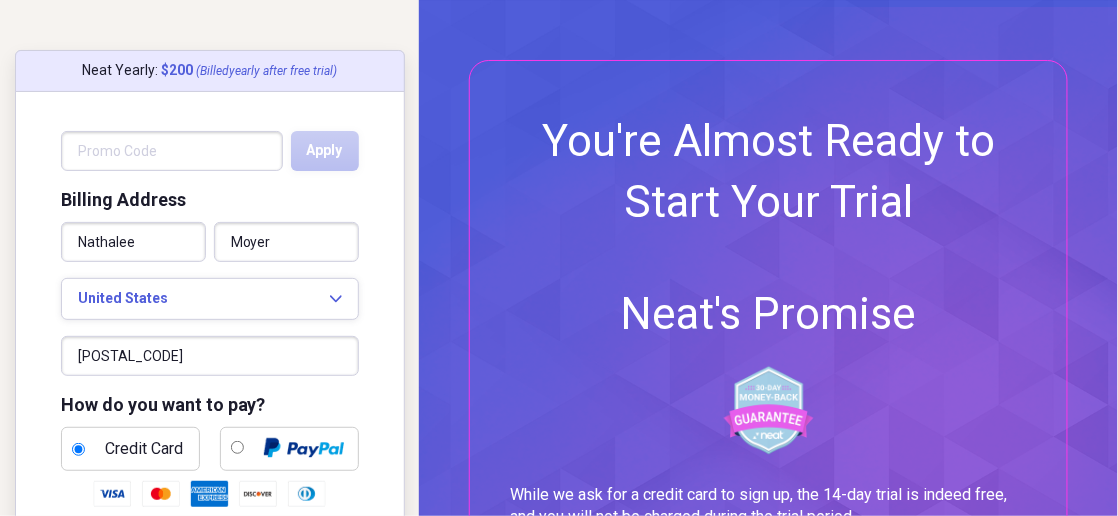 drag, startPoint x: 159, startPoint y: 360, endPoint x: 42, endPoint y: 359, distance: 117.00427 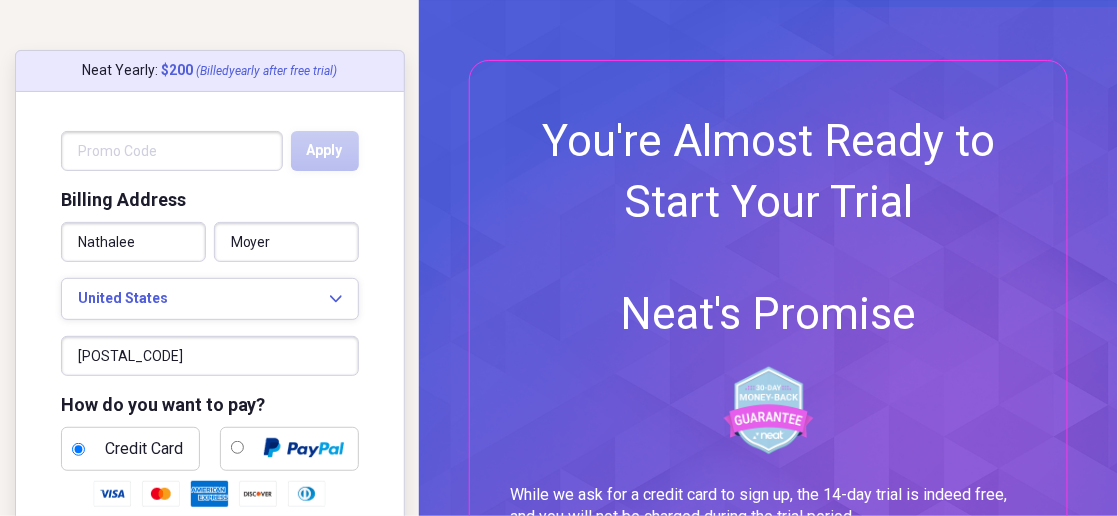 click on "Neat Yearly :   $ 200   (Billed  yearly after free trial ) Apply Billing Address [FIRST] [LAST] [COUNTRY] Expand [POSTAL_CODE] How do you want to pay? Credit Card I agree to the  Terms and Conditions. Start My FREE 14-Day Trial" at bounding box center (210, 426) 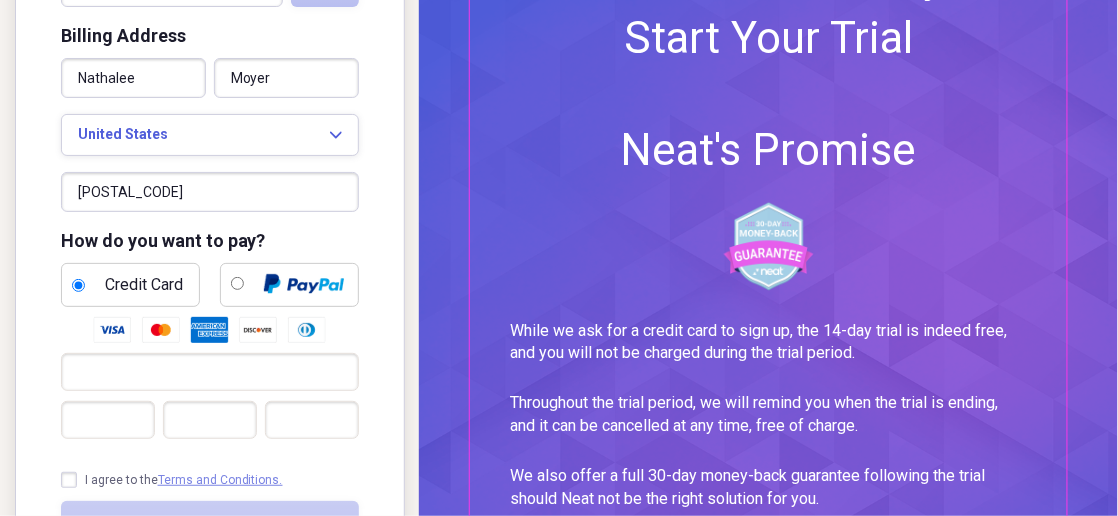 scroll, scrollTop: 214, scrollLeft: 0, axis: vertical 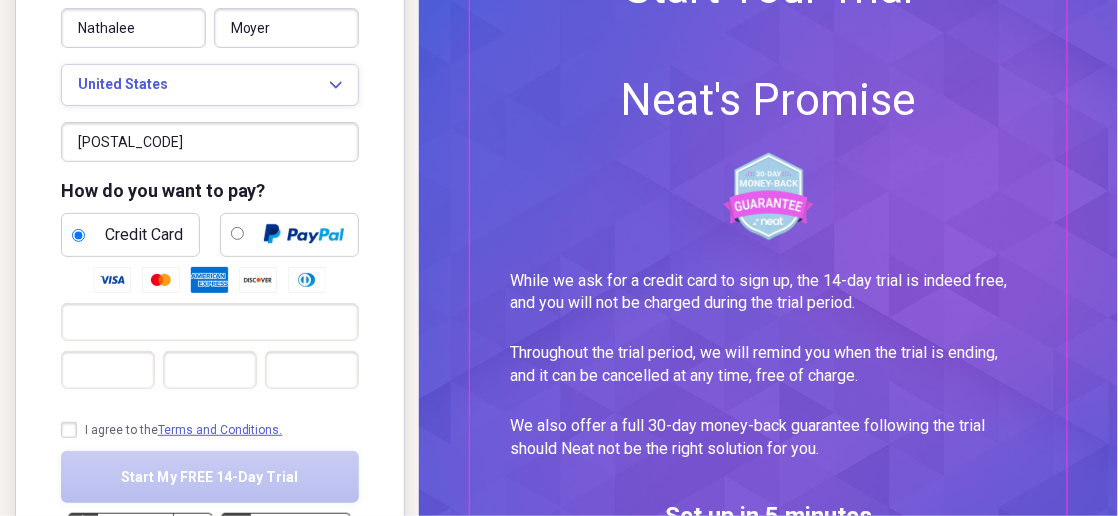 type on "[POSTAL_CODE]" 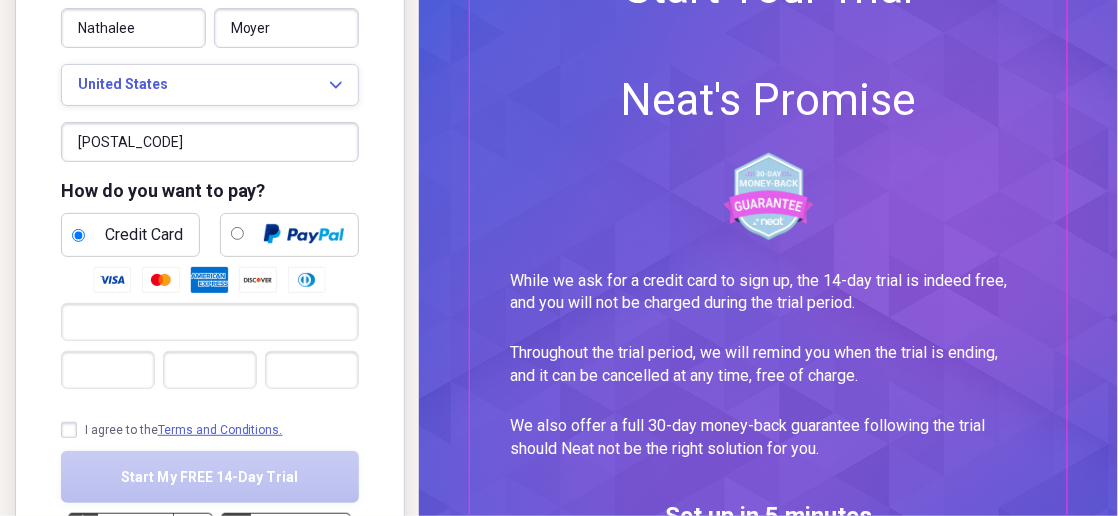 click on "Neat Yearly :   $ 200   (Billed  yearly after free trial ) Apply Billing Address [FIRST] [LAST] [COUNTRY] Expand [POSTAL_CODE] How do you want to pay? Credit Card I agree to the  Terms and Conditions. Start My FREE 14-Day Trial" at bounding box center (210, 212) 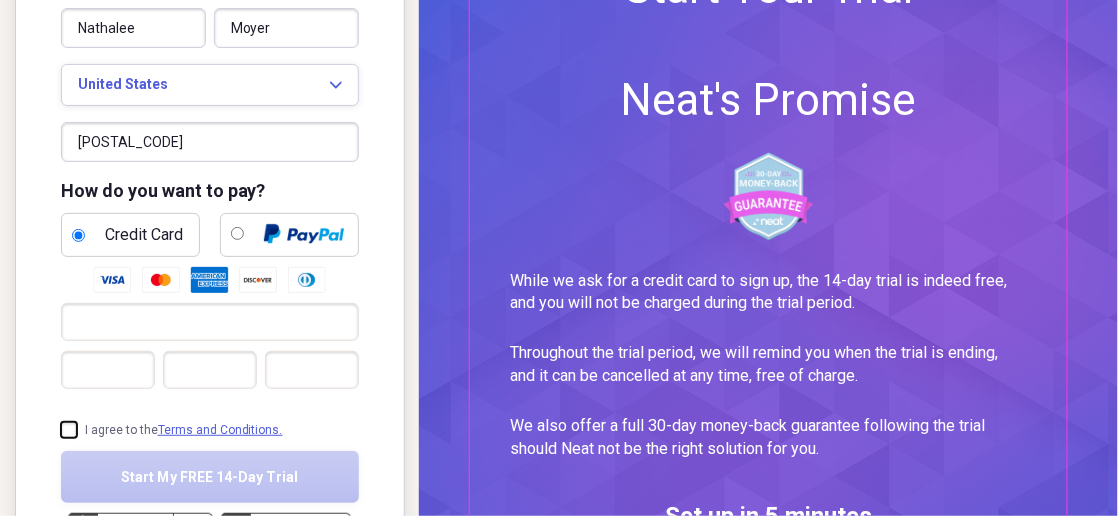 click on "I agree to the  Terms and Conditions." at bounding box center (61, 430) 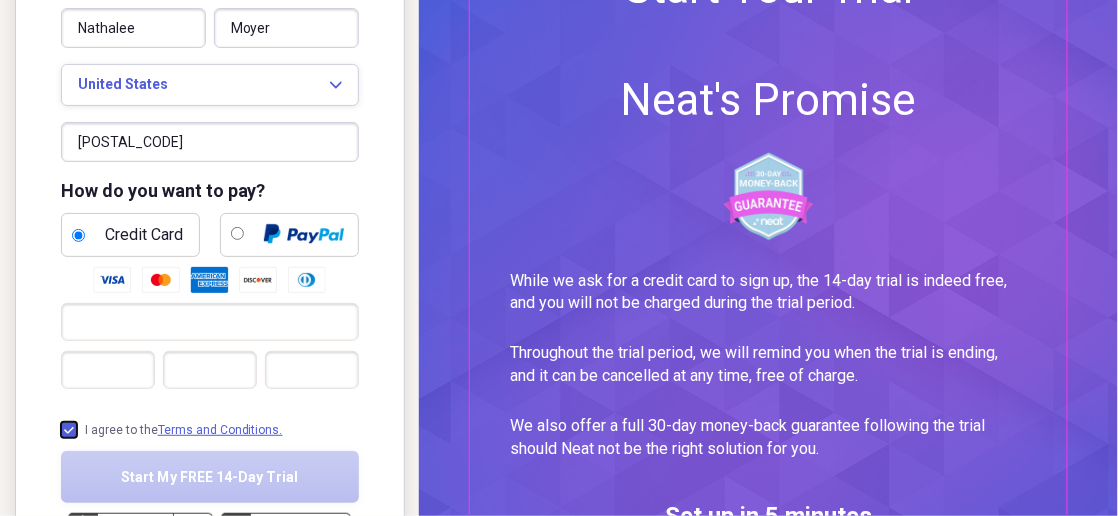 checkbox on "true" 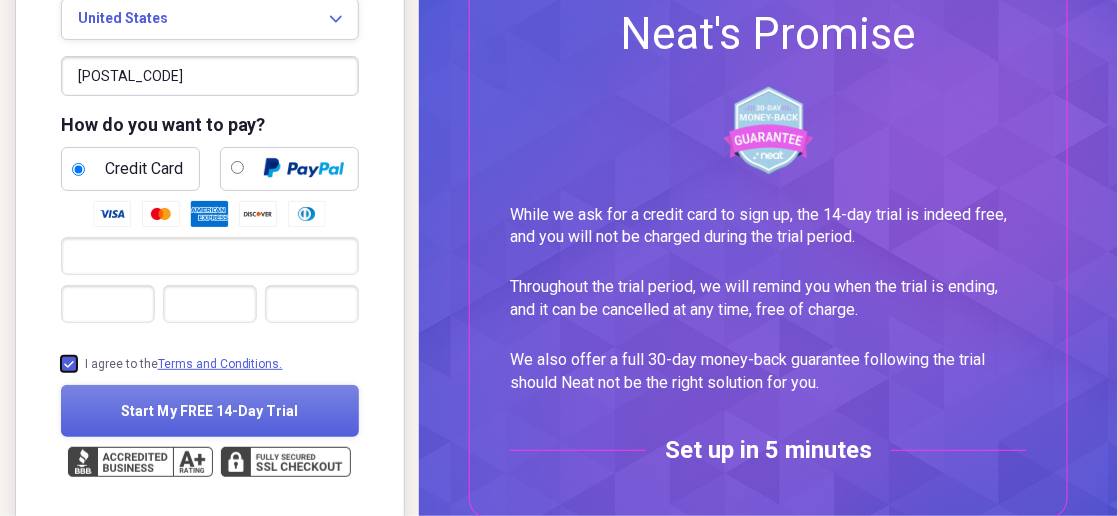 scroll, scrollTop: 329, scrollLeft: 0, axis: vertical 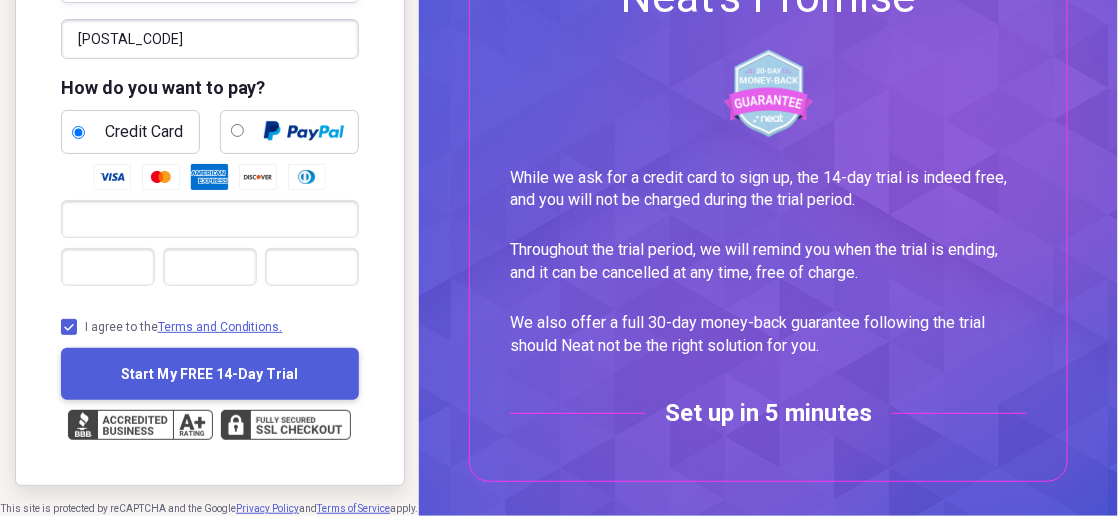click on "Start My FREE 14-Day Trial" at bounding box center [209, 374] 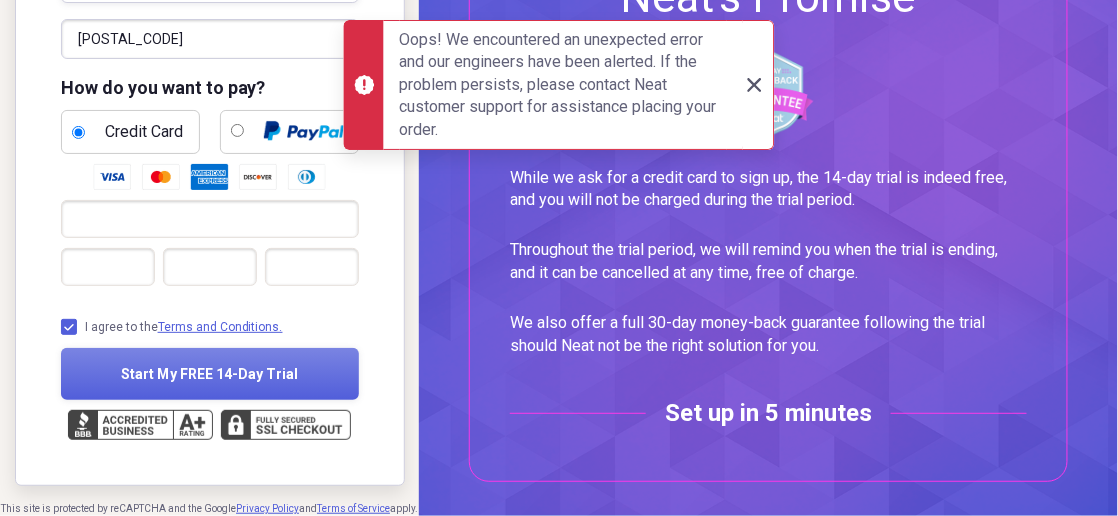 click on "Close" 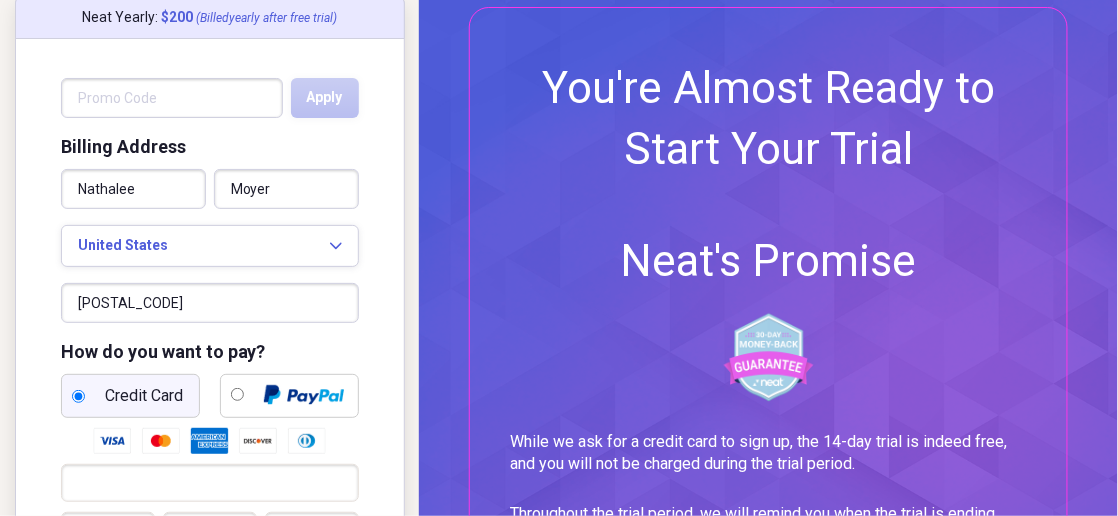 scroll, scrollTop: 0, scrollLeft: 0, axis: both 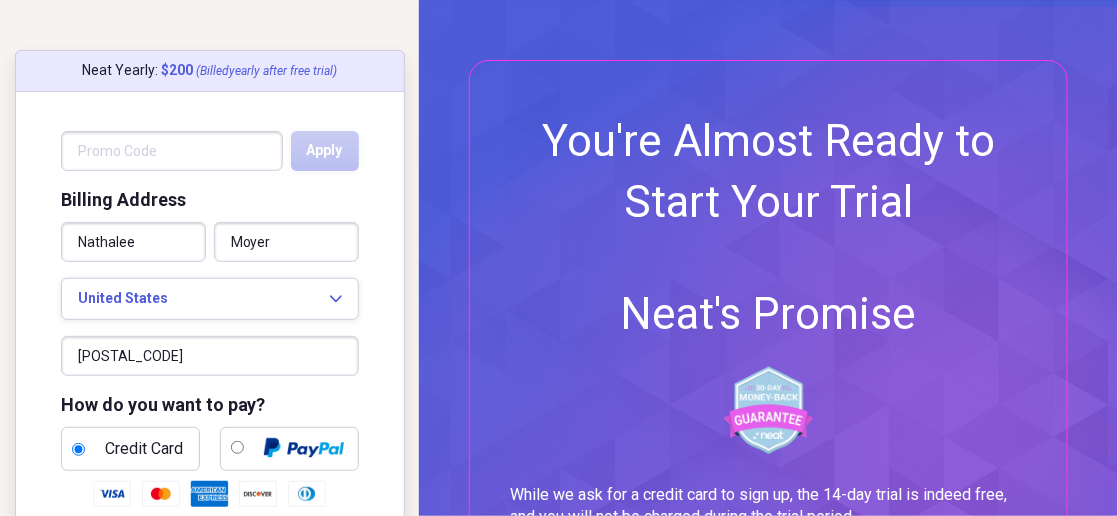 drag, startPoint x: 172, startPoint y: 353, endPoint x: 45, endPoint y: 352, distance: 127.00394 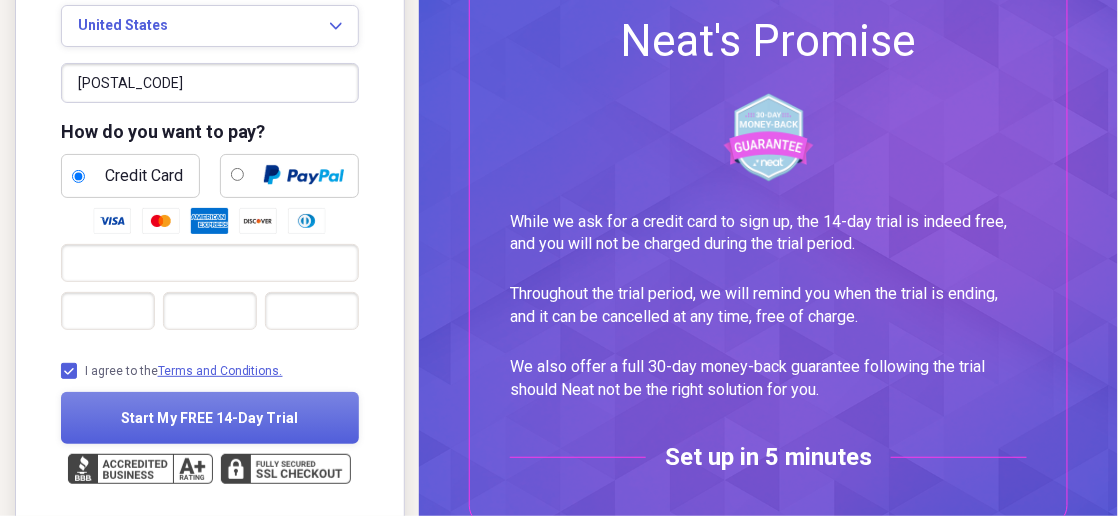 scroll, scrollTop: 321, scrollLeft: 0, axis: vertical 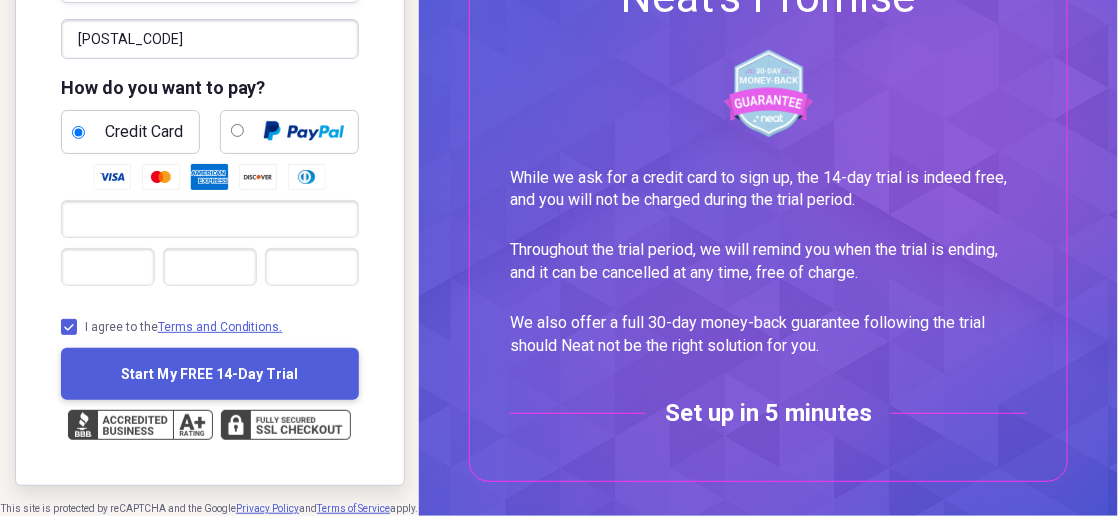 type on "[POSTAL_CODE]" 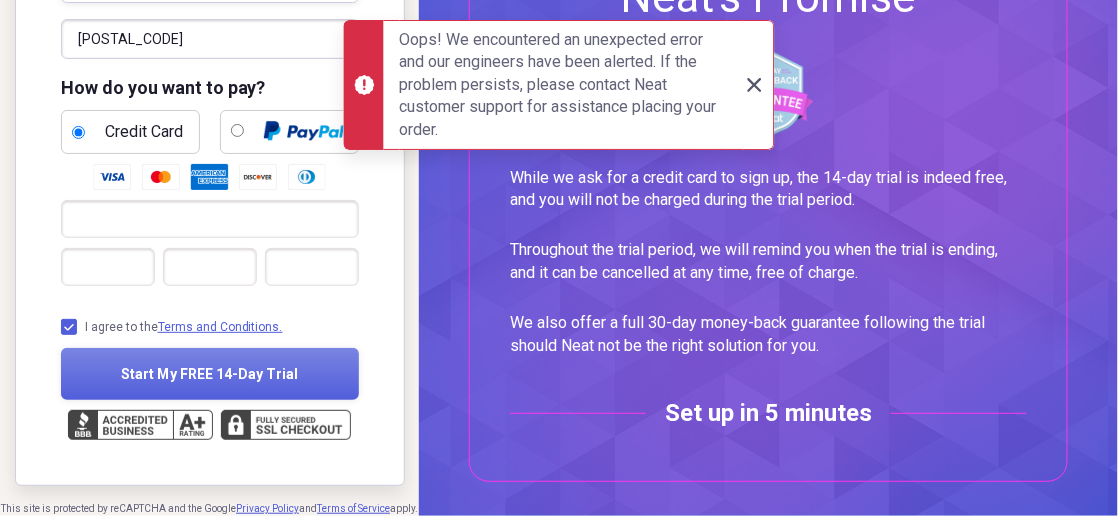 click 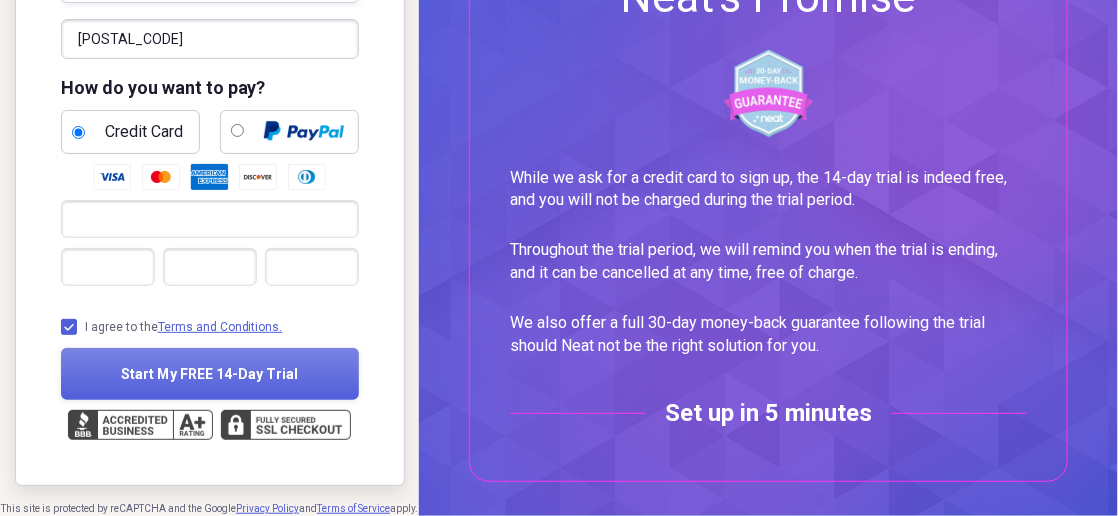 scroll, scrollTop: 329, scrollLeft: 0, axis: vertical 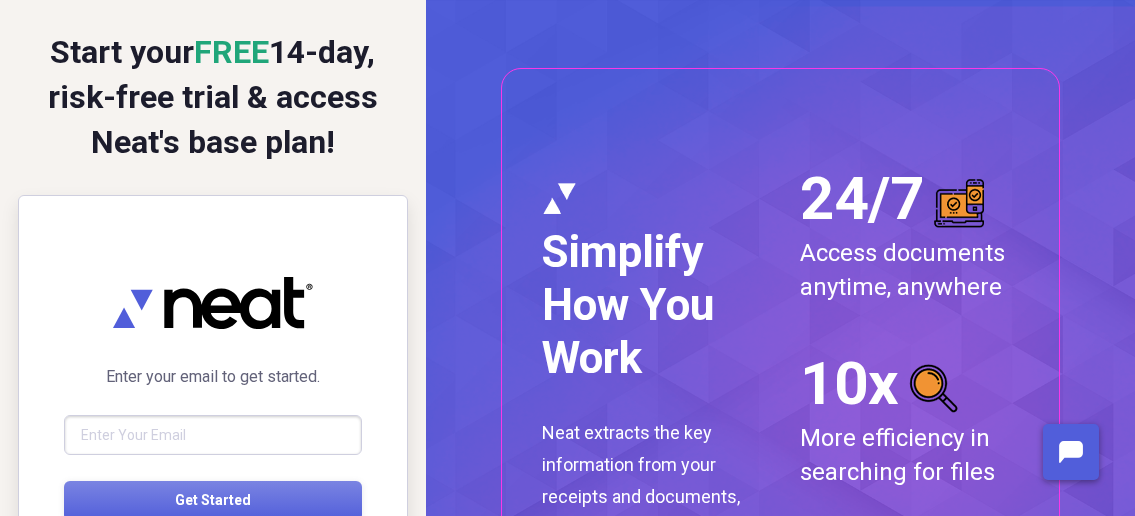 click at bounding box center [213, 435] 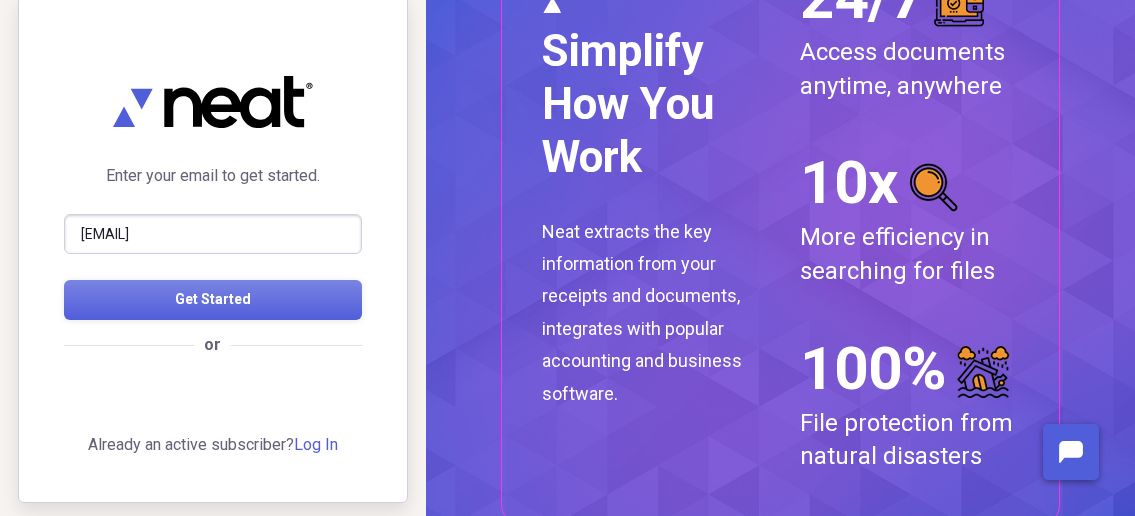 scroll, scrollTop: 214, scrollLeft: 0, axis: vertical 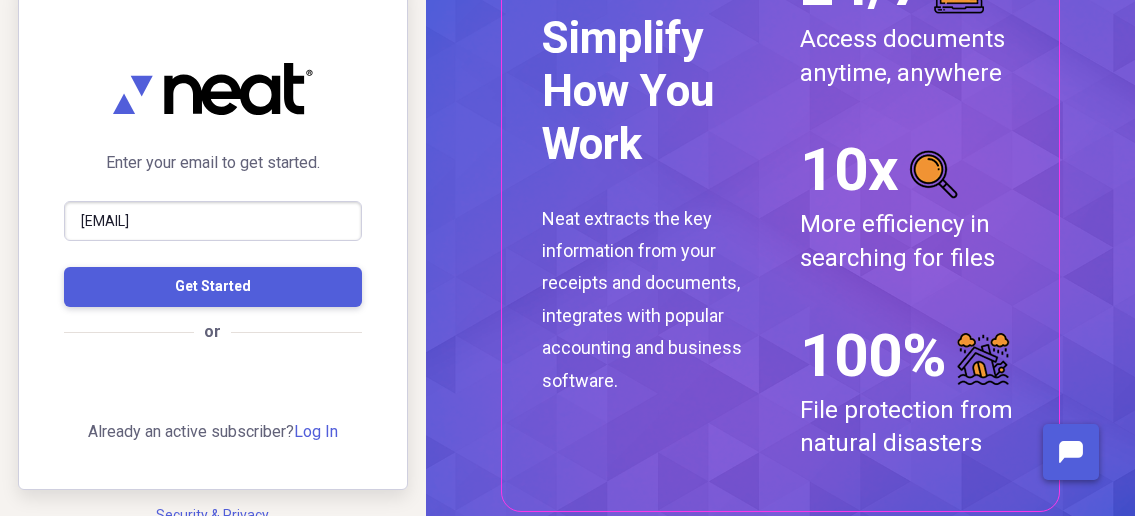 click on "Get Started" at bounding box center (213, 286) 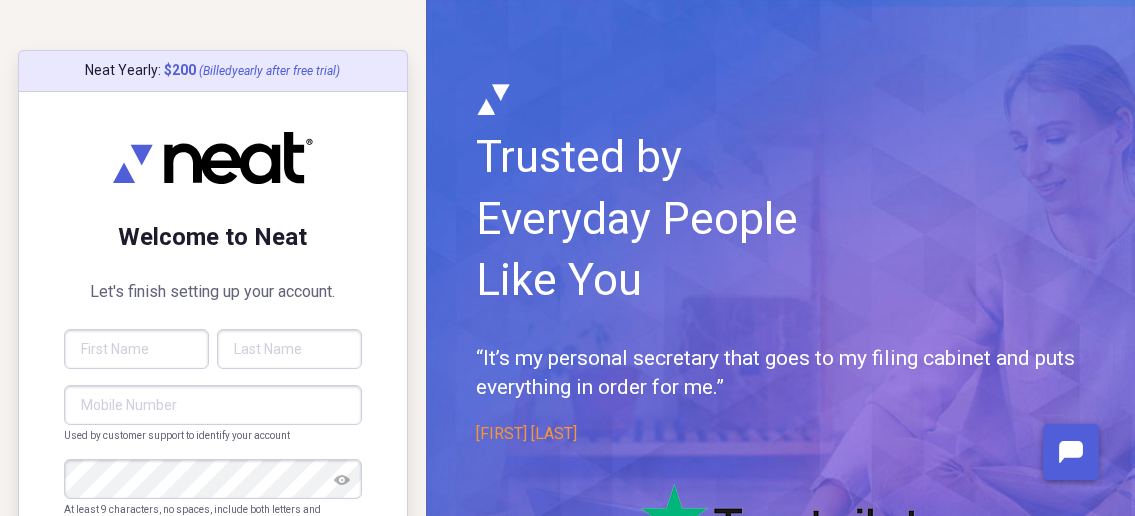click at bounding box center (136, 349) 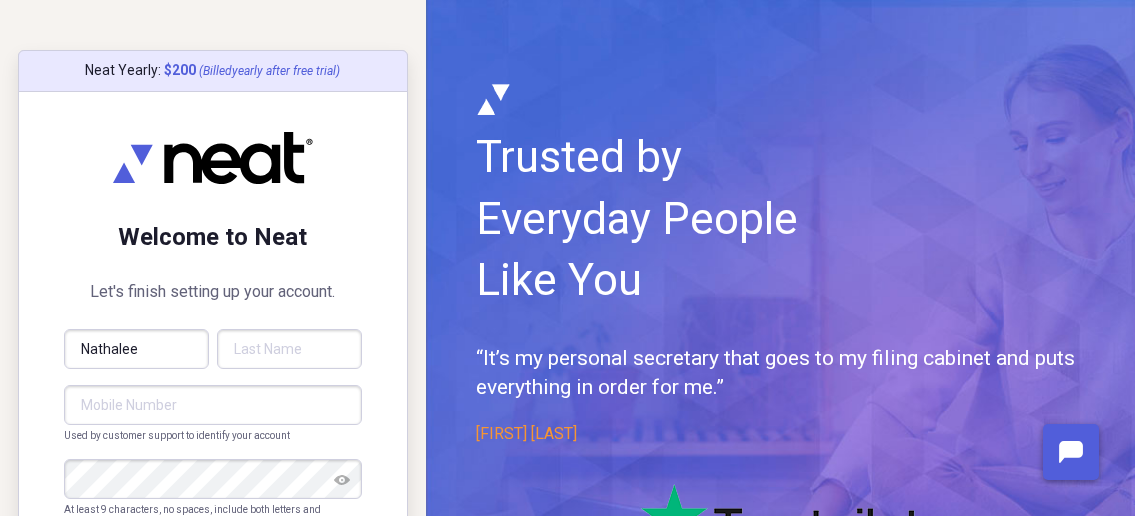 type on "Moyer" 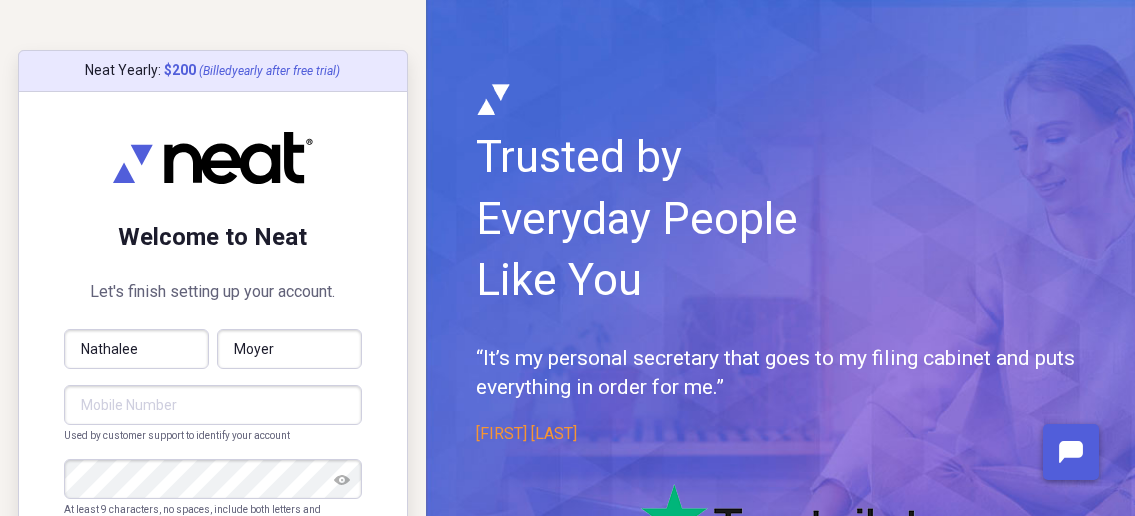 type on "[PHONE]" 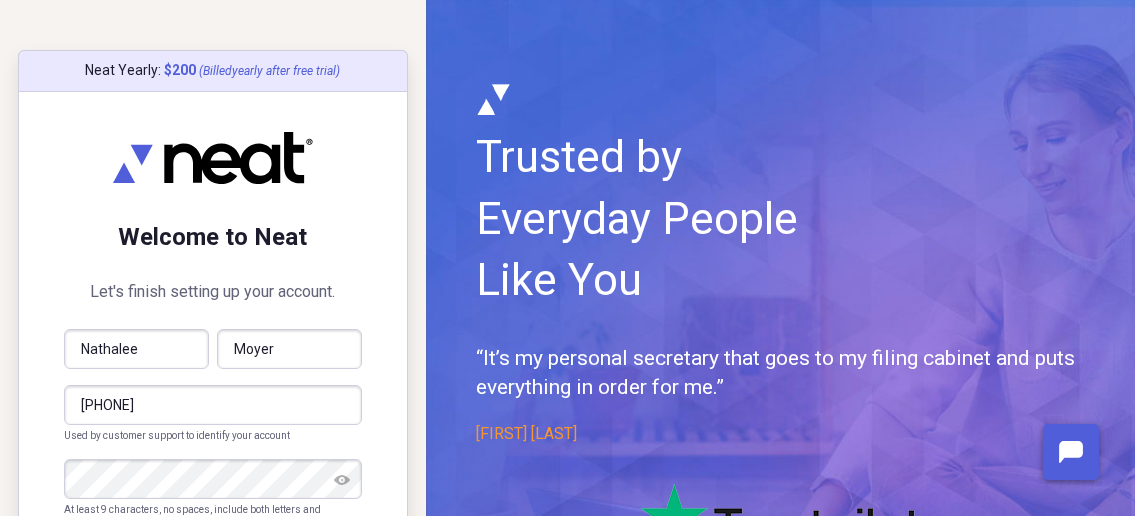 scroll, scrollTop: 107, scrollLeft: 0, axis: vertical 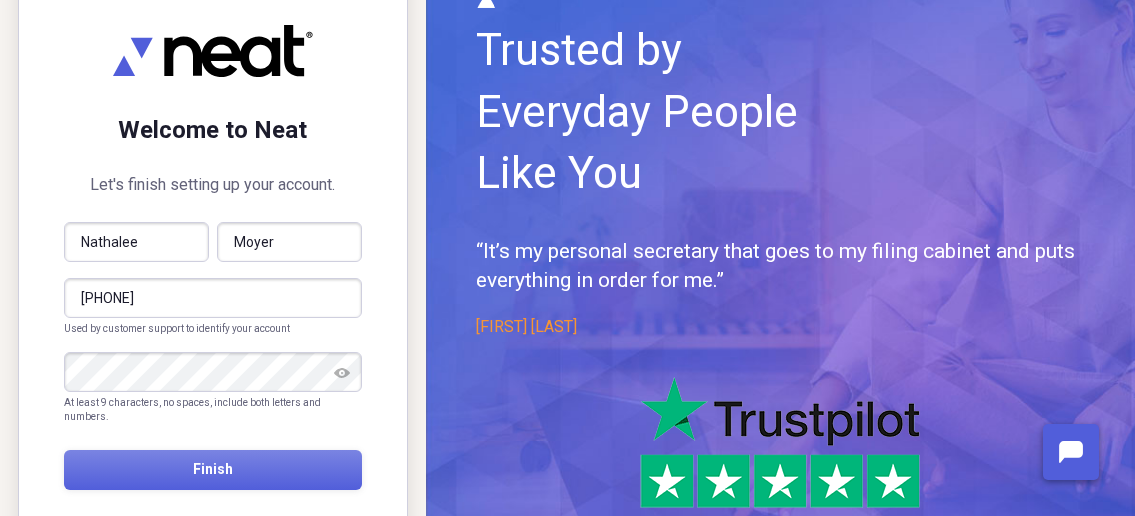 click at bounding box center [342, 373] 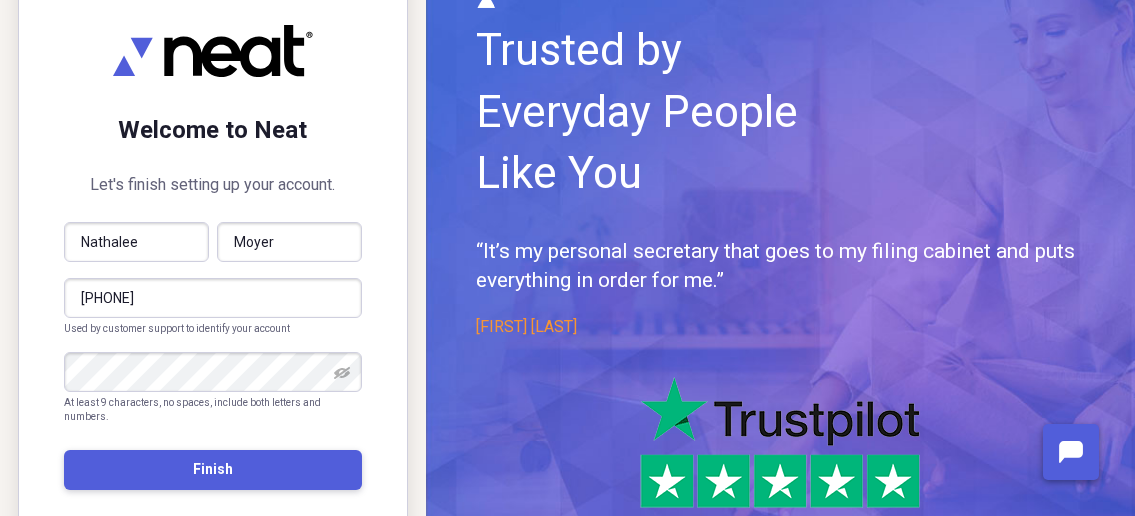click on "Finish" at bounding box center [213, 470] 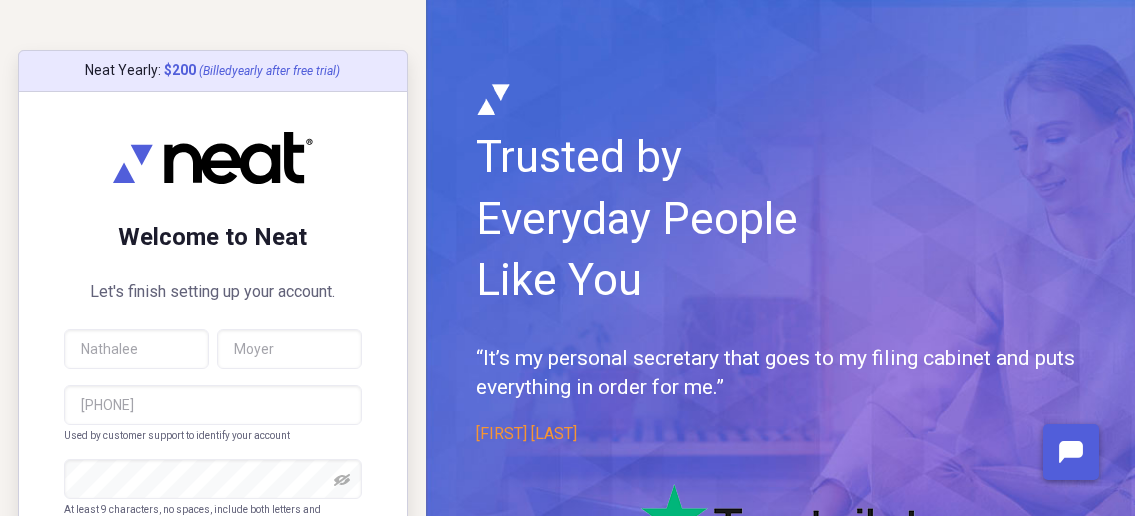 scroll, scrollTop: 165, scrollLeft: 0, axis: vertical 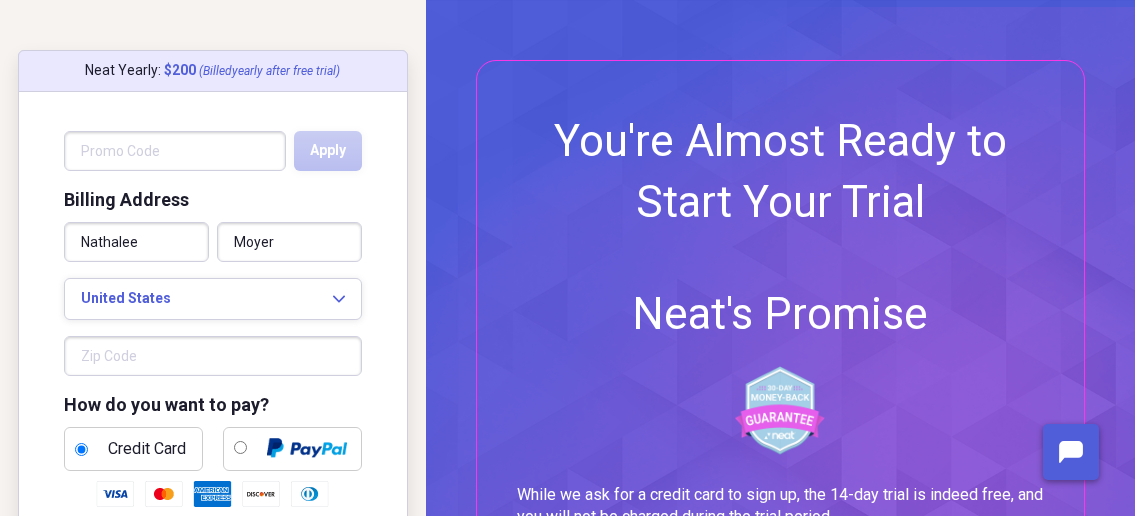 click at bounding box center [213, 356] 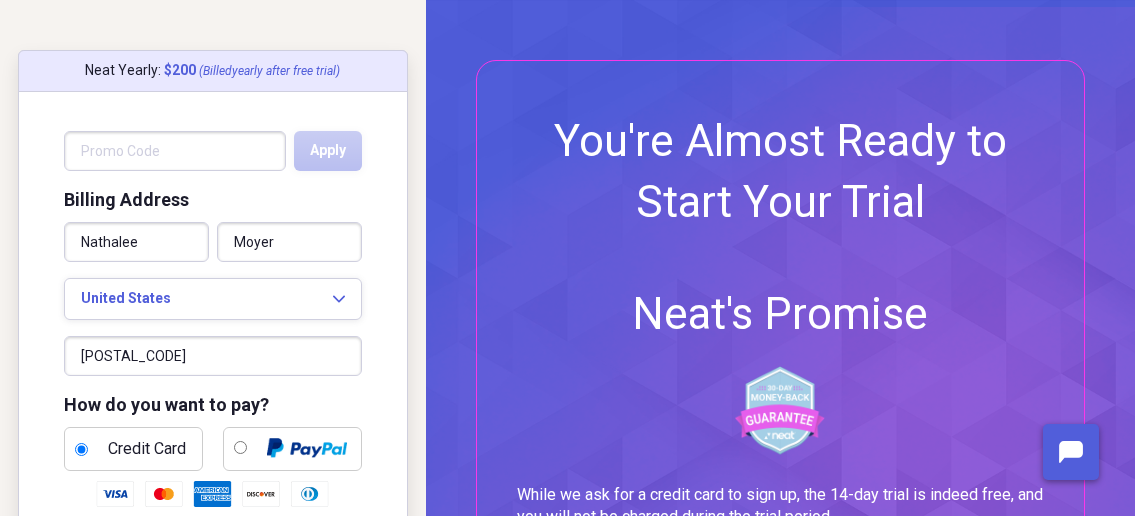 type on "60560-1450" 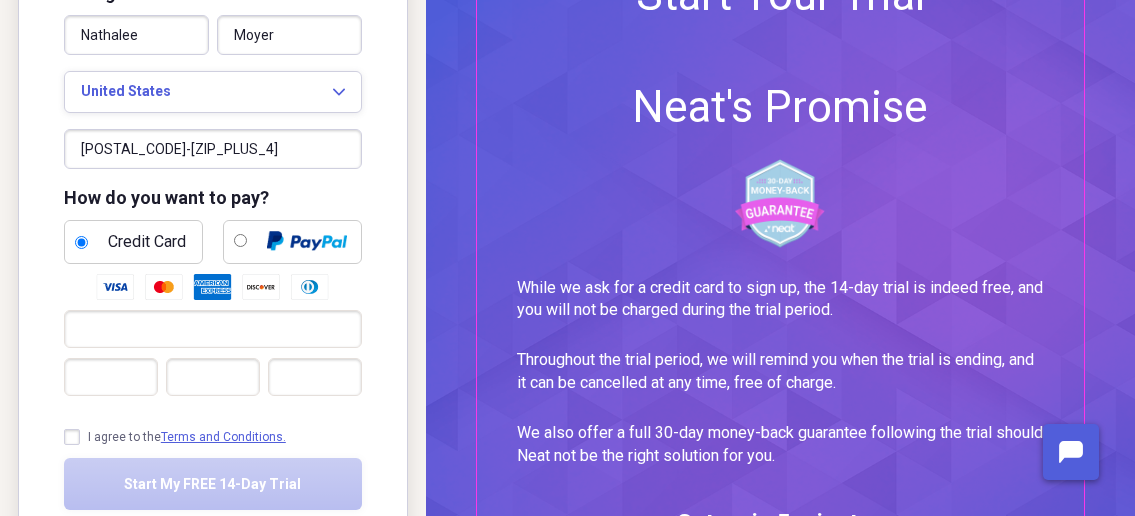 scroll, scrollTop: 214, scrollLeft: 0, axis: vertical 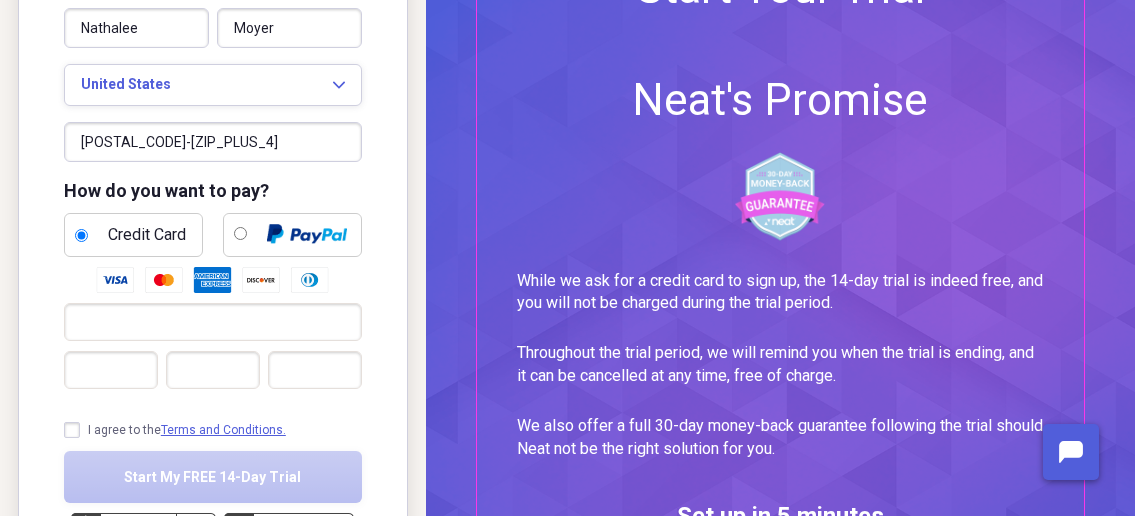 click on "I agree to the  Terms and Conditions." at bounding box center [175, 430] 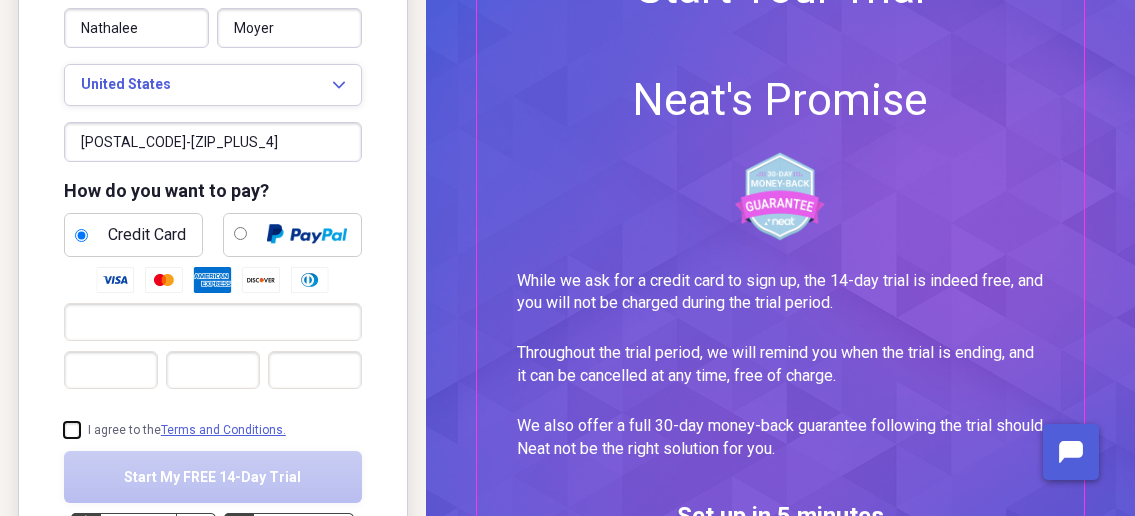 click on "I agree to the  Terms and Conditions." at bounding box center (64, 430) 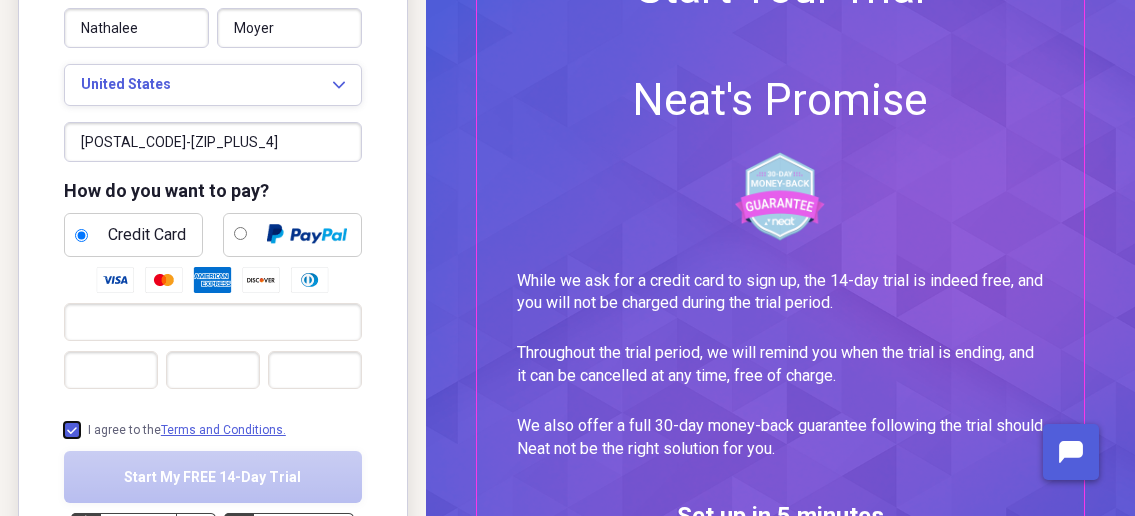 checkbox on "true" 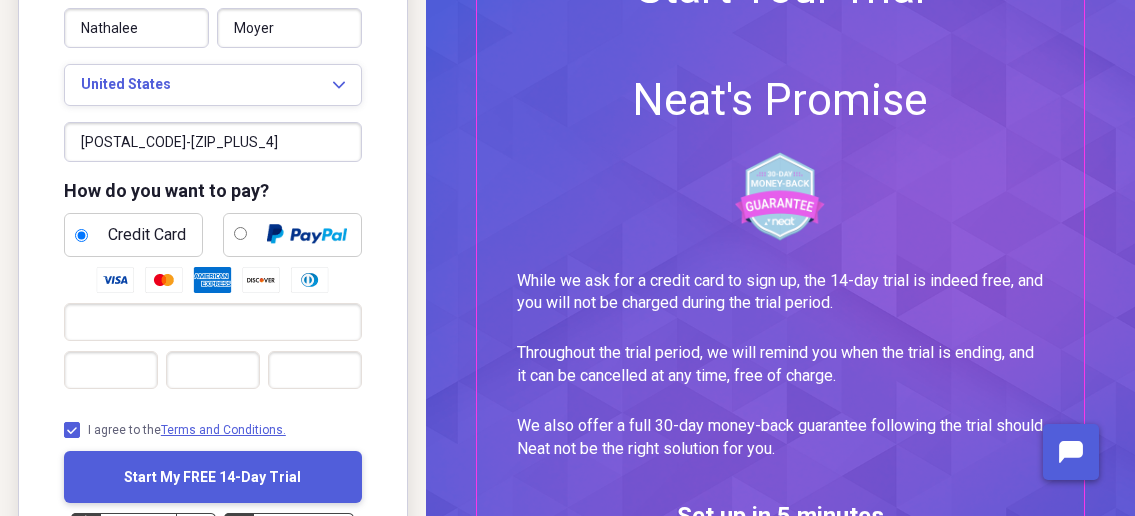 click on "Start My FREE 14-Day Trial" at bounding box center [212, 477] 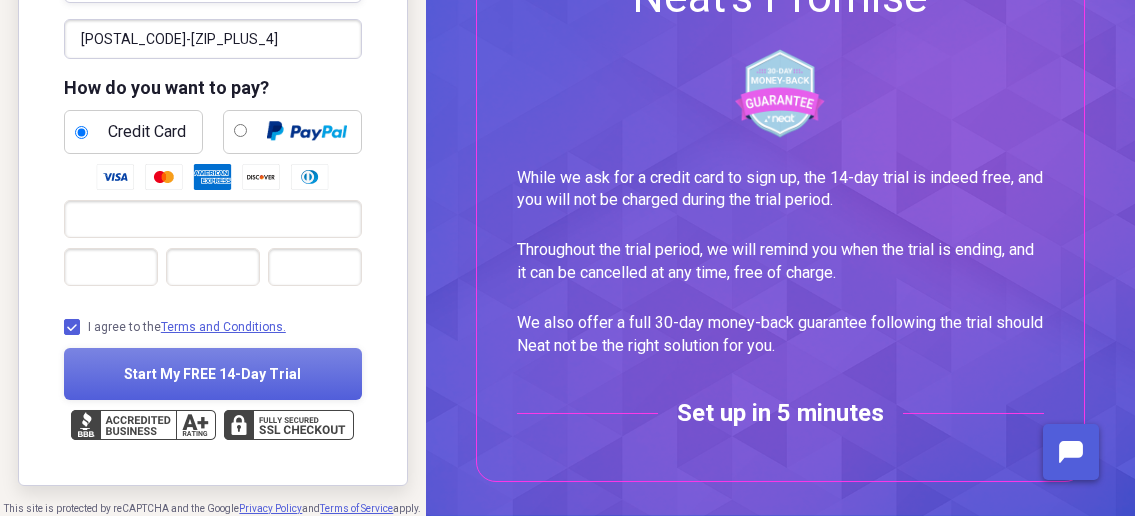 scroll, scrollTop: 107, scrollLeft: 0, axis: vertical 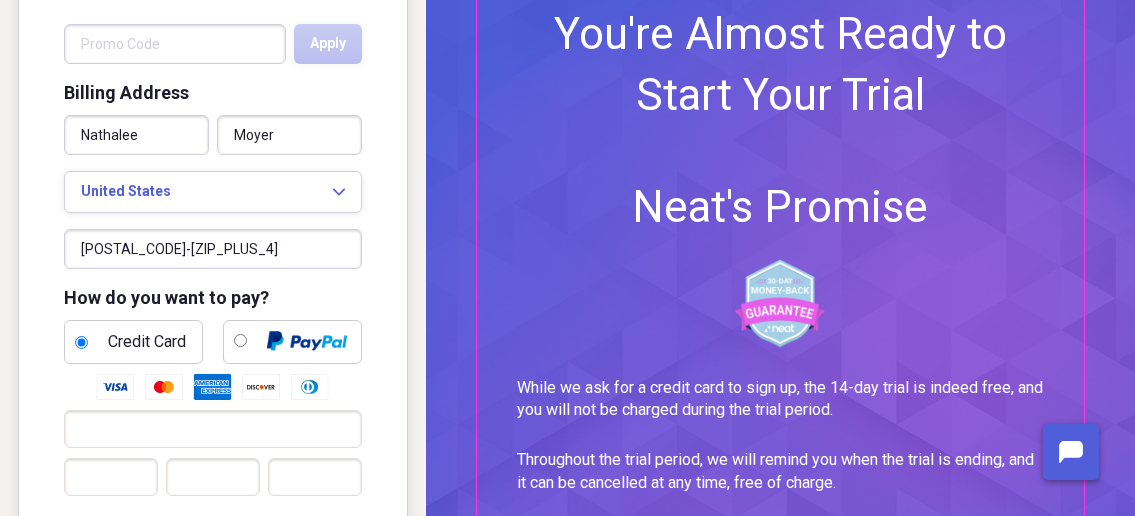 drag, startPoint x: 179, startPoint y: 246, endPoint x: 52, endPoint y: 245, distance: 127.00394 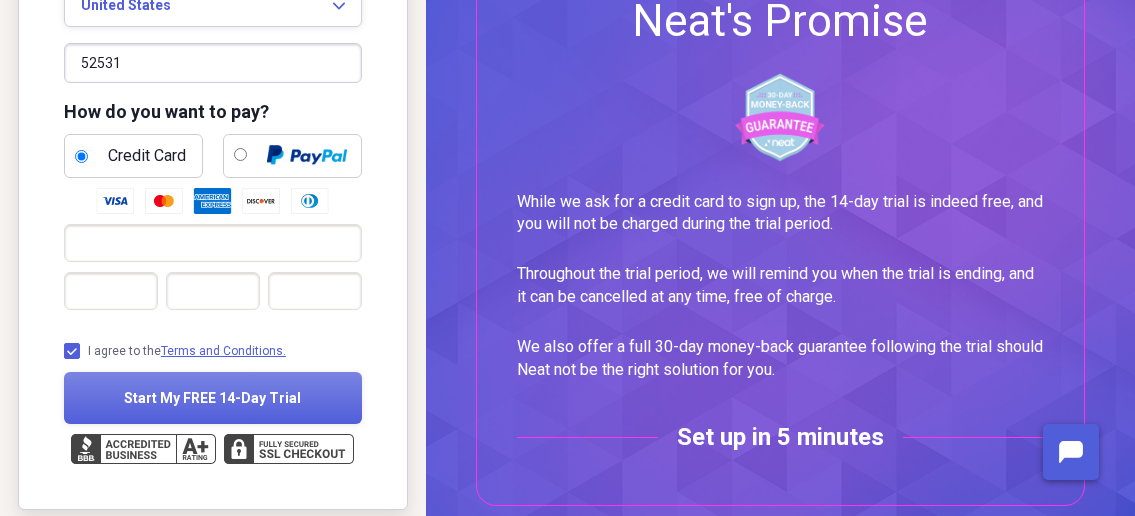 scroll, scrollTop: 329, scrollLeft: 0, axis: vertical 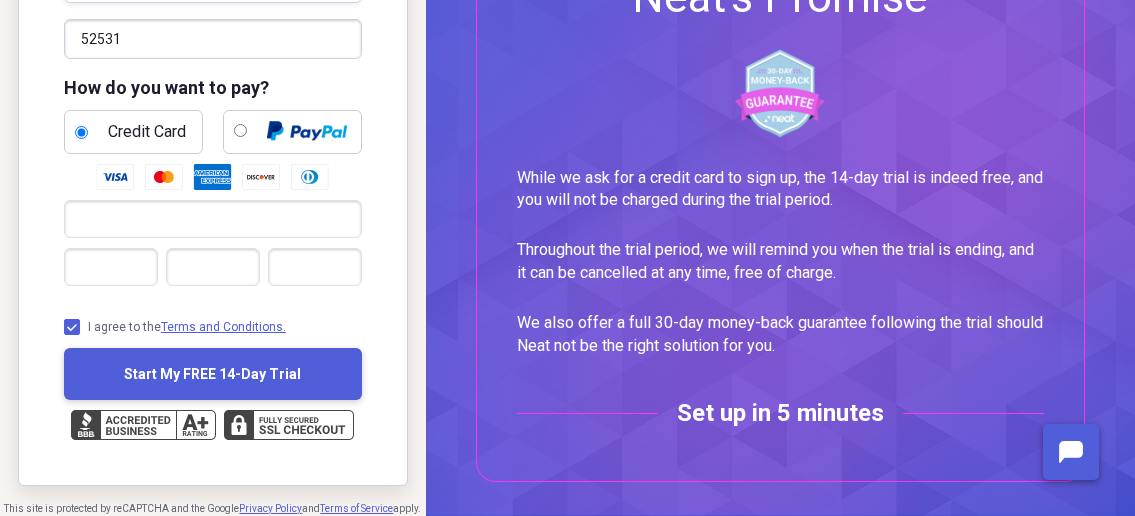 type on "[POSTAL_CODE]" 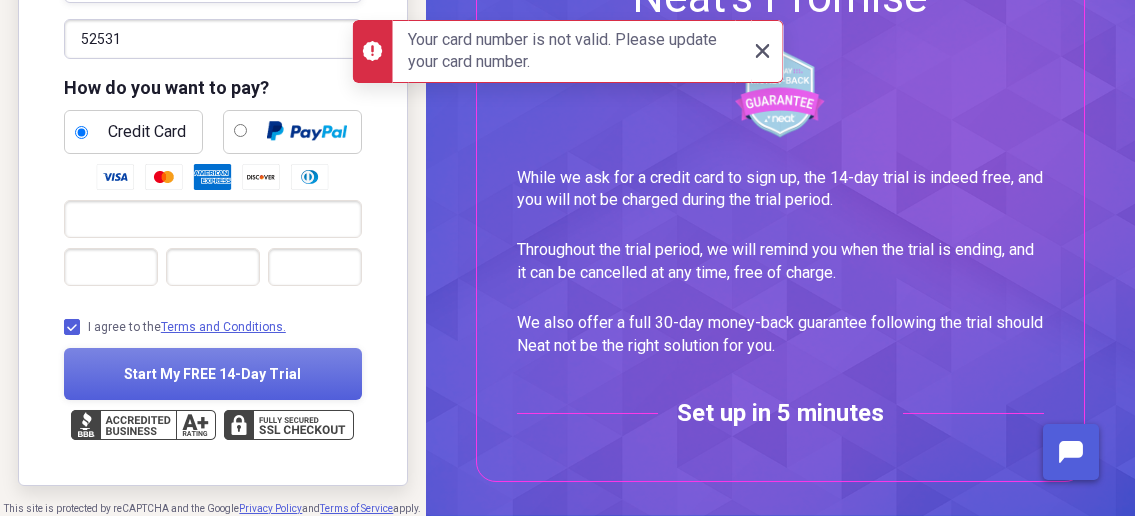 click on "Close" 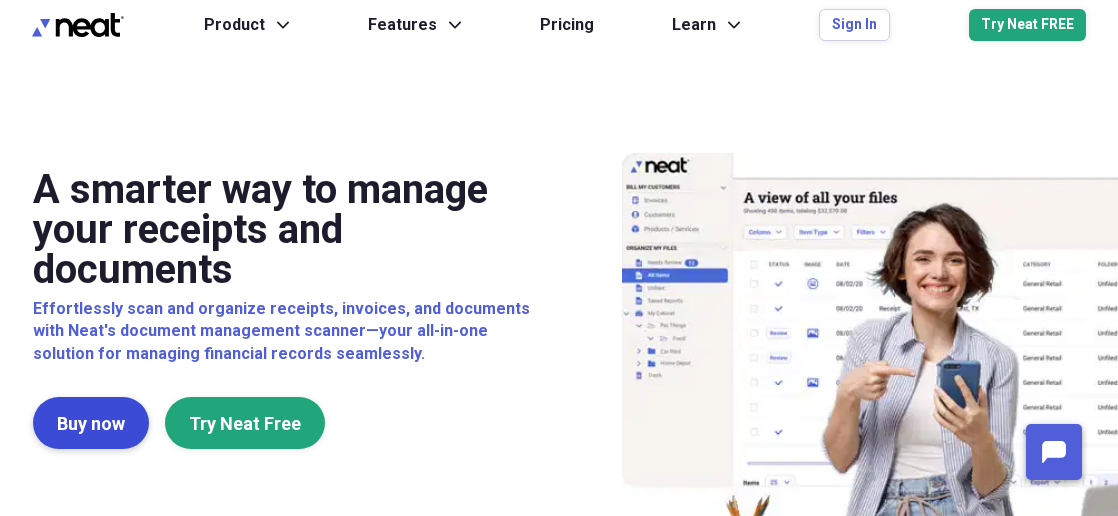 scroll, scrollTop: 0, scrollLeft: 0, axis: both 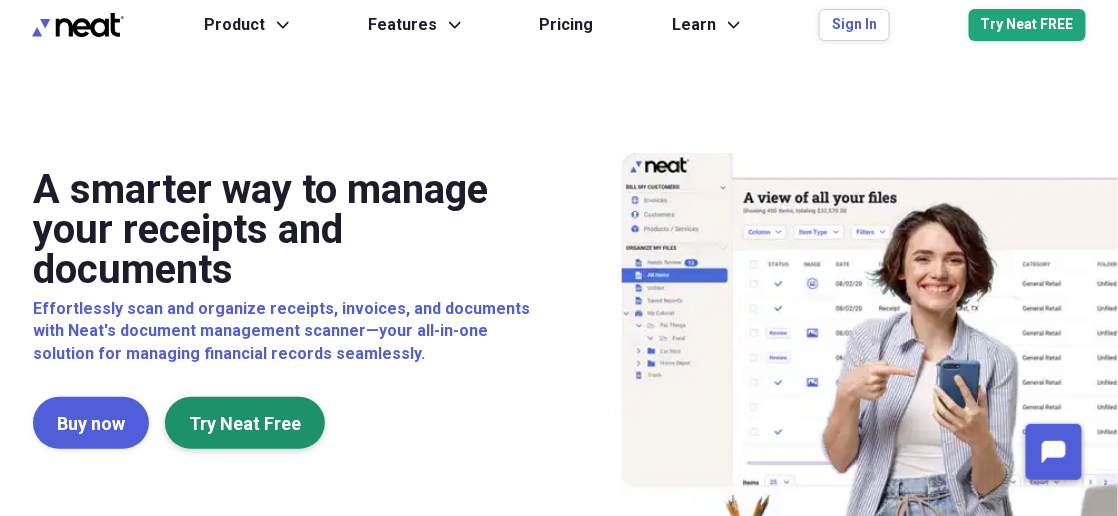 click on "Try Neat Free" at bounding box center [245, 423] 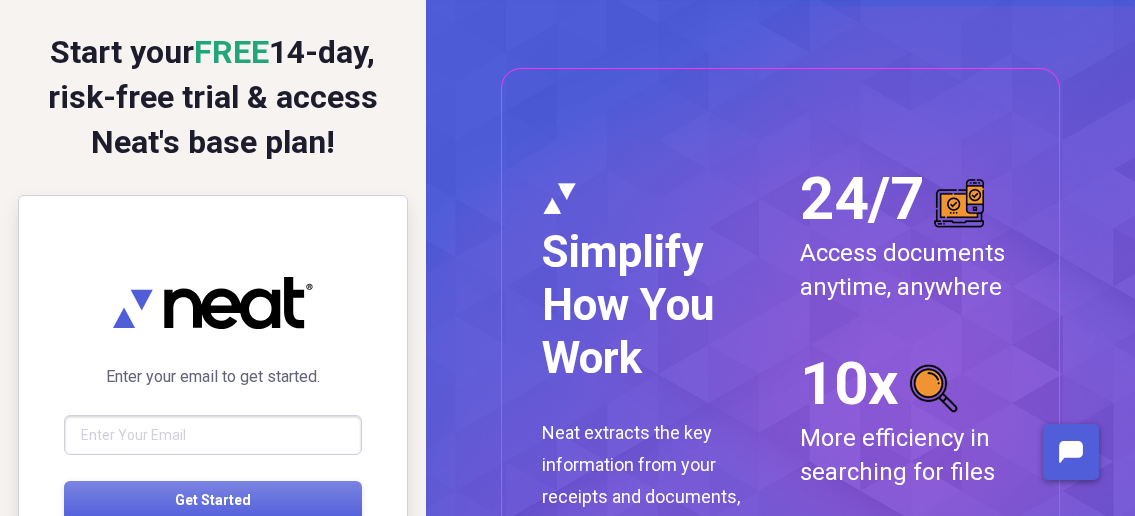 scroll, scrollTop: 0, scrollLeft: 0, axis: both 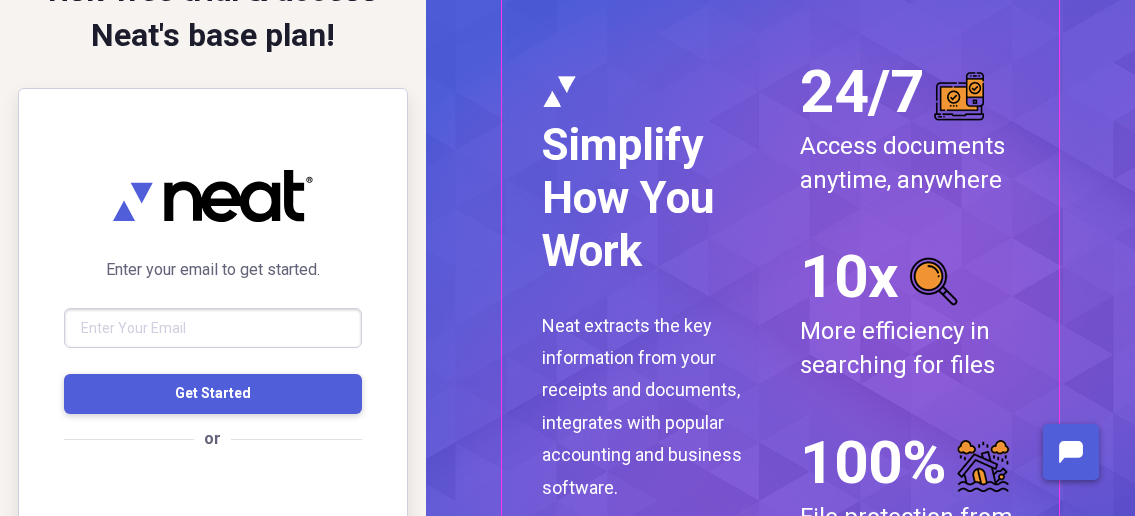 click on "Get Started" at bounding box center (213, 393) 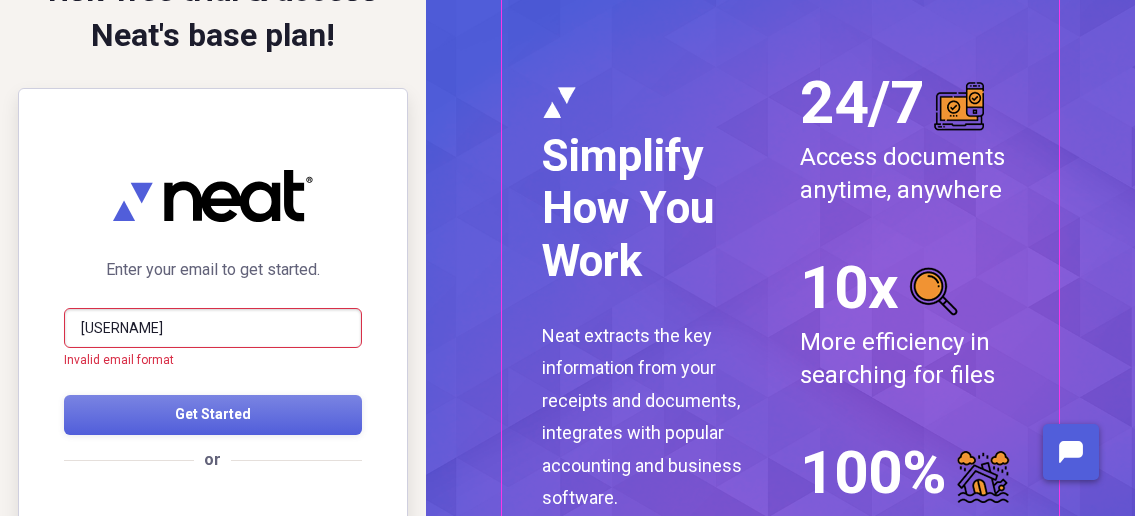 type on "nmoyer2033@aol.com" 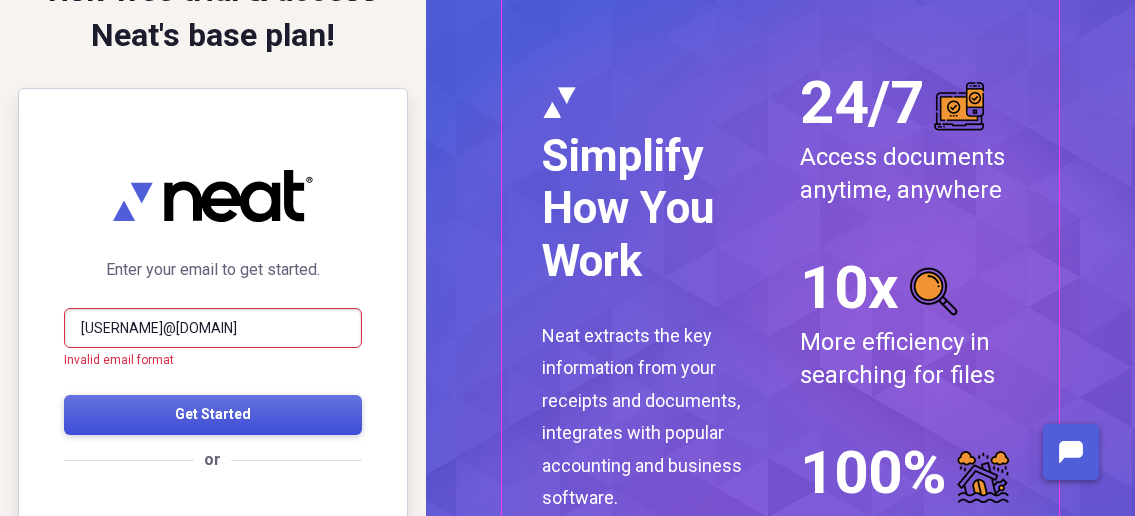 type 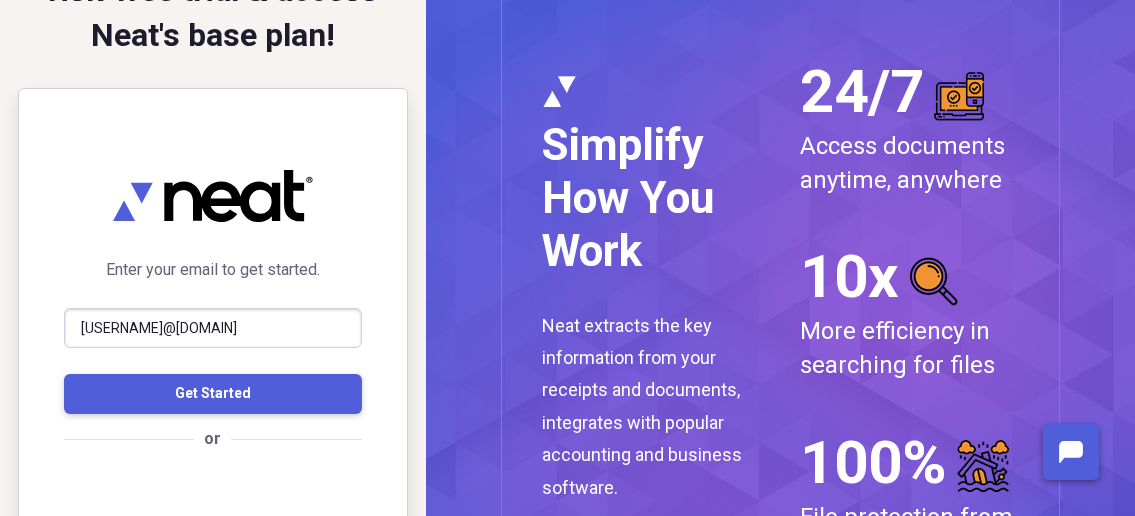 click on "Get Started" at bounding box center [213, 394] 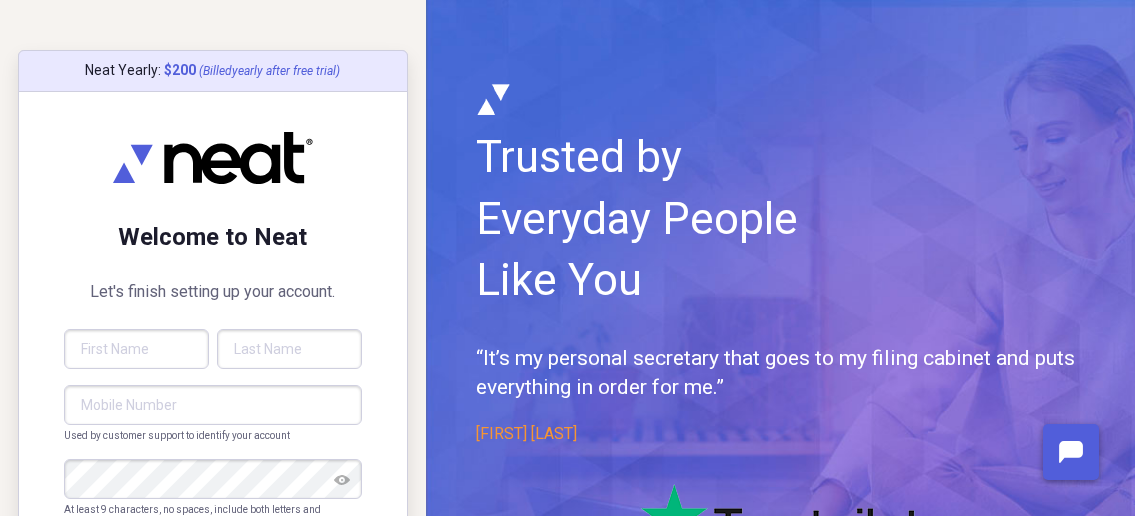type on "[PHONE]" 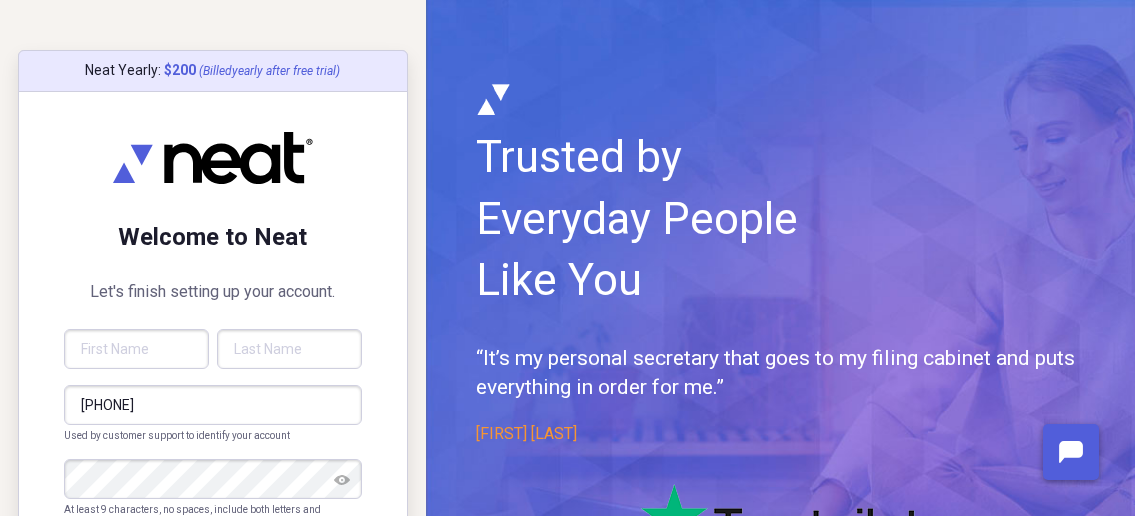 click at bounding box center (136, 349) 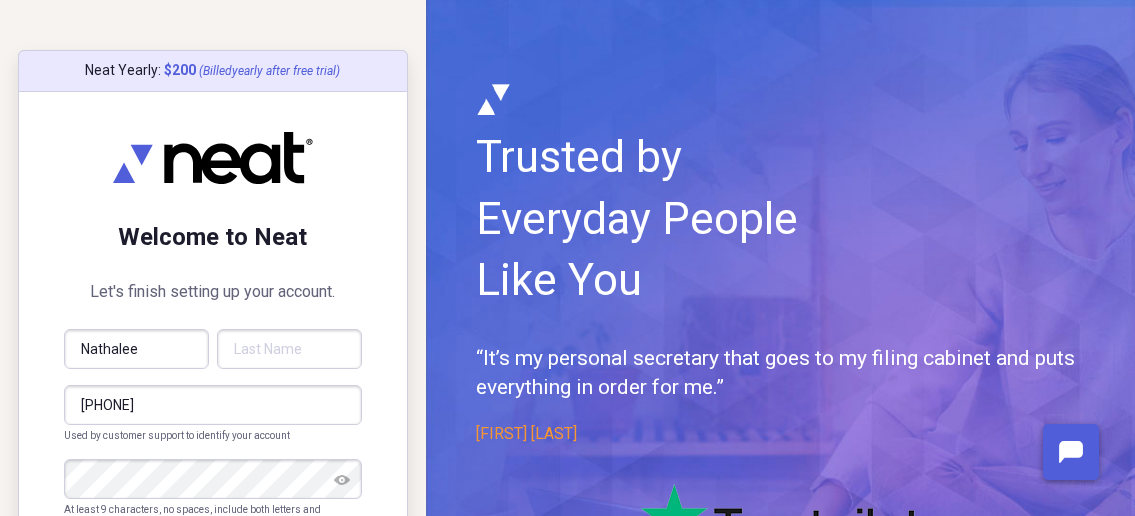 type on "Moyer" 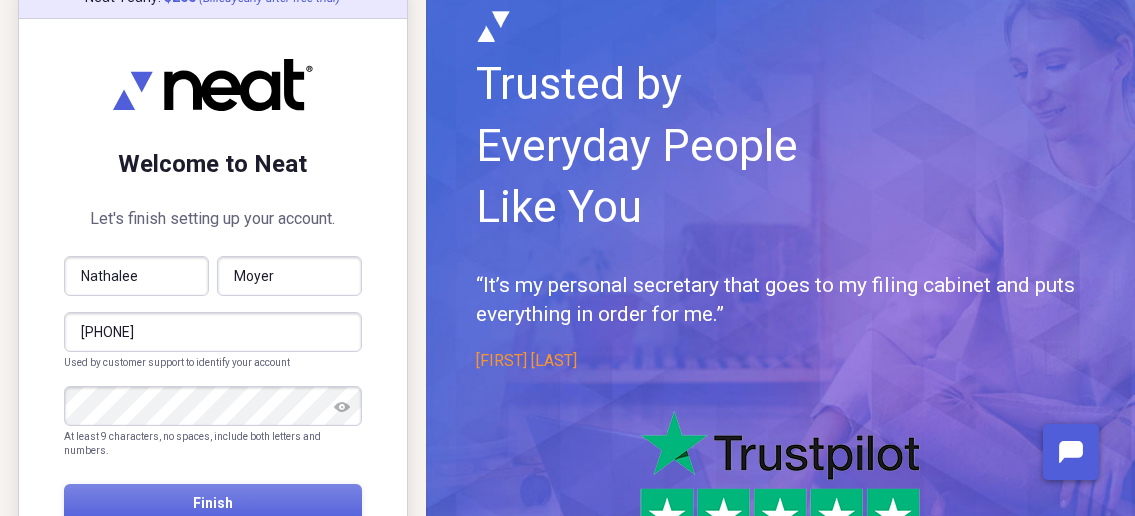 scroll, scrollTop: 107, scrollLeft: 0, axis: vertical 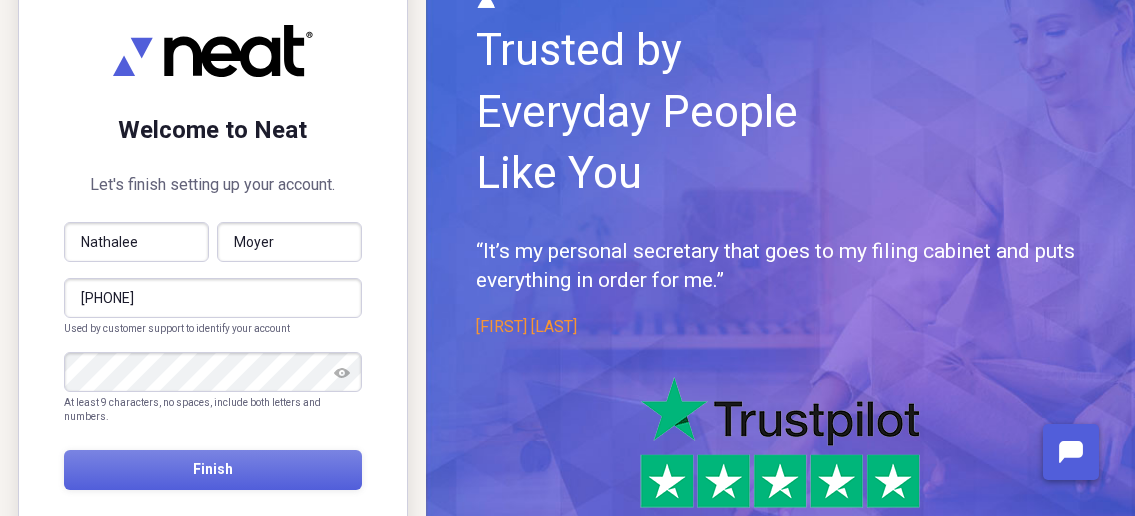 click at bounding box center [342, 373] 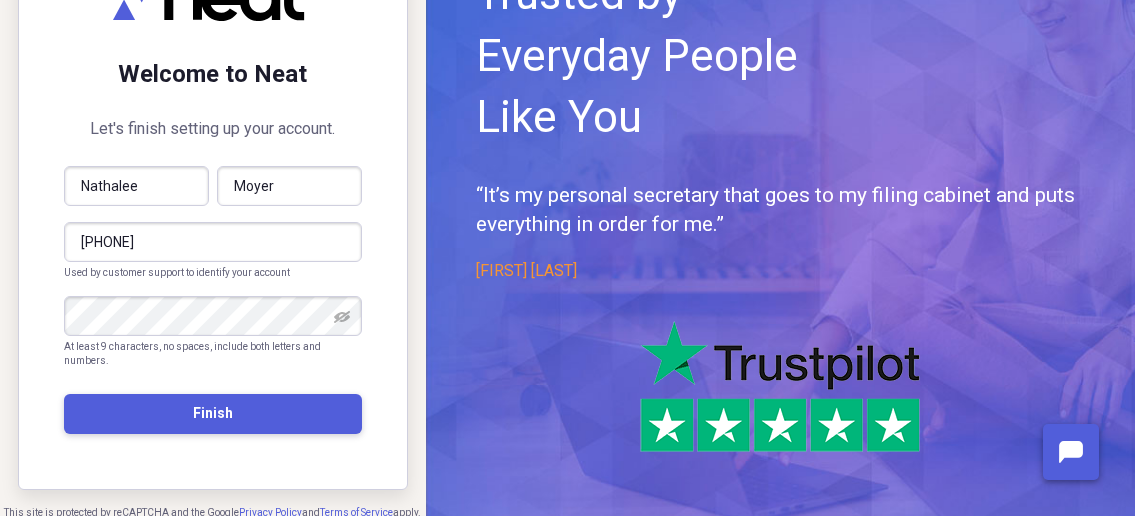 scroll, scrollTop: 165, scrollLeft: 0, axis: vertical 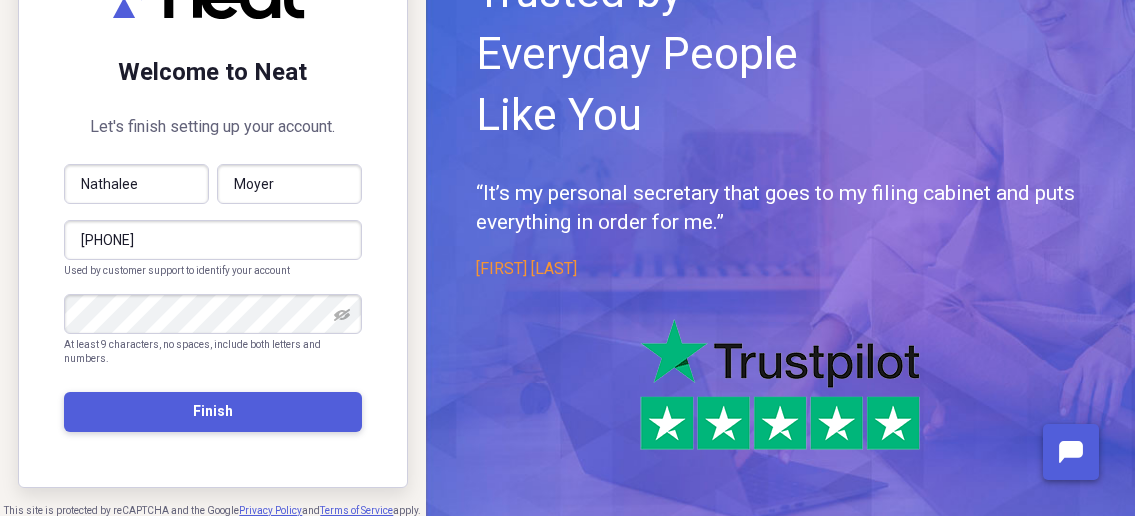 click on "Finish" at bounding box center [213, 412] 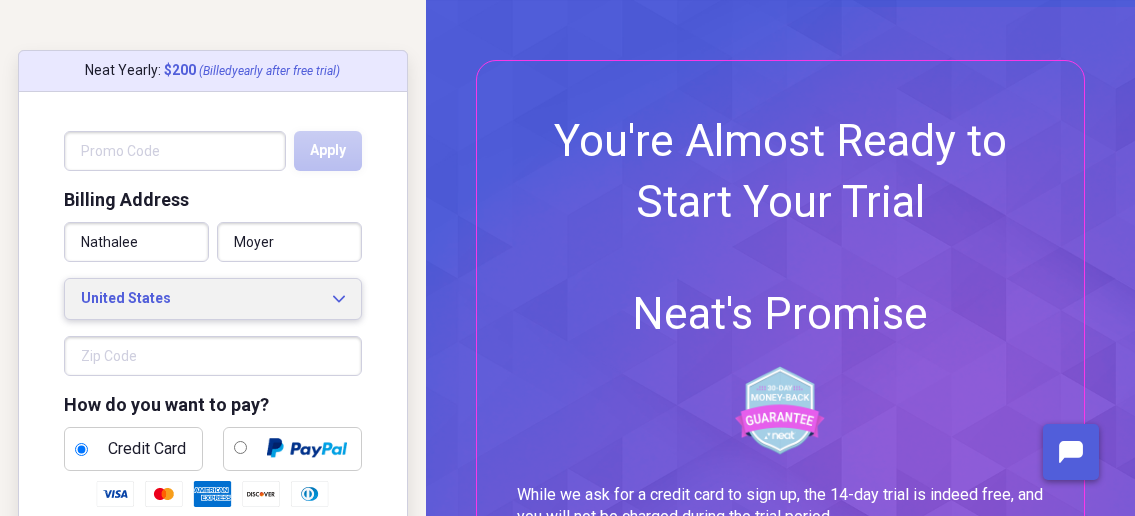 scroll, scrollTop: 107, scrollLeft: 0, axis: vertical 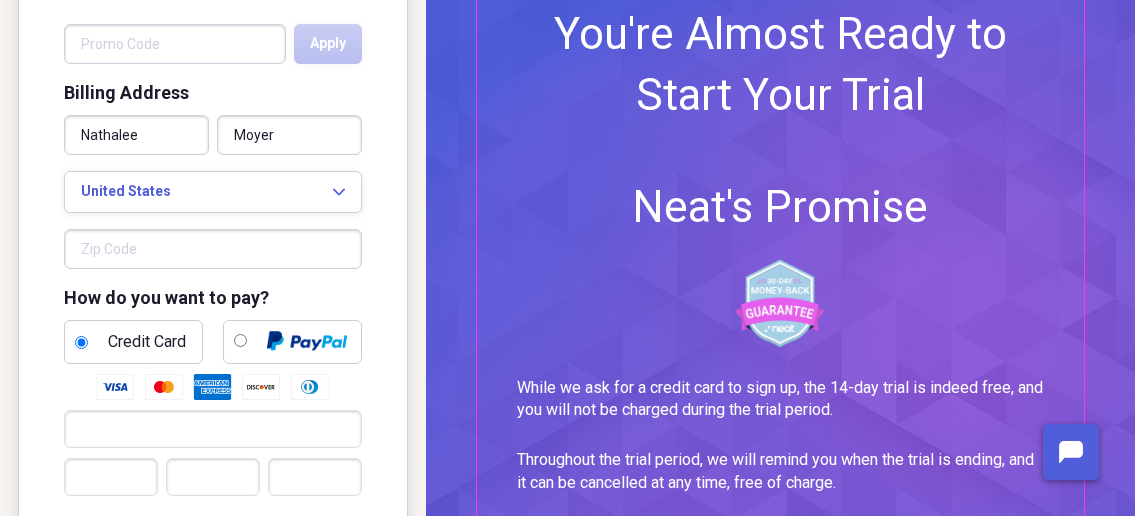 click at bounding box center [213, 249] 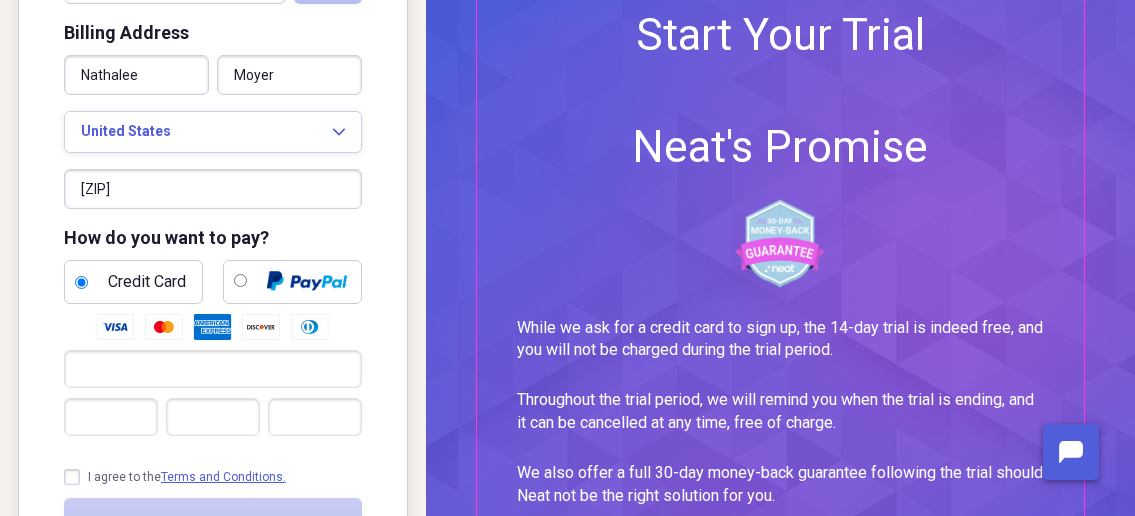 scroll, scrollTop: 214, scrollLeft: 0, axis: vertical 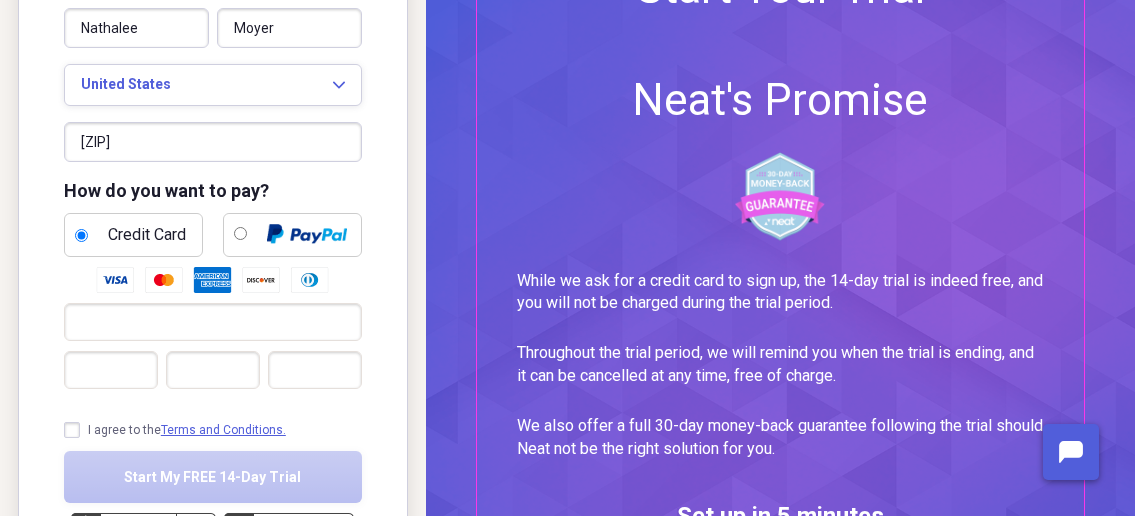 click on "I agree to the  Terms and Conditions." at bounding box center [175, 430] 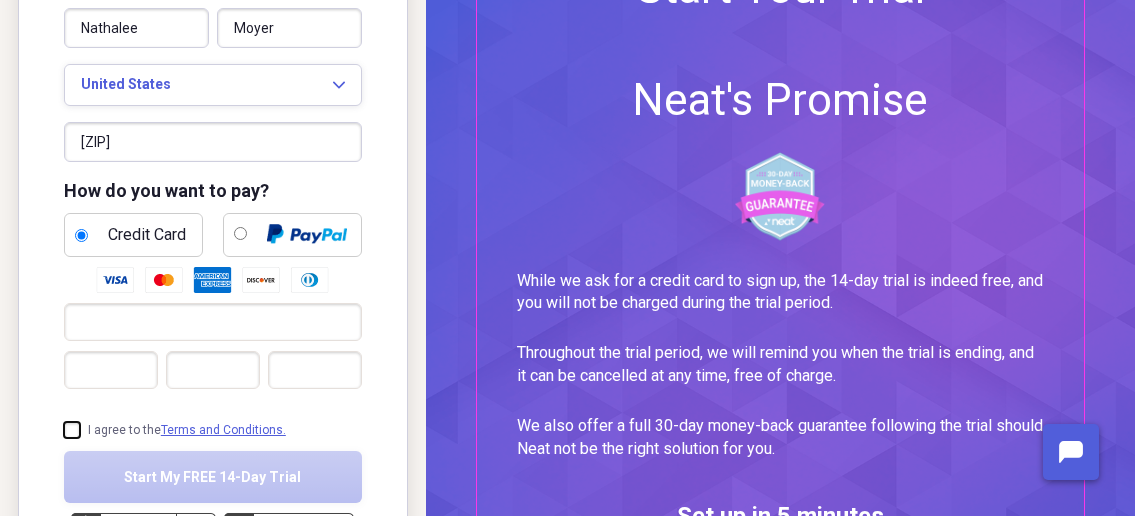 click on "I agree to the  Terms and Conditions." at bounding box center [64, 430] 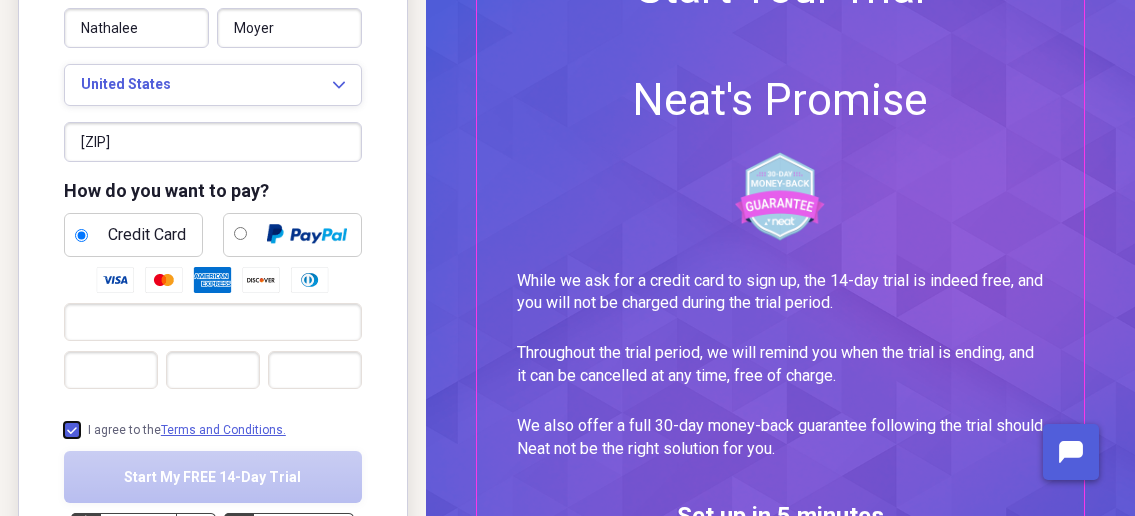 checkbox on "true" 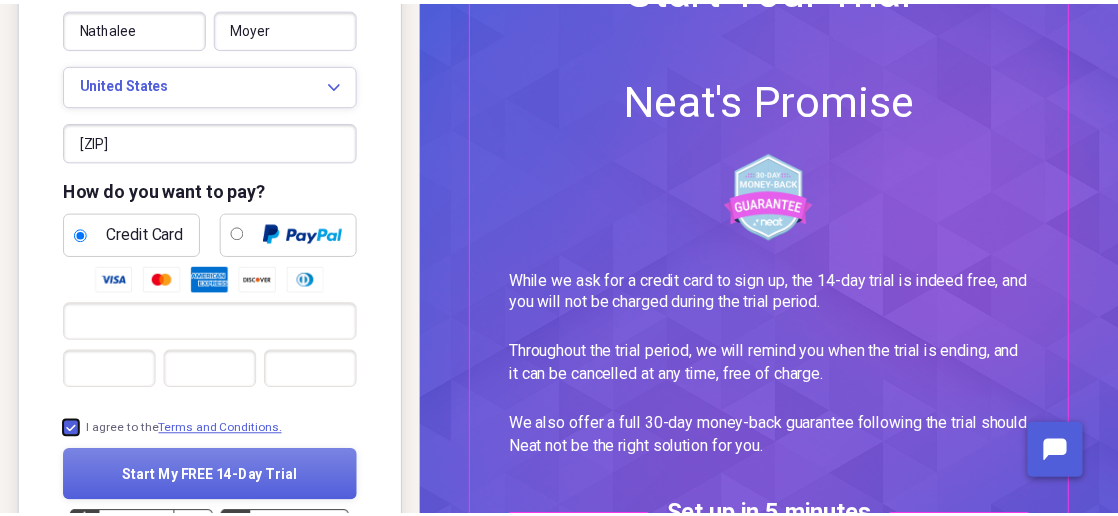 scroll, scrollTop: 321, scrollLeft: 0, axis: vertical 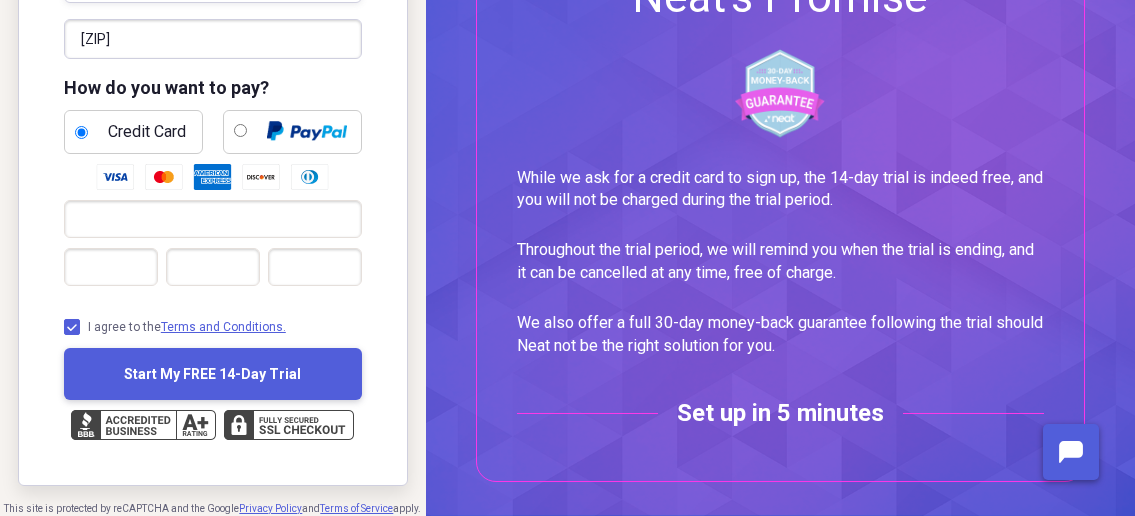 click on "Start My FREE 14-Day Trial" at bounding box center [212, 374] 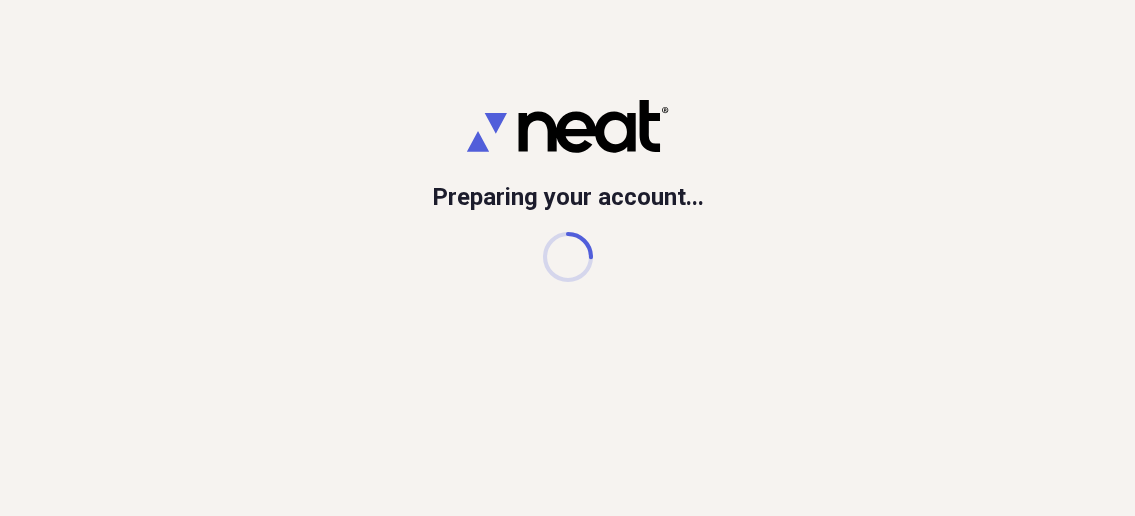 scroll, scrollTop: 0, scrollLeft: 0, axis: both 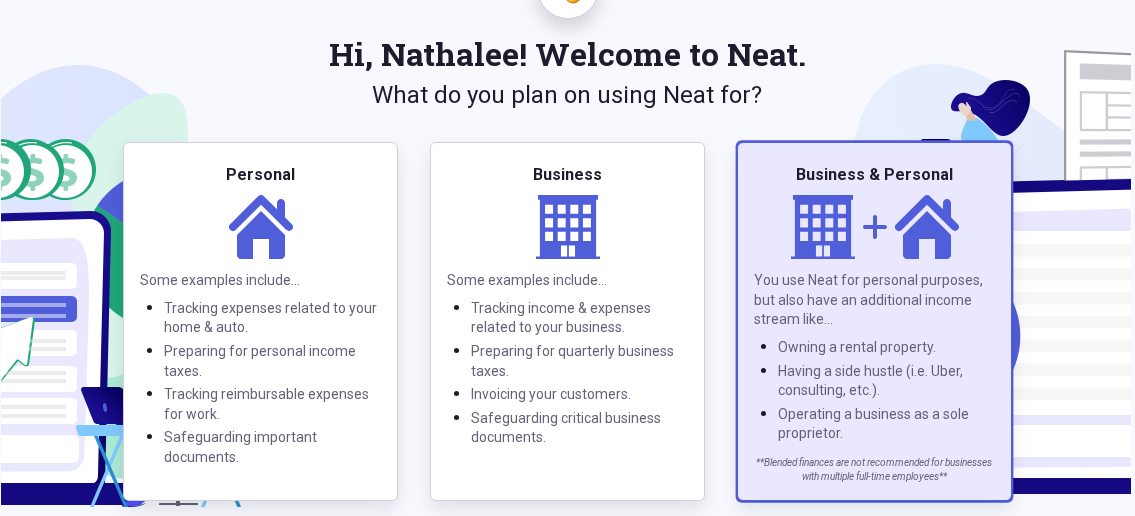 click on "Business & Personal" at bounding box center [874, 175] 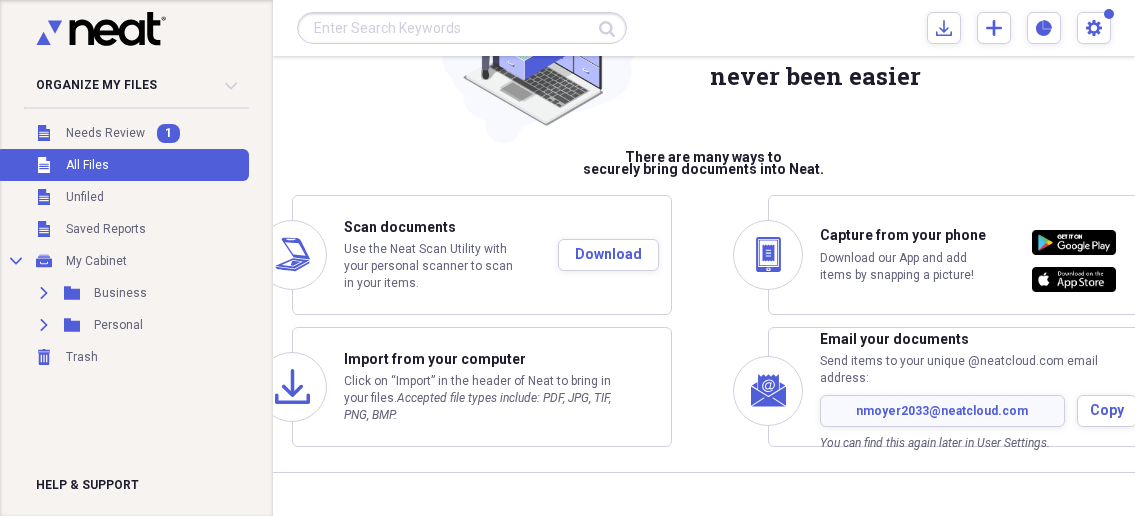 scroll, scrollTop: 213, scrollLeft: 0, axis: vertical 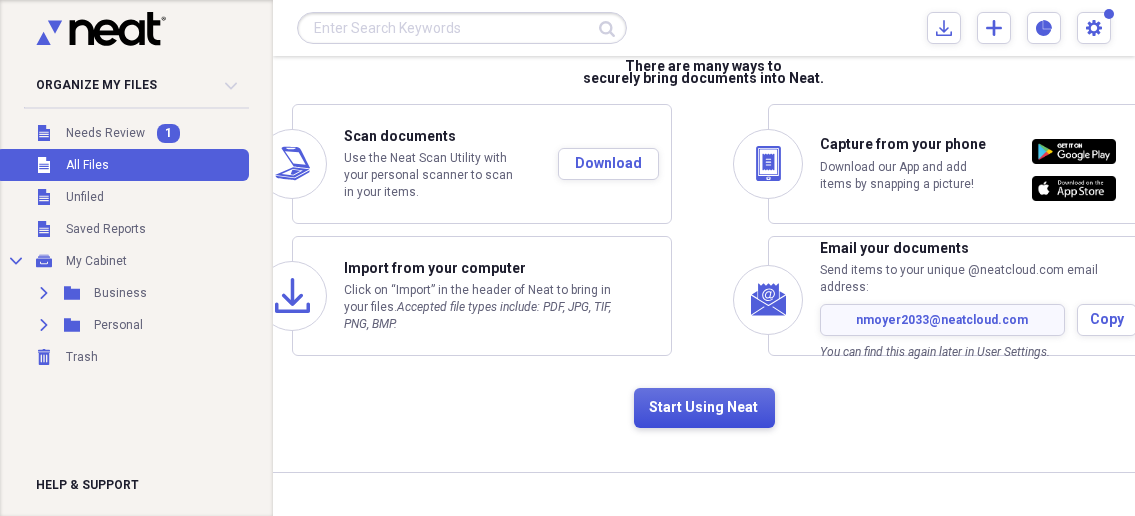 click on "Start Using Neat" at bounding box center [704, 408] 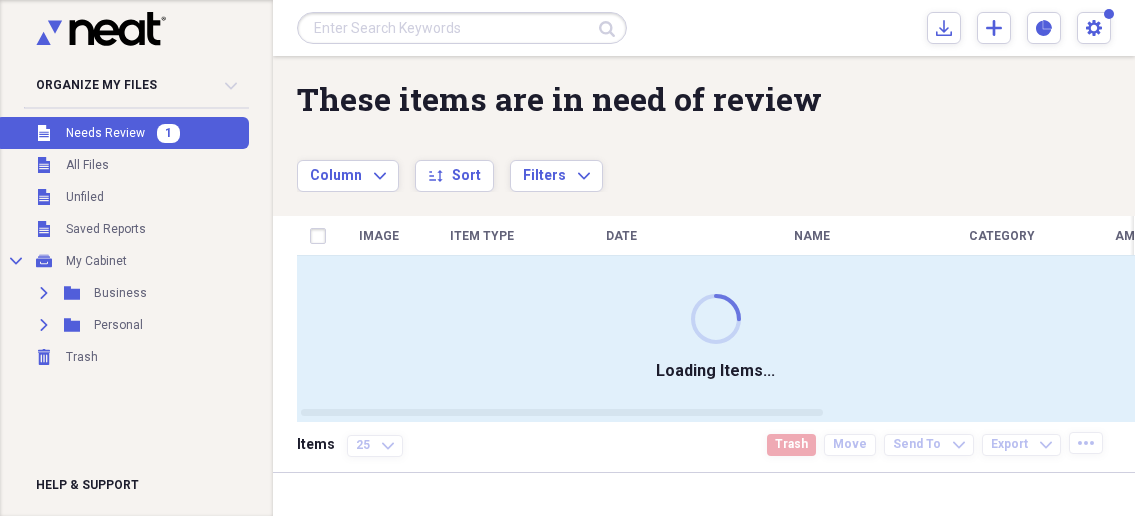 scroll, scrollTop: 0, scrollLeft: 0, axis: both 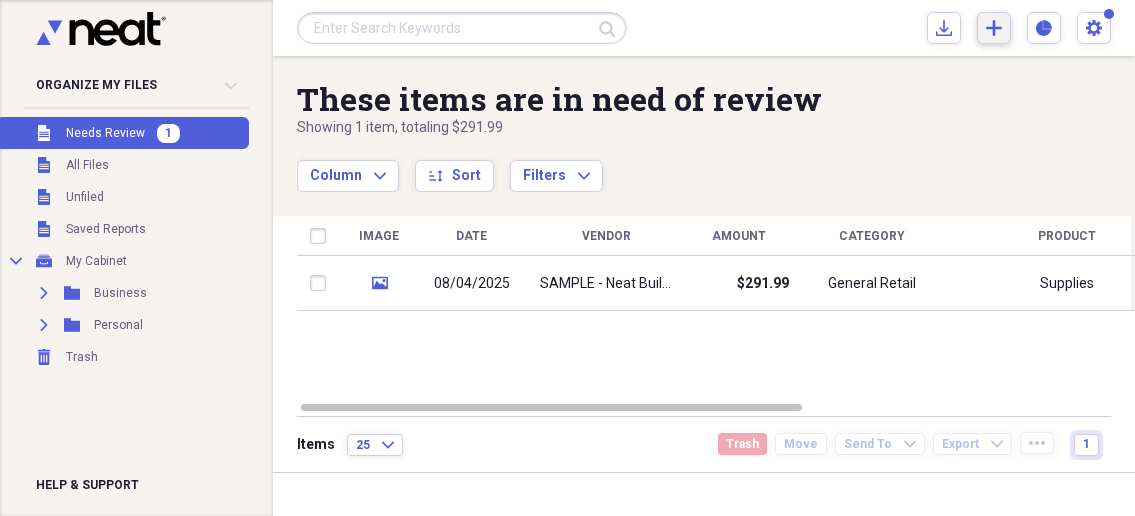 click on "Add" 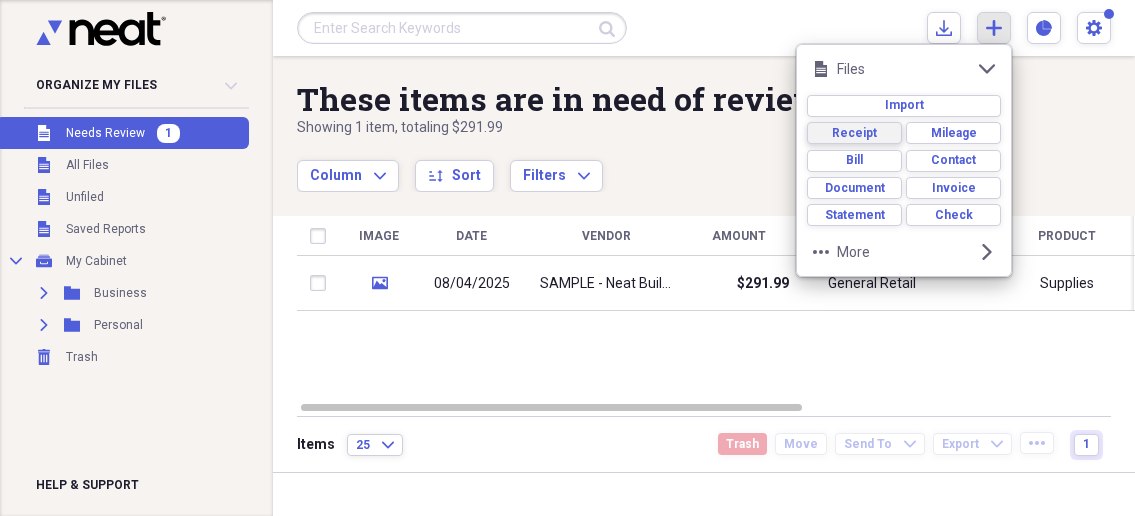 click on "Receipt" at bounding box center [854, 133] 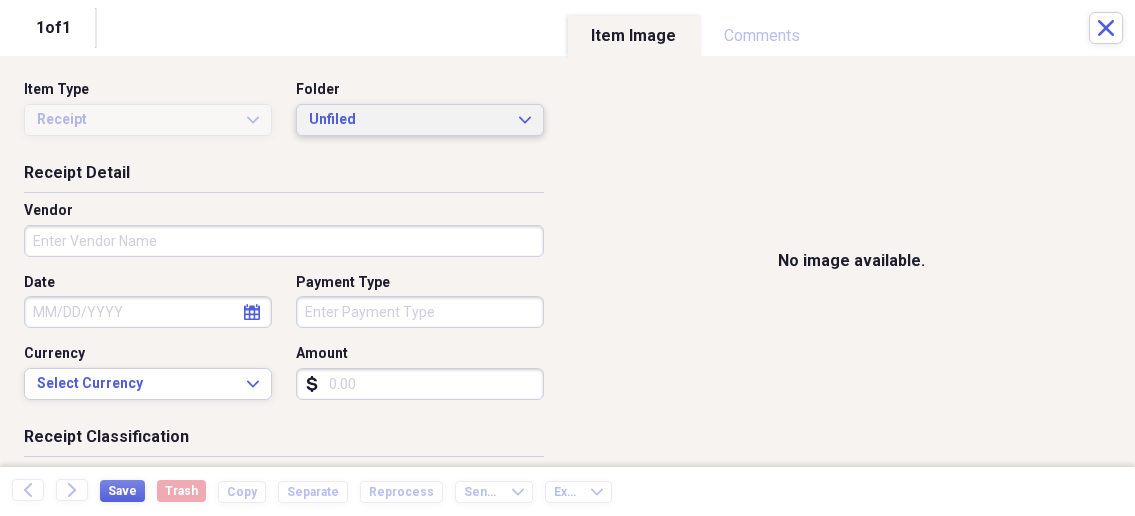 click on "Expand" 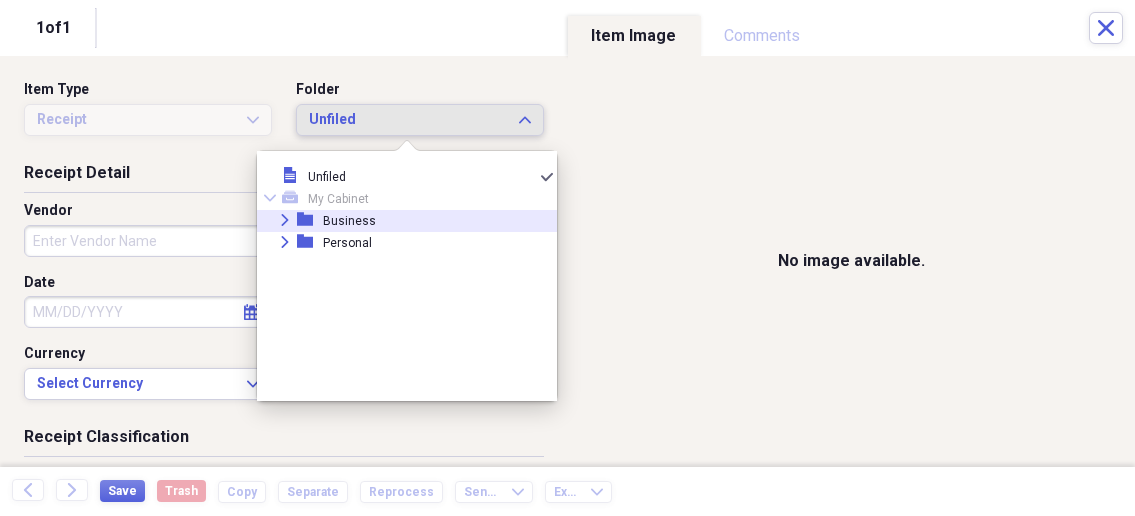 click 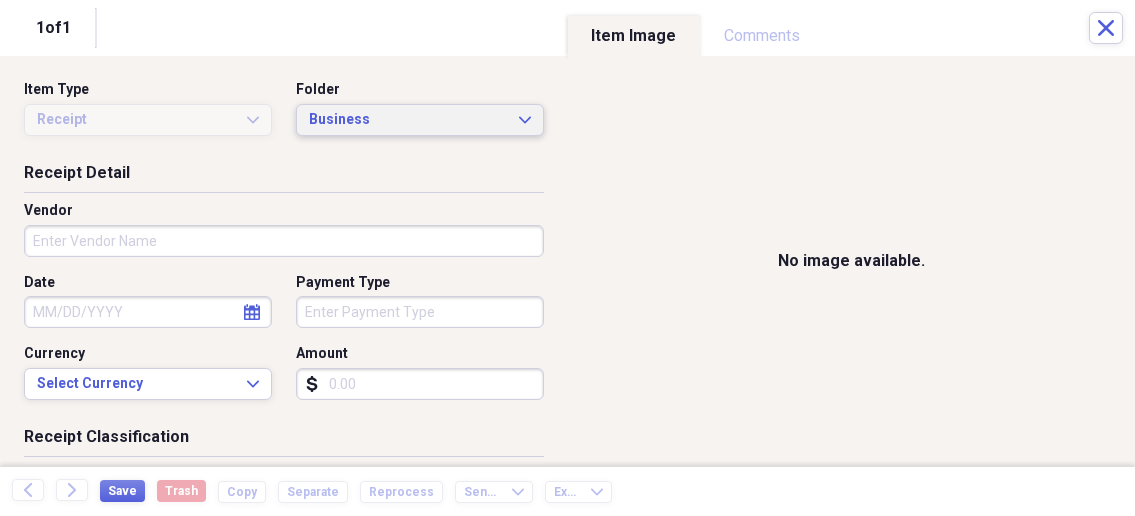 drag, startPoint x: 352, startPoint y: 112, endPoint x: 315, endPoint y: 117, distance: 37.336308 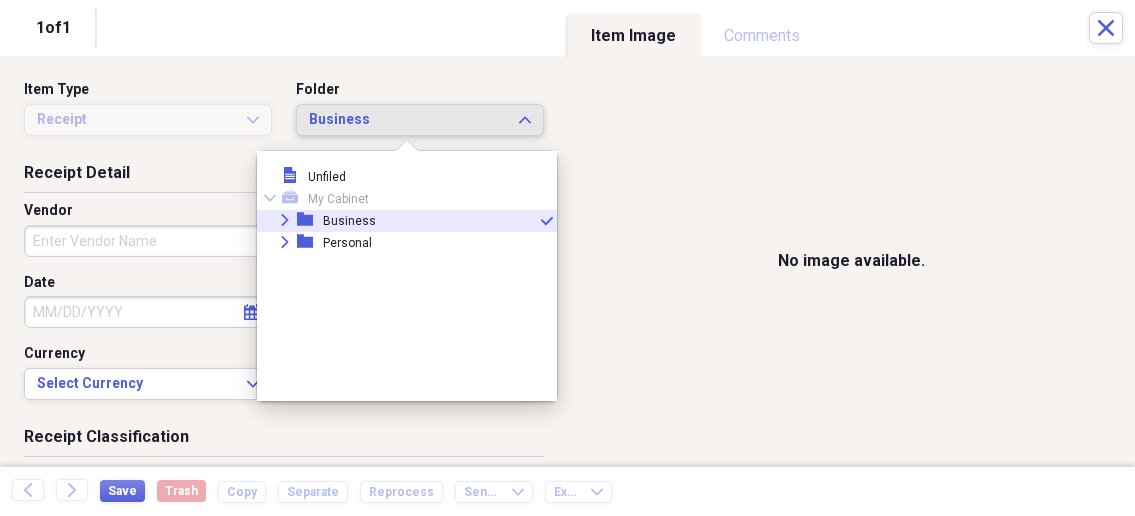 click on "Expand" 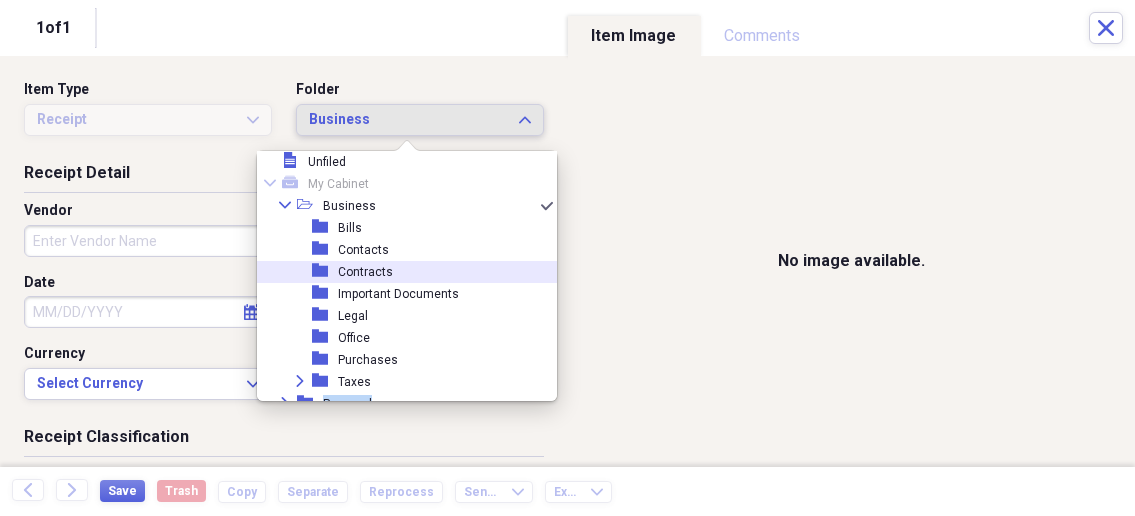 scroll, scrollTop: 29, scrollLeft: 0, axis: vertical 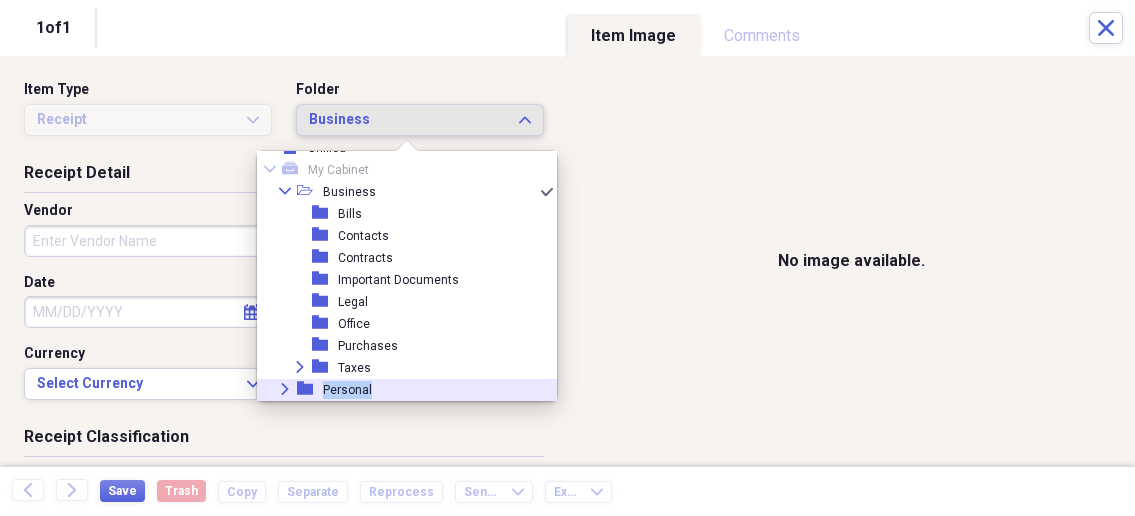 type 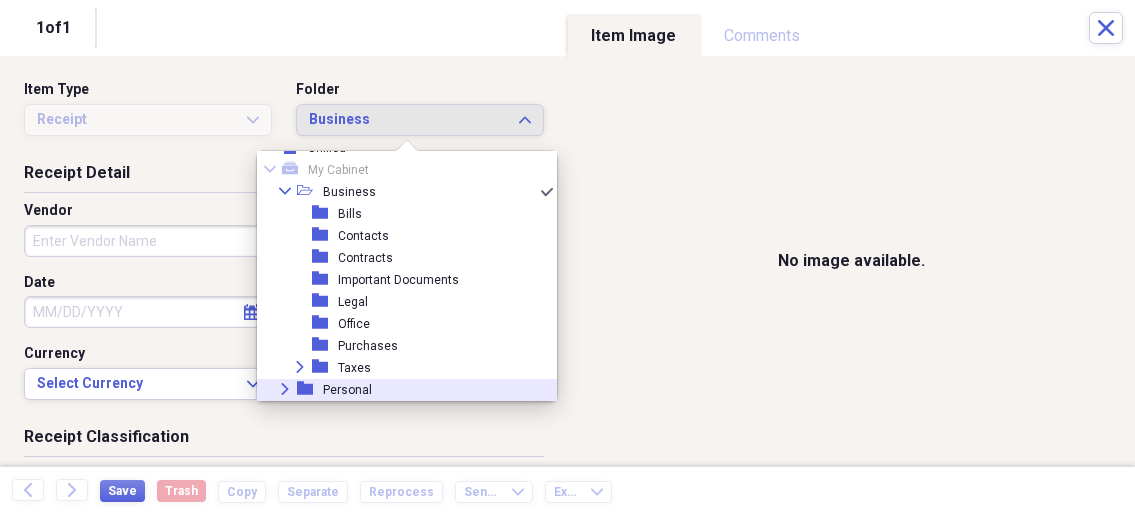 drag, startPoint x: 372, startPoint y: 388, endPoint x: 390, endPoint y: 446, distance: 60.728905 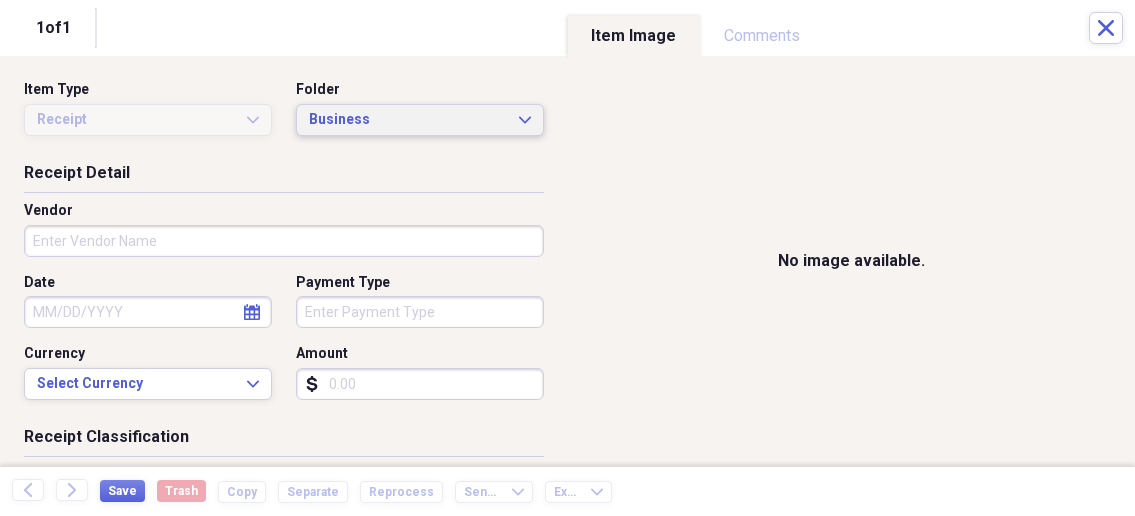 click on "Business Expand" at bounding box center (420, 120) 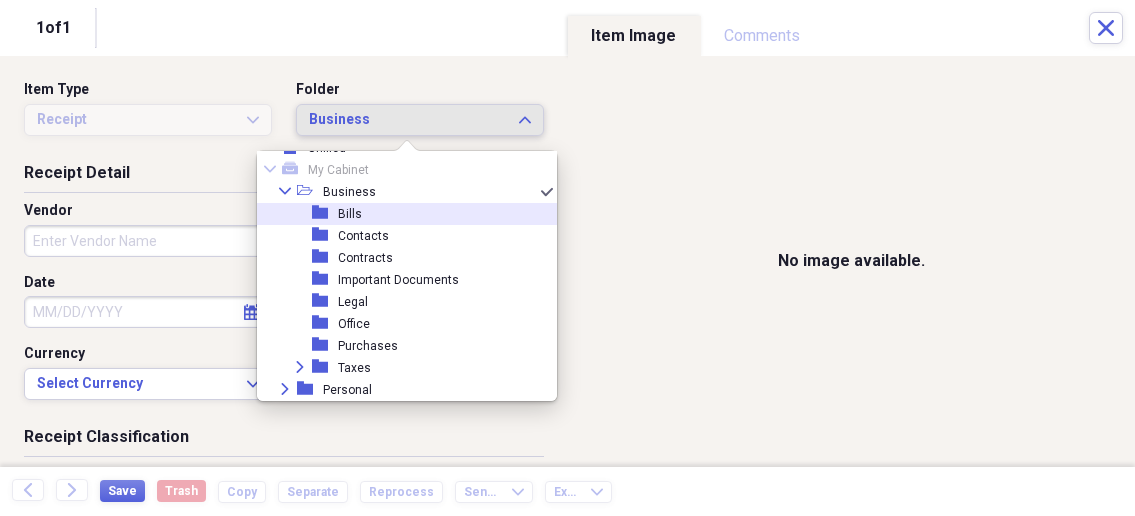 scroll, scrollTop: 0, scrollLeft: 0, axis: both 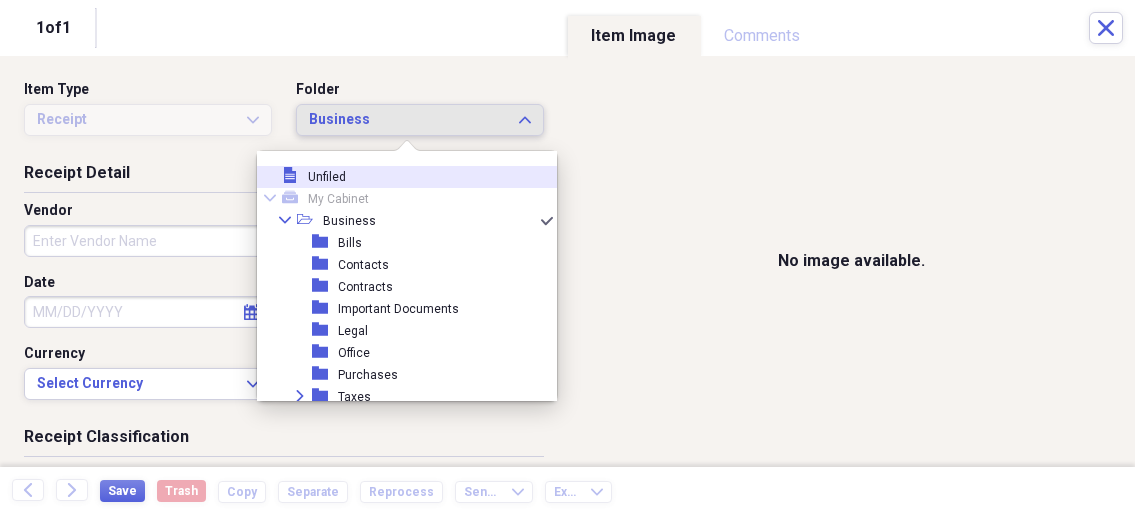 click on "file" 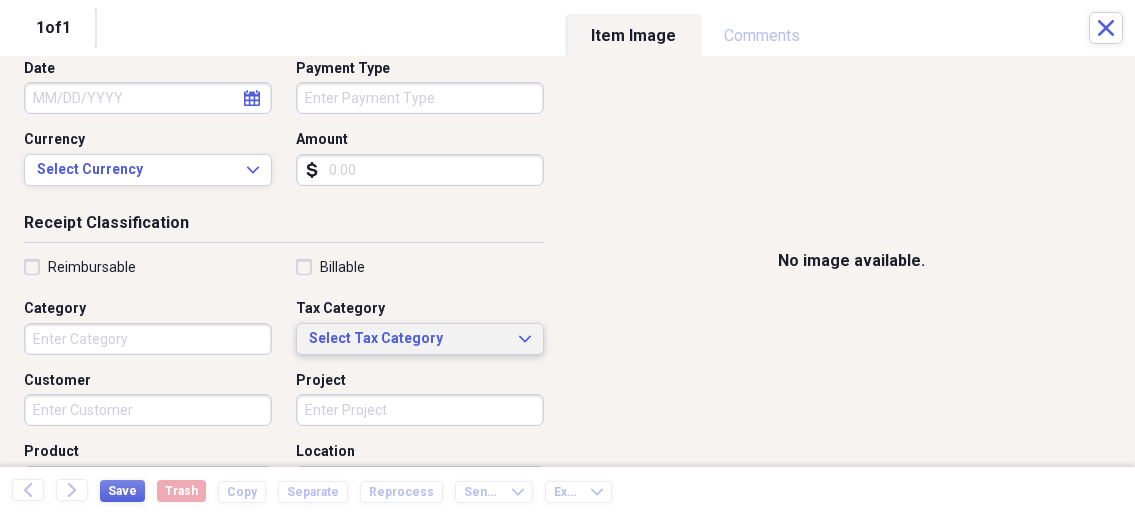 scroll, scrollTop: 0, scrollLeft: 0, axis: both 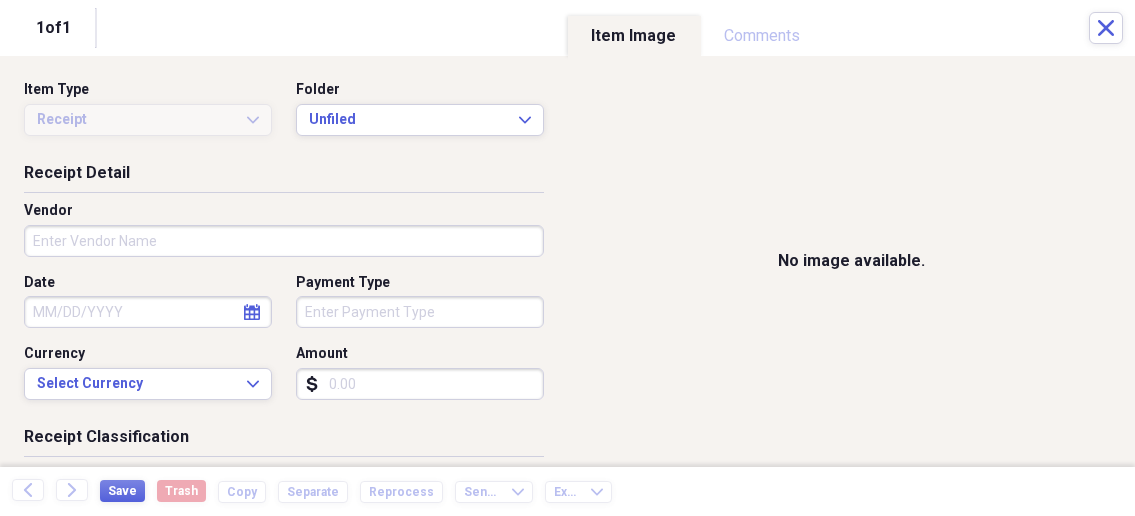click on "Date" at bounding box center (148, 312) 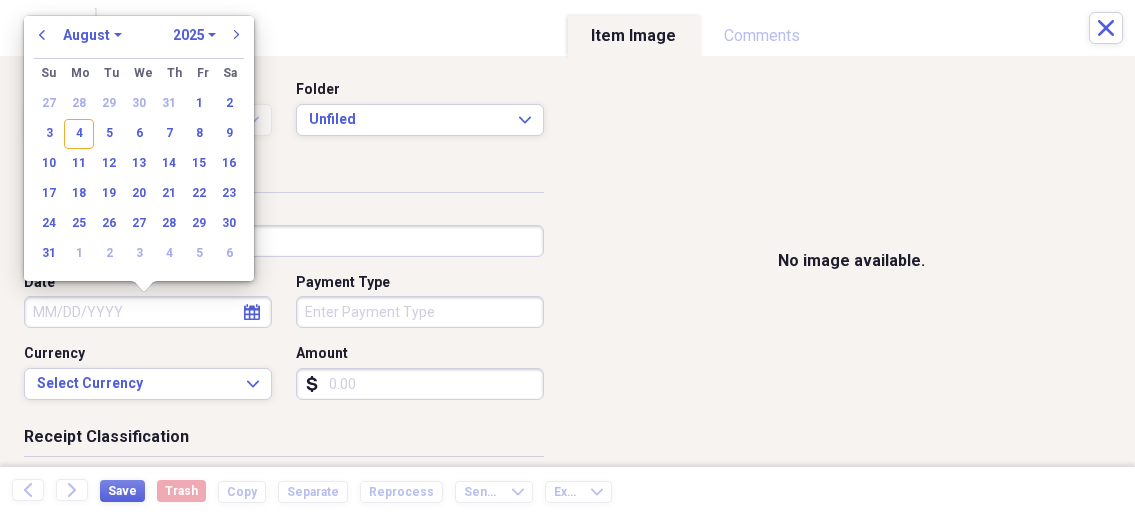 click on "1  of  1 Close" at bounding box center (567, 28) 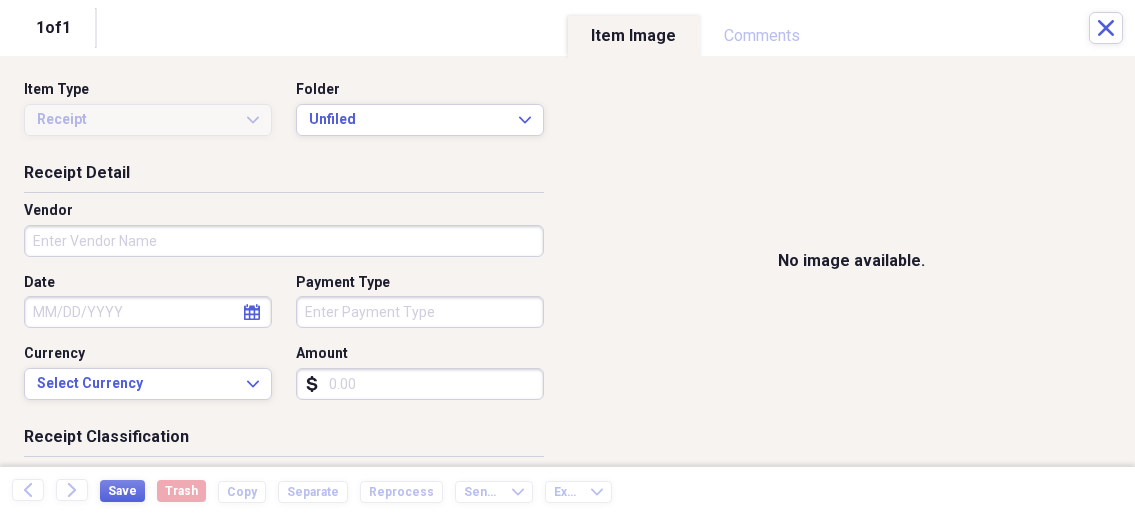 click on "Vendor" at bounding box center [284, 241] 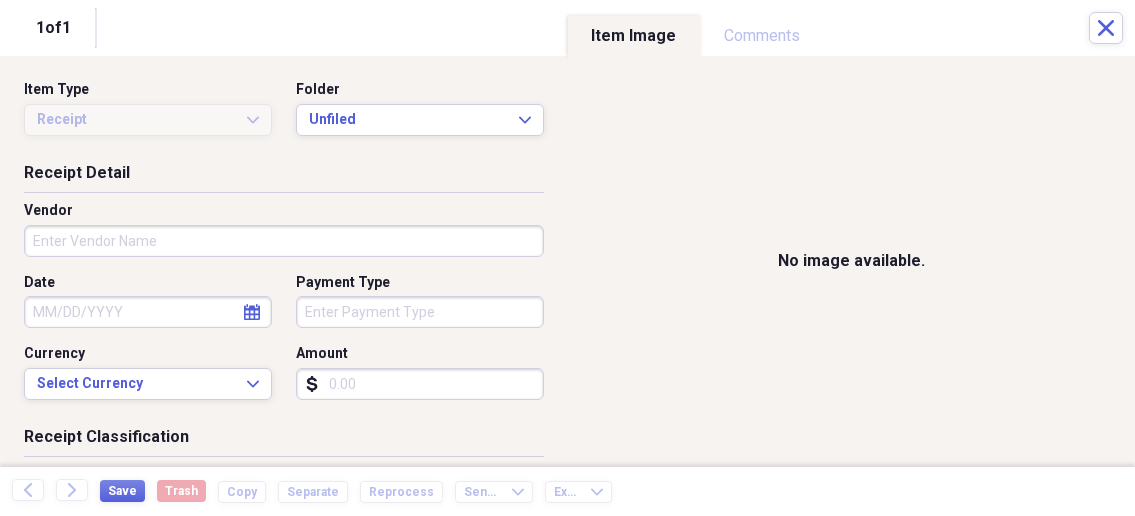 click on "Receipt Detail Vendor Date calendar Calendar Payment Type Currency Select Currency Expand Amount dollar-sign" at bounding box center (284, 294) 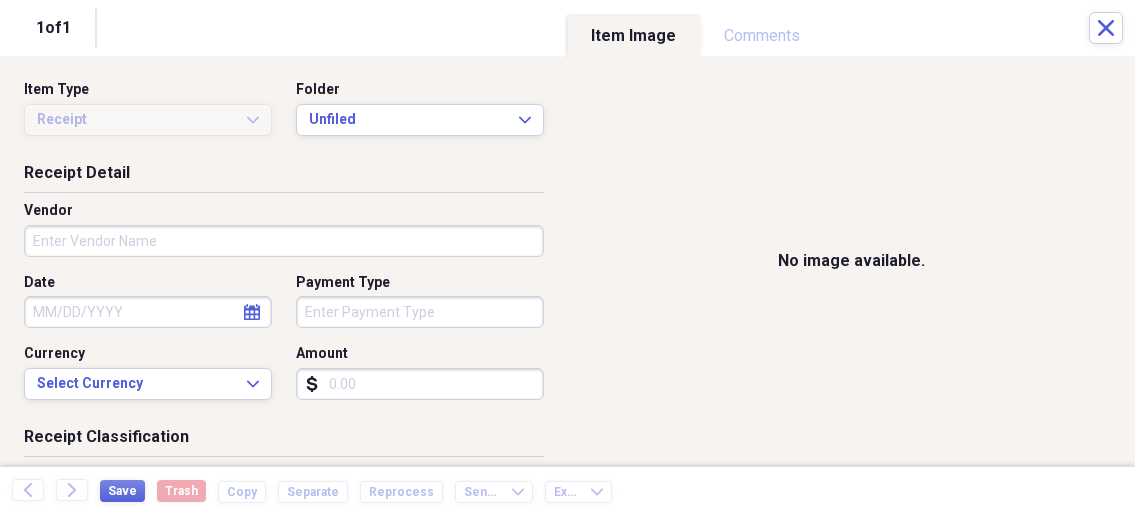 click on "Vendor" at bounding box center [284, 241] 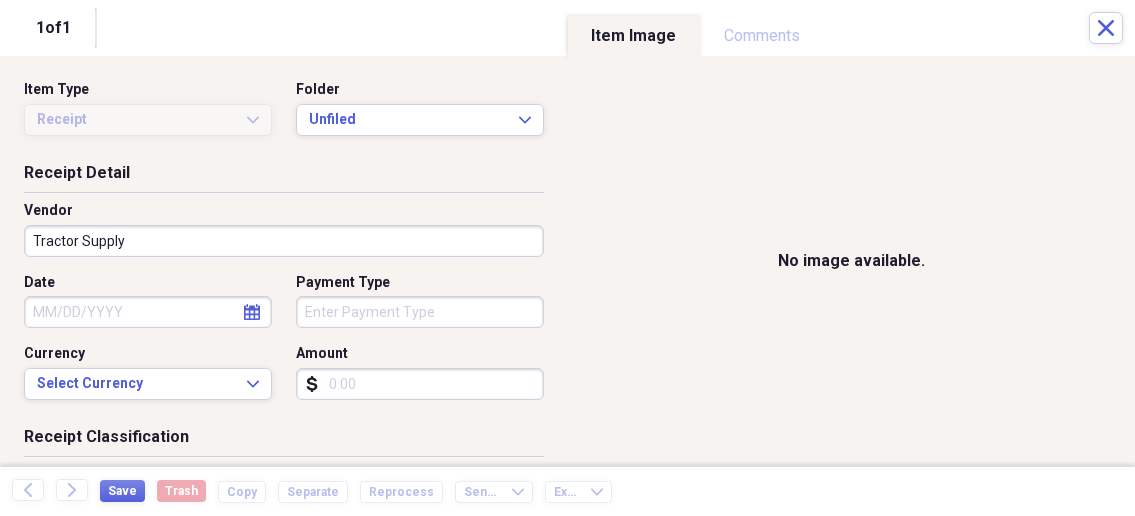 type on "Tractor Supply" 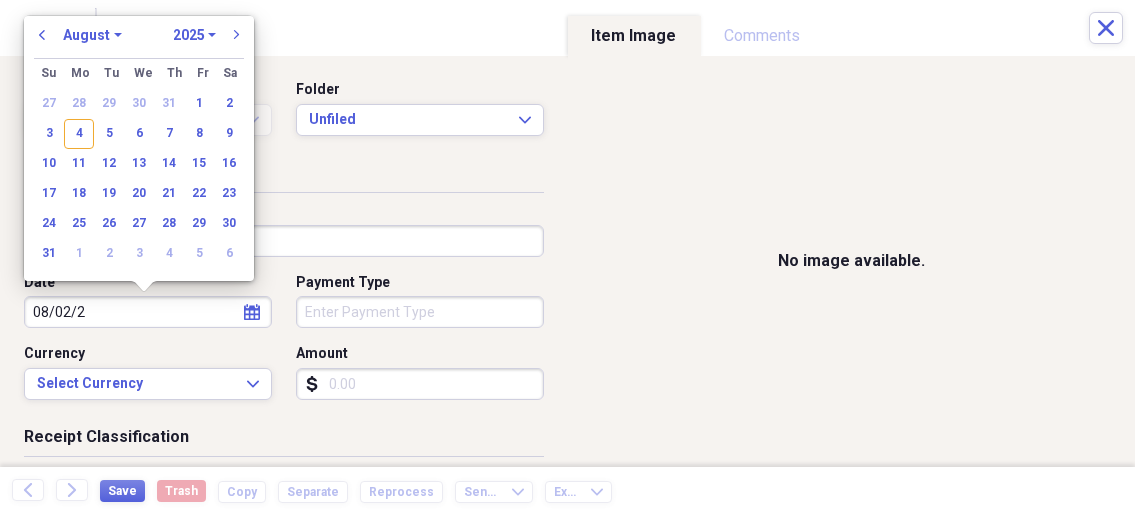 type on "08/02/20" 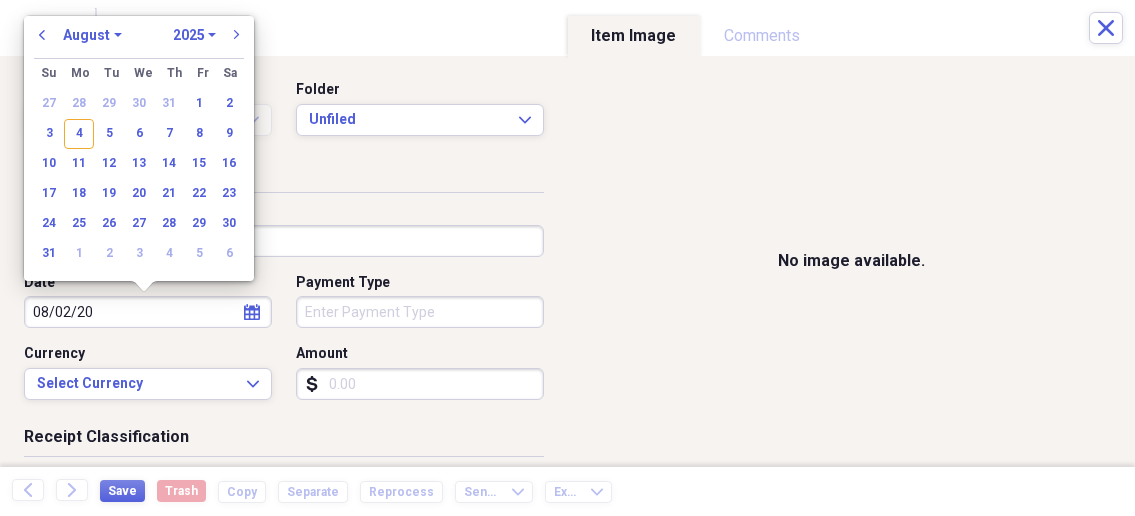 select on "2020" 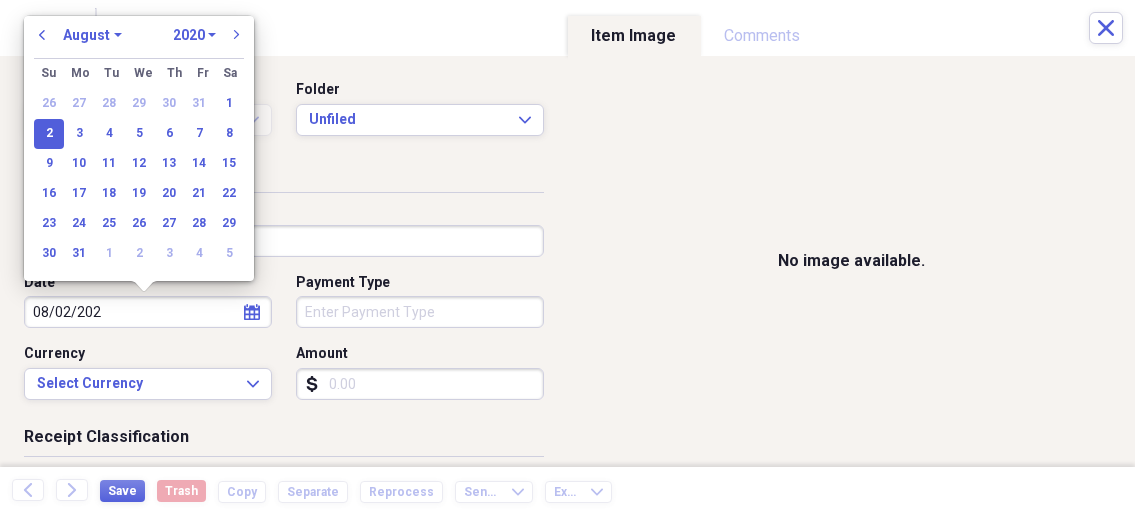 type on "08/02/2025" 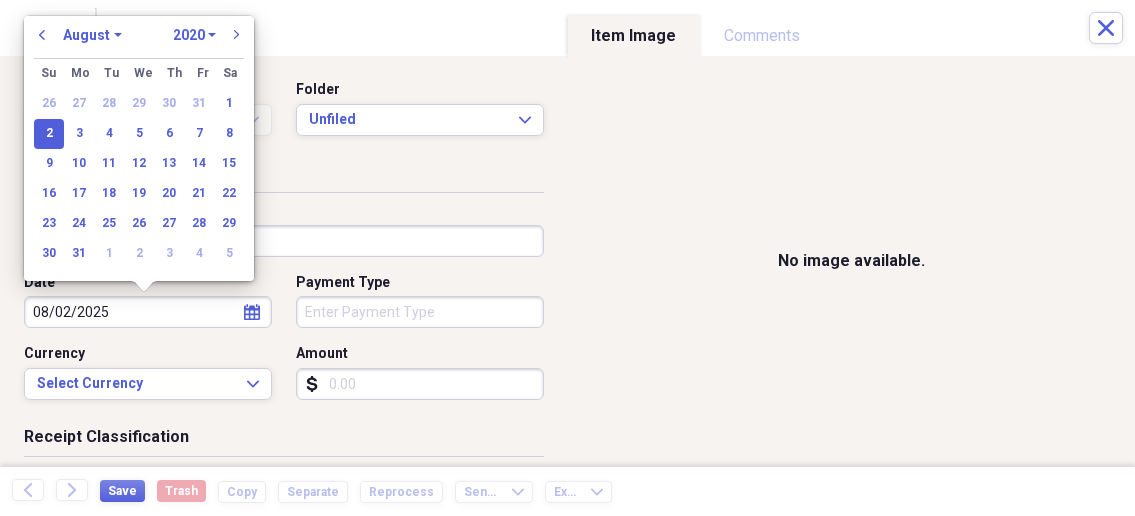 select on "2025" 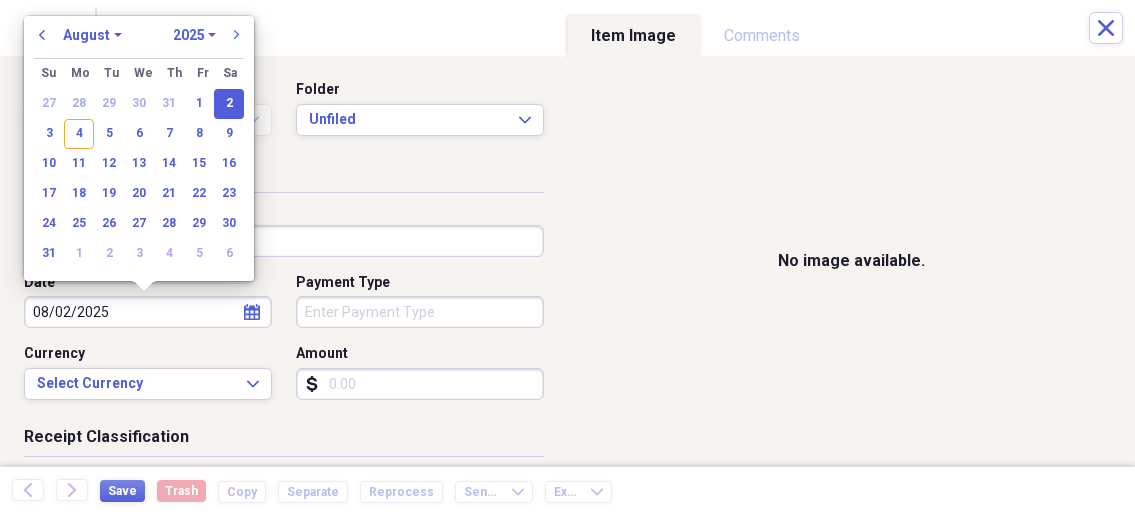 type on "08/02/2025" 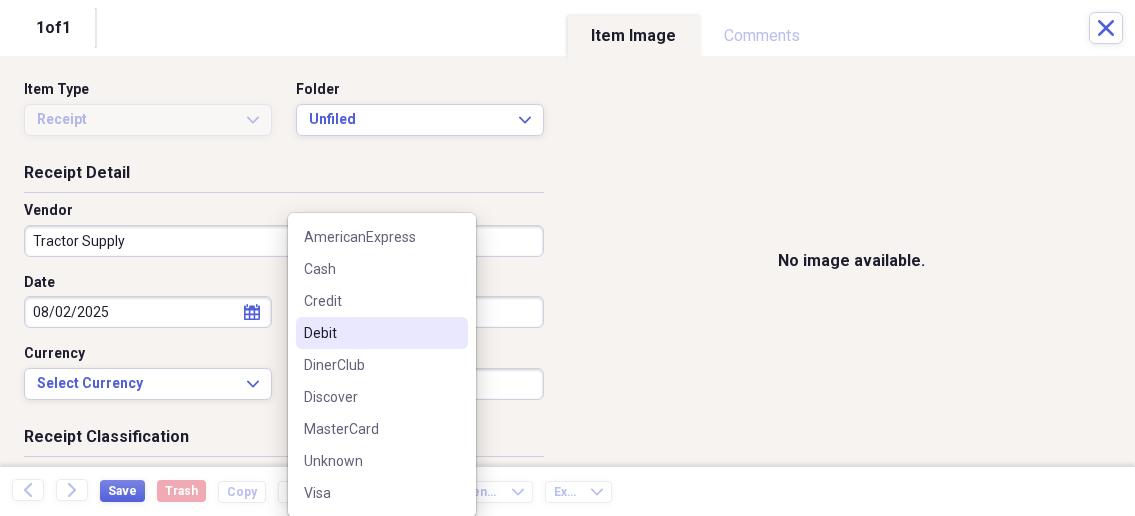 click on "Debit" at bounding box center [370, 333] 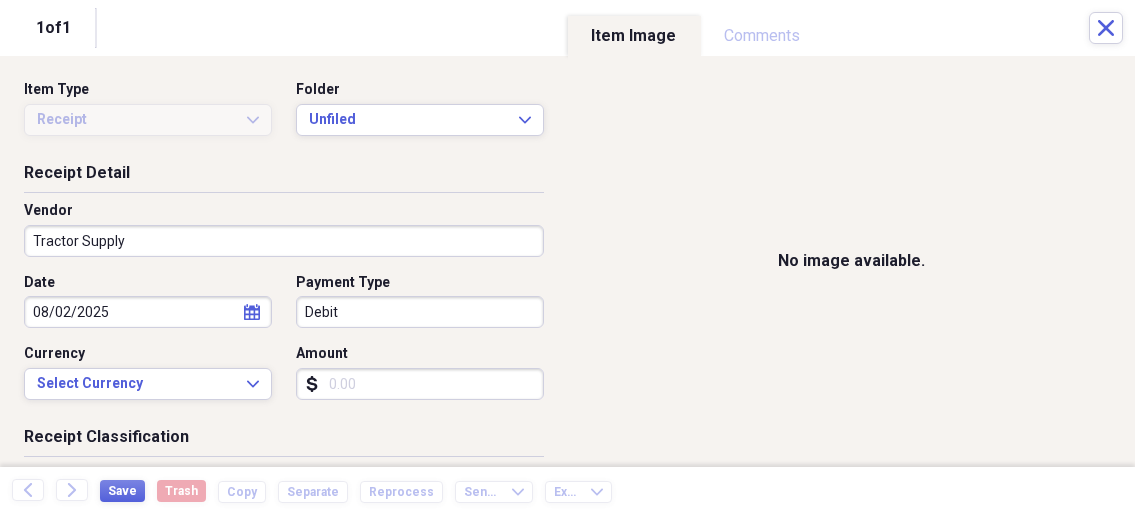 click on "Organize My Files 1 Collapse Unfiled Needs Review 1 Unfiled All Files Unfiled Unfiled Unfiled Saved Reports Collapse My Cabinet My Cabinet Add Folder Expand Folder Business Add Folder Expand Folder Personal Add Folder Trash Trash Help & Support Submit Import Import Add Create Expand Reports Reports Settings Nathalee Expand These items are in need of review Showing 1 item , totaling $291.99 Column Expand sort Sort Filters  Expand Create Item Expand Image Date Vendor Amount Category Product Source Folder Billable Reimbursable media 08/04/2025 SAMPLE - Neat Building Supply $291.99 General Retail Supplies Unfiled Items 25 Expand Trash Move Send To Expand Export Expand more 1 1  of  1 Close Item Type Receipt Expand Folder Unfiled Expand Receipt Detail Vendor Tractor Supply Date 08/02/2025 calendar Calendar Payment Type Debit Currency Select Currency Expand Amount dollar-sign Receipt Classification Reimbursable Billable Category Tax Category Select Tax Category Expand Customer Project Product Location Class Notes" at bounding box center (567, 258) 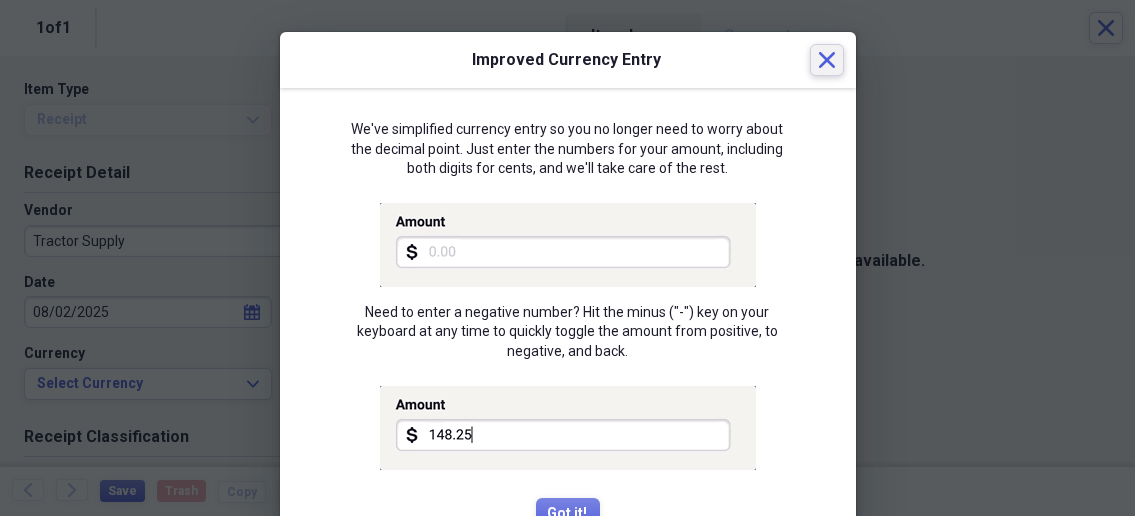 click on "Close" at bounding box center (827, 60) 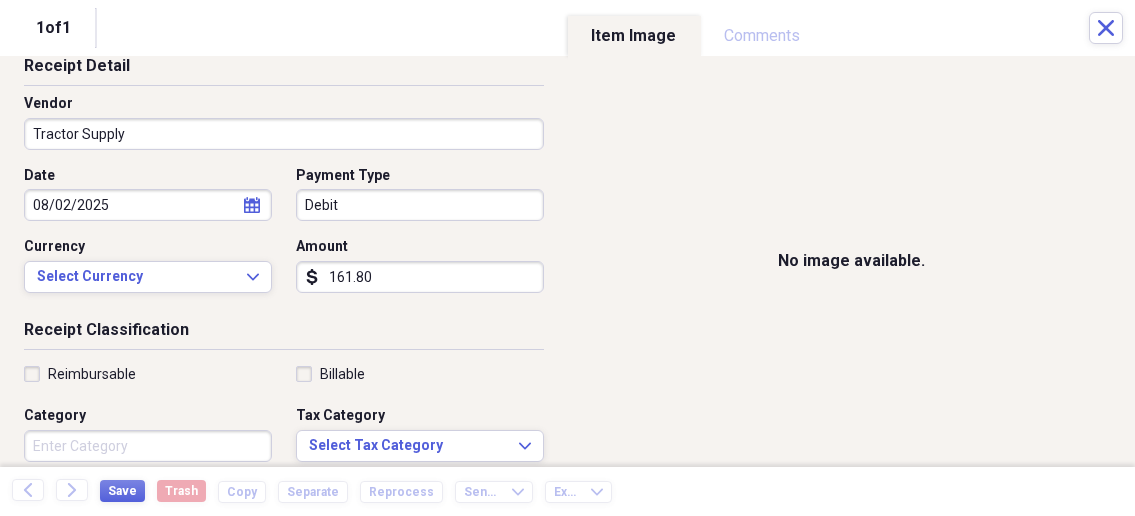 scroll, scrollTop: 214, scrollLeft: 0, axis: vertical 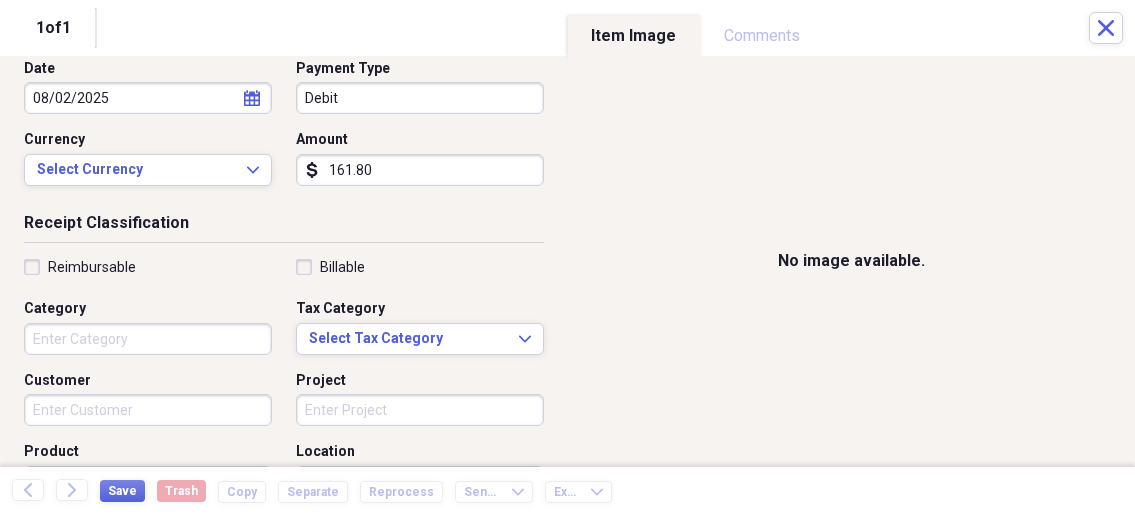 type on "161.80" 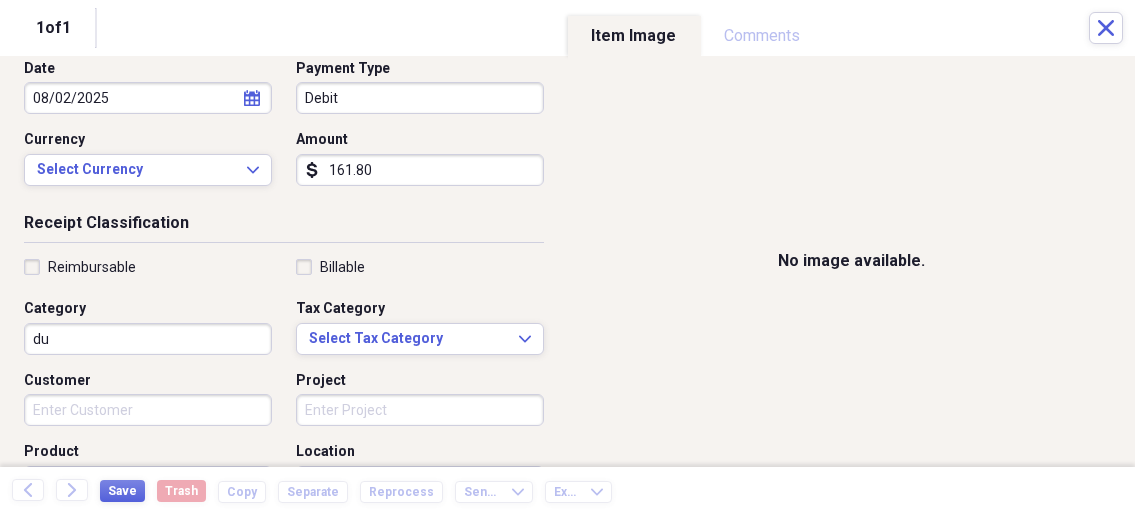 type on "d" 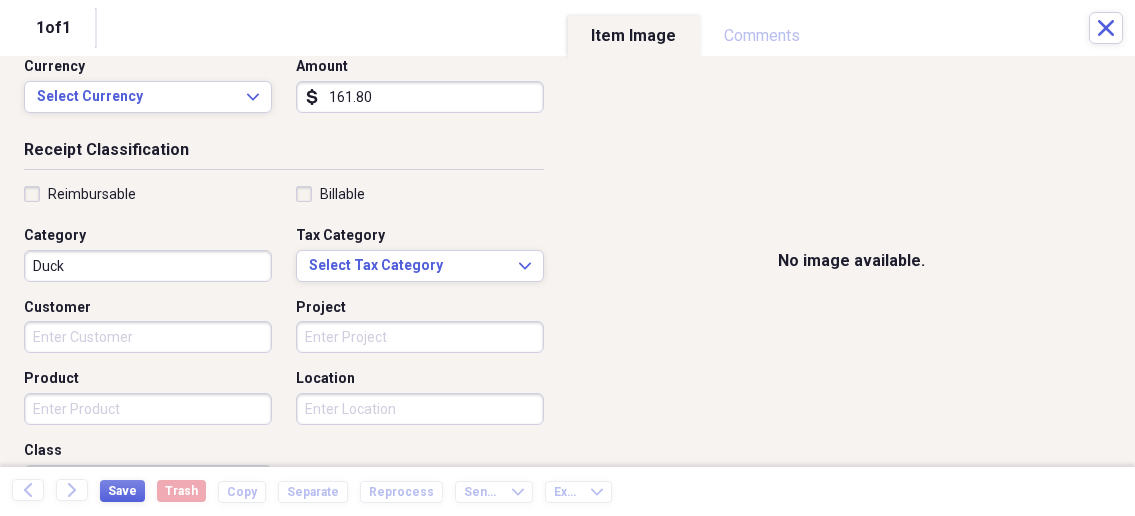 scroll, scrollTop: 321, scrollLeft: 0, axis: vertical 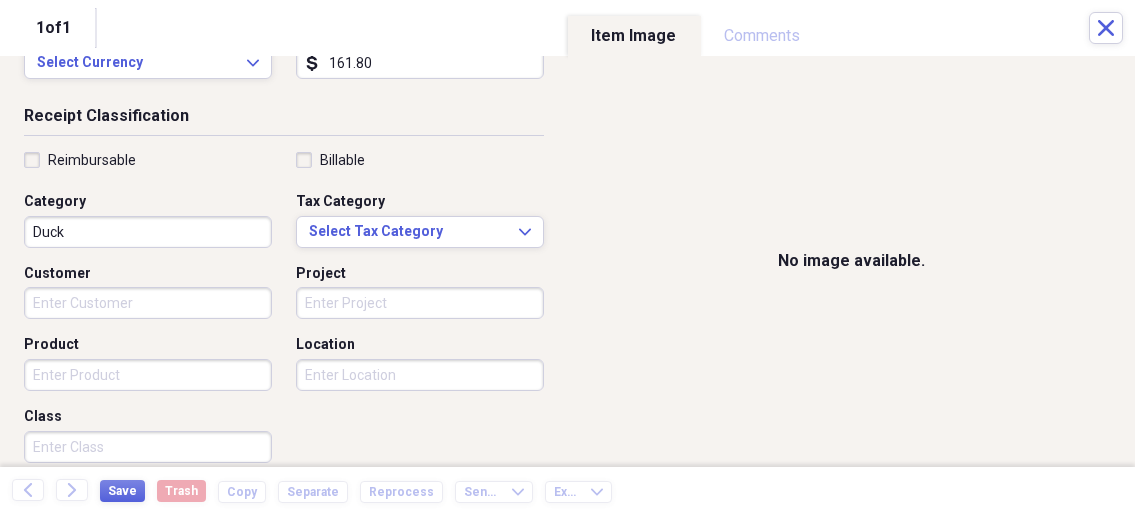 type on "Duck" 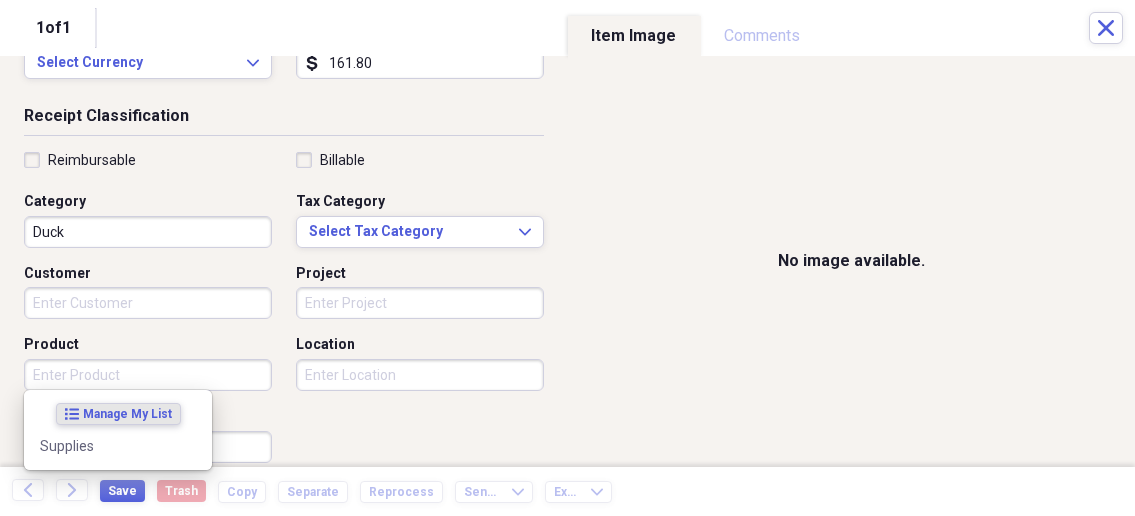 click on "Product" at bounding box center [148, 375] 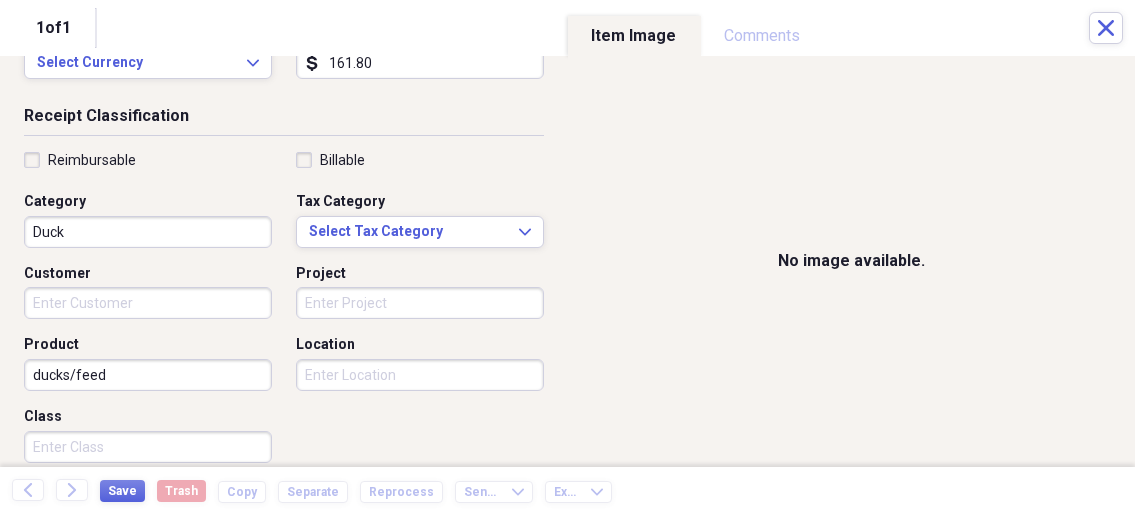 click on "ducks/feed" at bounding box center [148, 375] 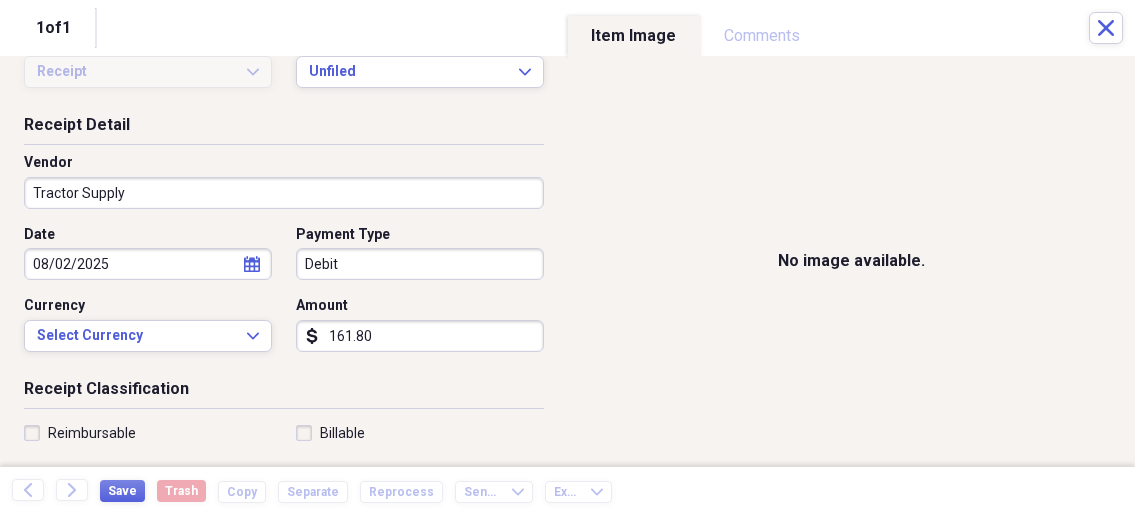 scroll, scrollTop: 0, scrollLeft: 0, axis: both 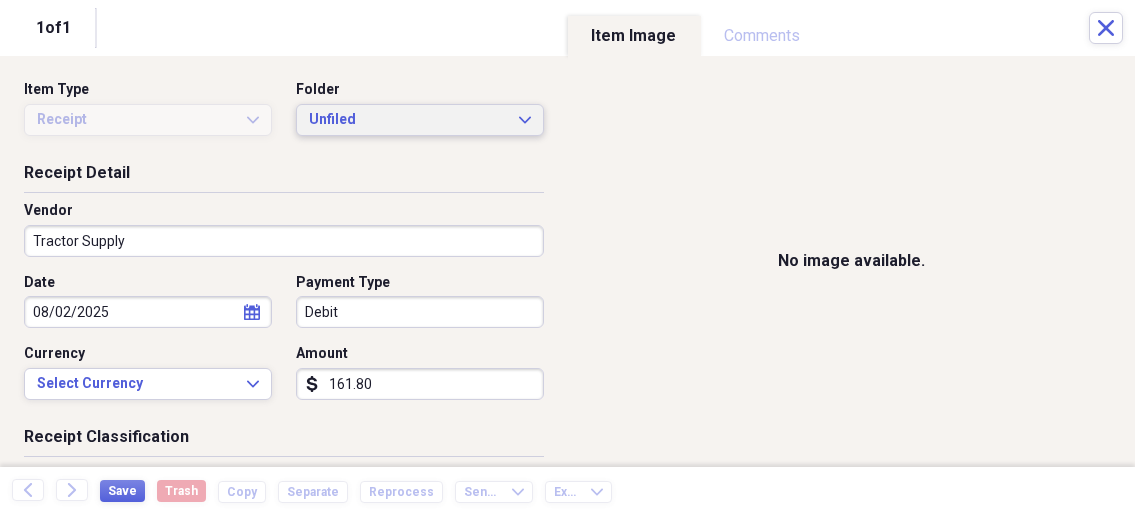 type on "ducks/feed" 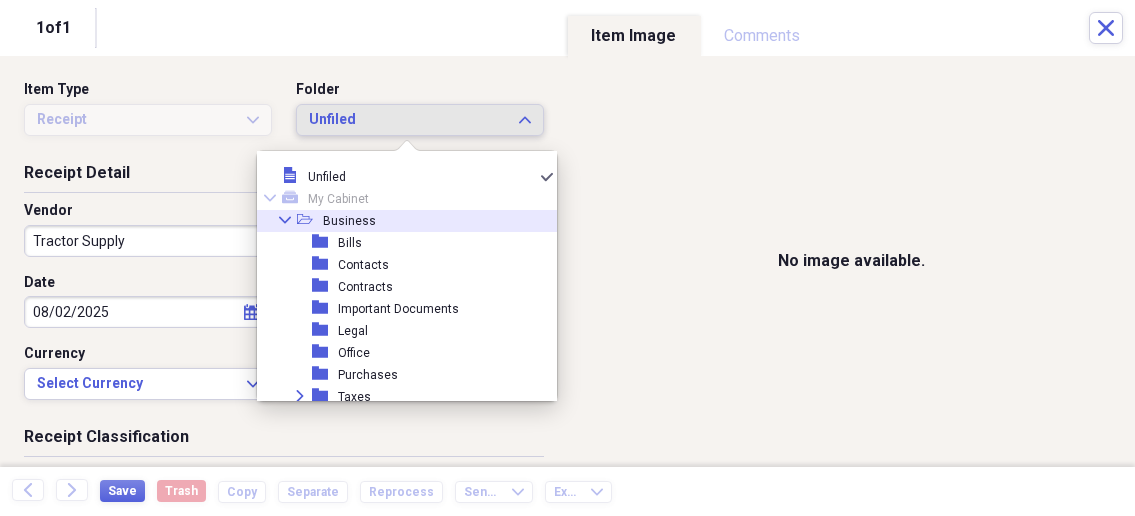 scroll, scrollTop: 29, scrollLeft: 0, axis: vertical 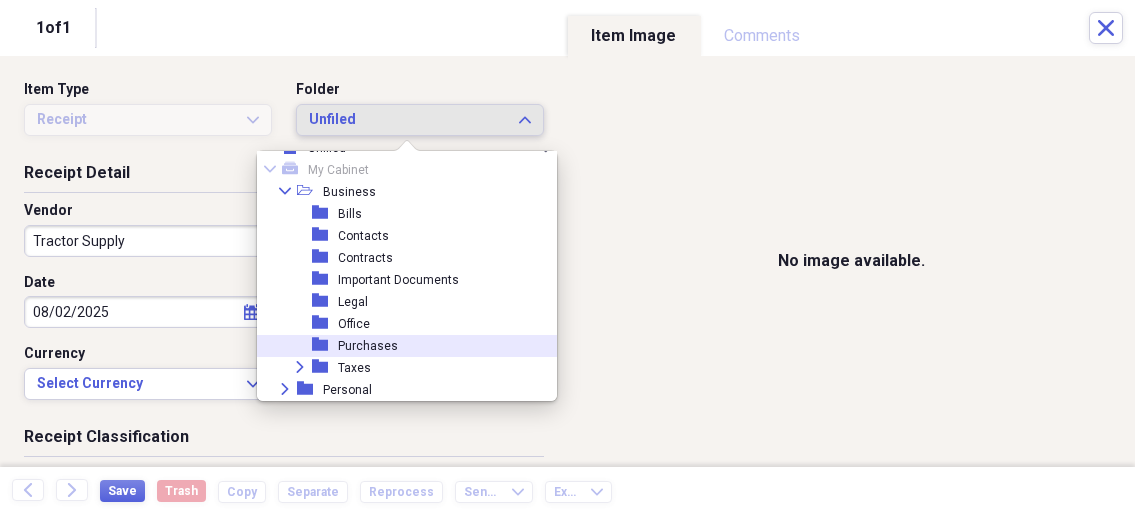 click on "Purchases" at bounding box center (368, 346) 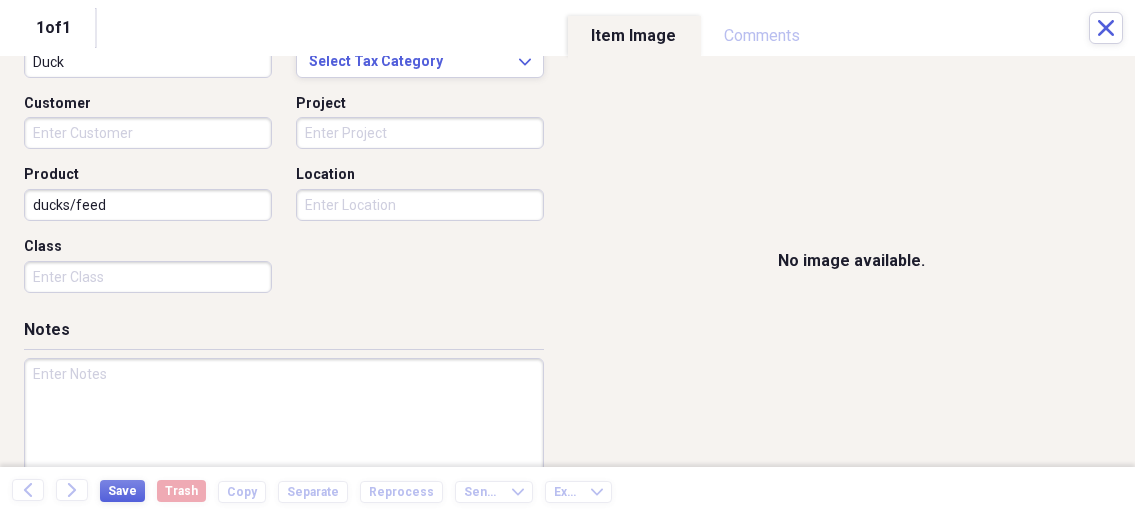 scroll, scrollTop: 535, scrollLeft: 0, axis: vertical 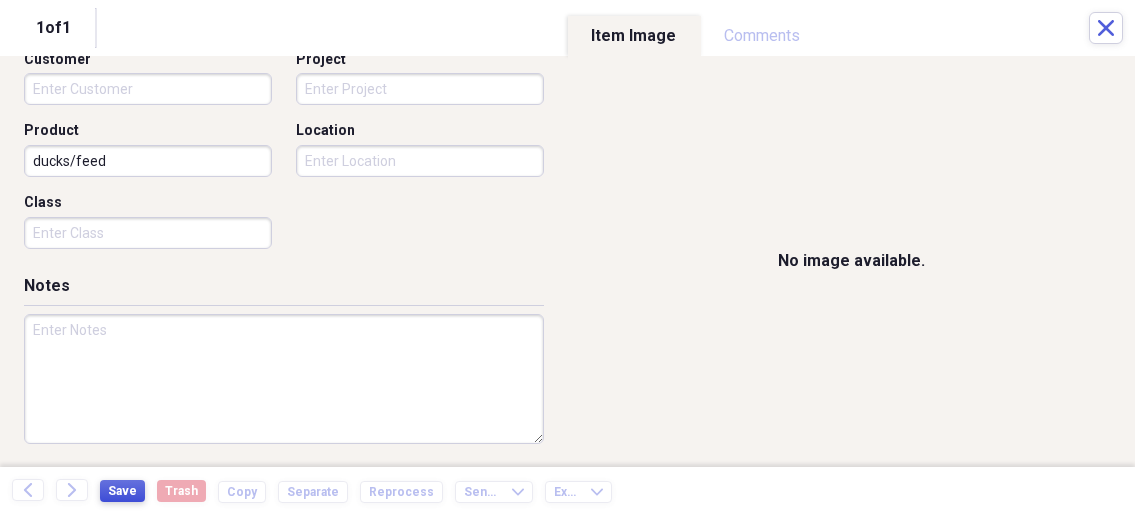 click on "Save" at bounding box center [122, 491] 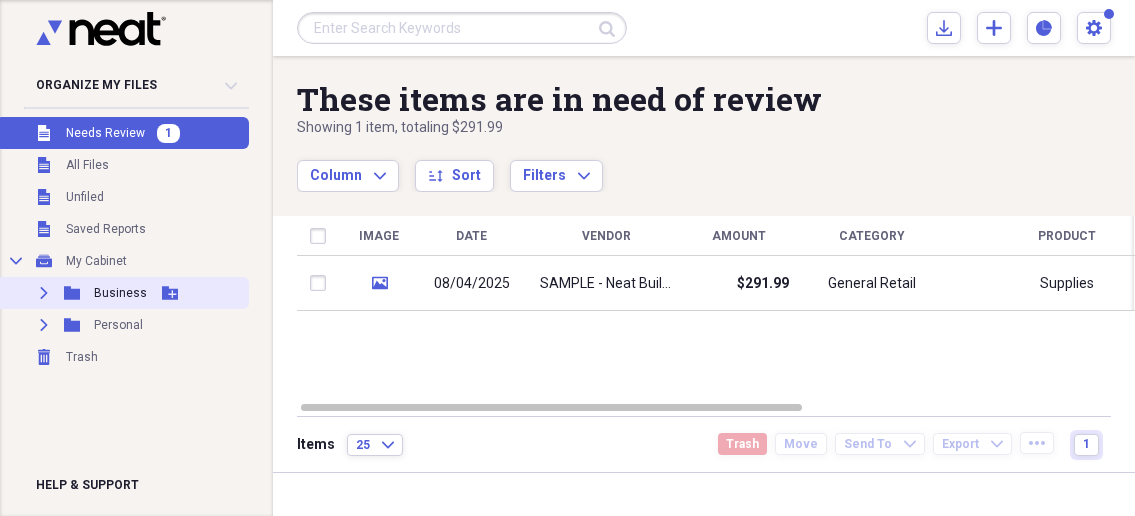click on "Expand" 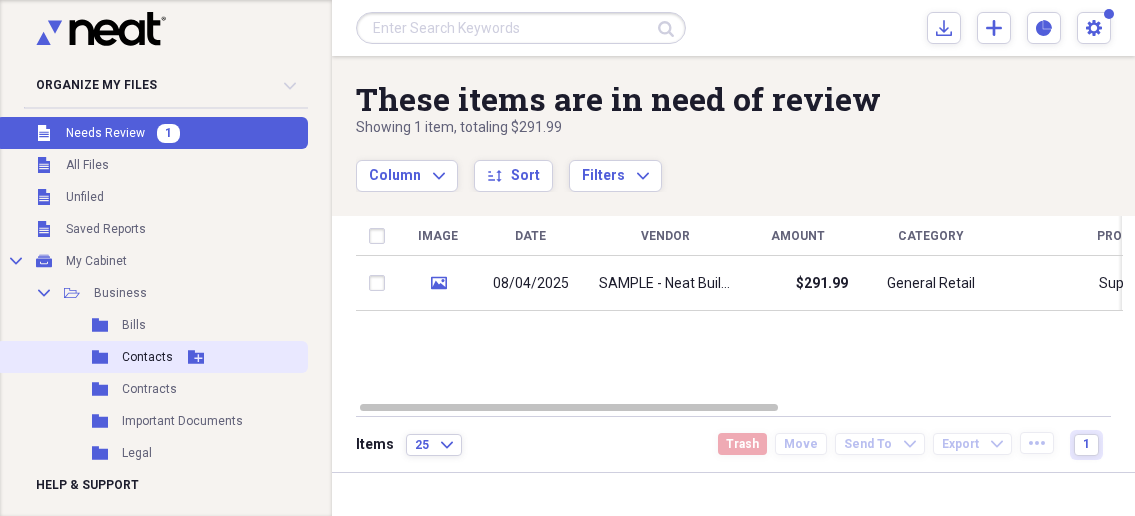 click on "Folder Contacts Add Folder" at bounding box center (152, 357) 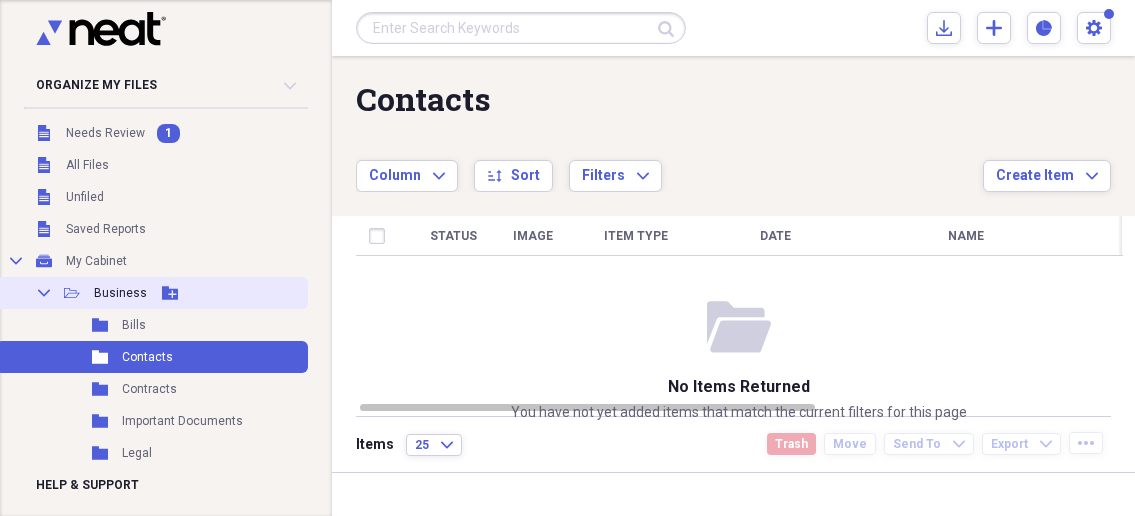 click on "Collapse Open Folder Business Add Folder" at bounding box center [152, 293] 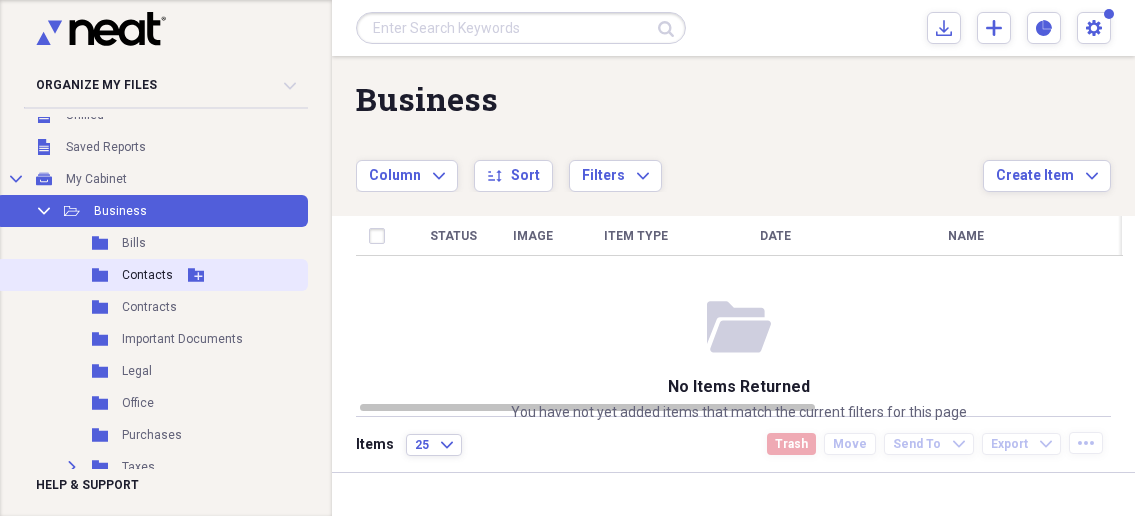 scroll, scrollTop: 174, scrollLeft: 0, axis: vertical 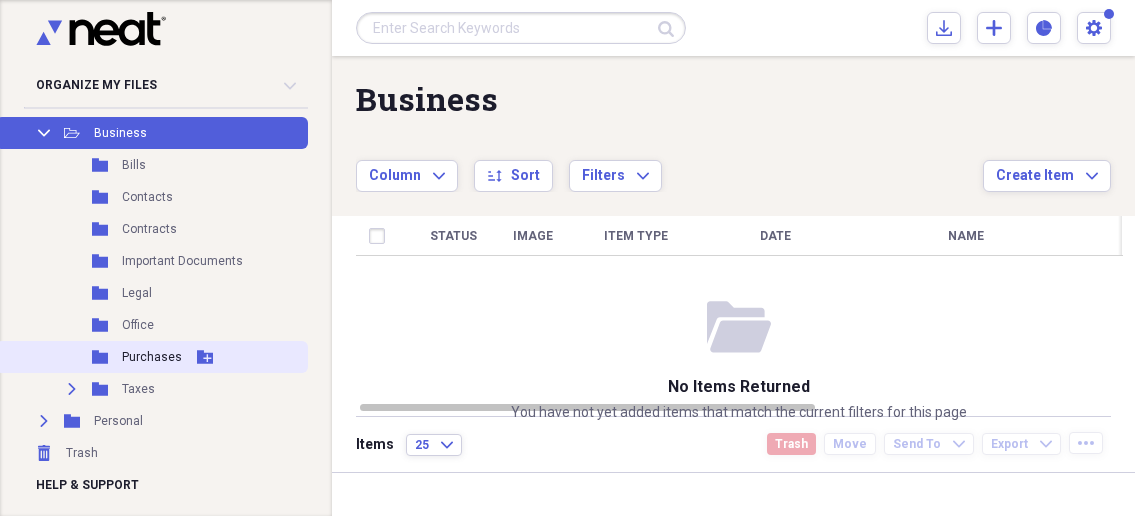 click on "Folder" 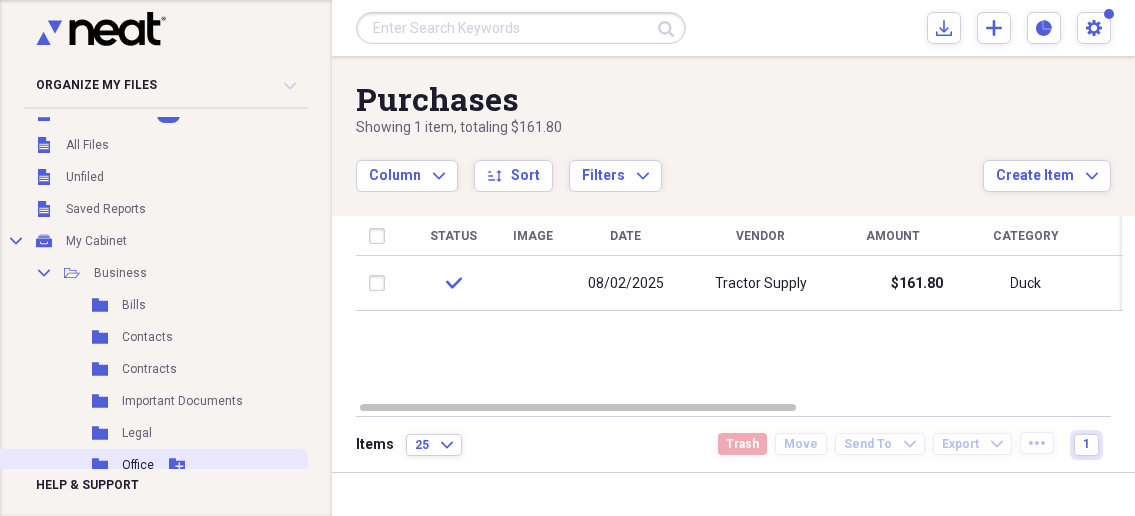 scroll, scrollTop: 0, scrollLeft: 0, axis: both 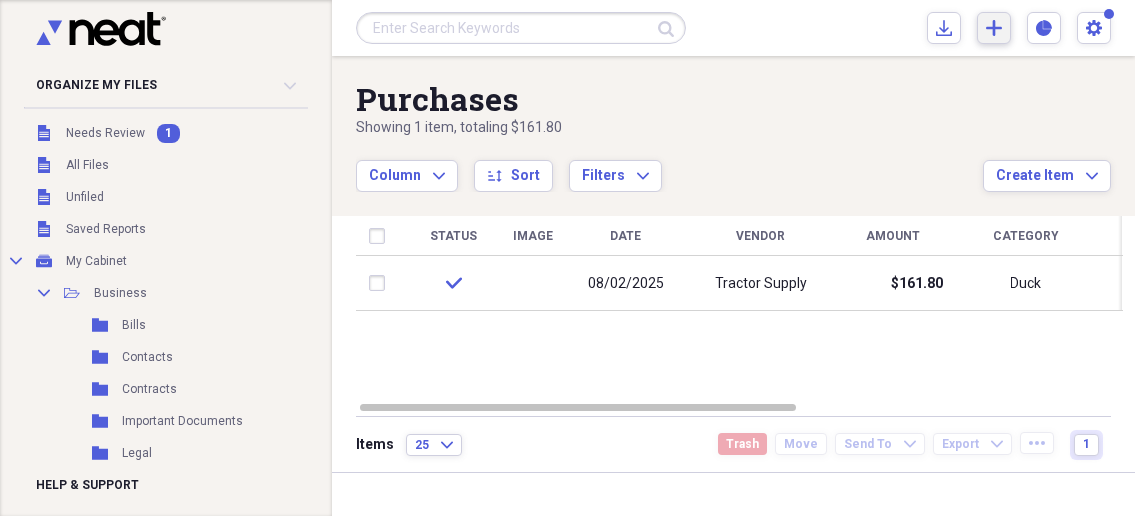 click on "Add" 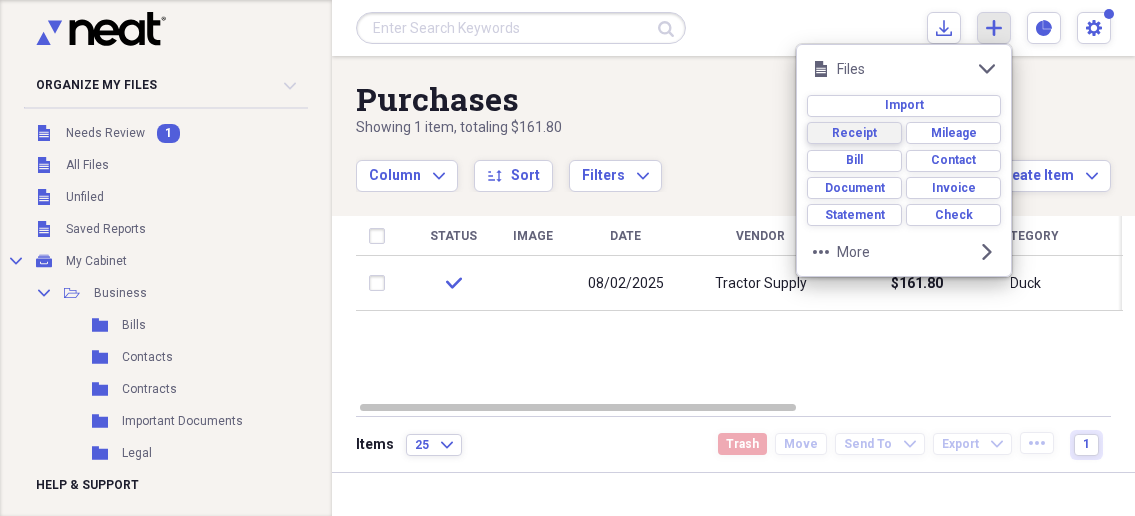click on "Receipt" at bounding box center [854, 133] 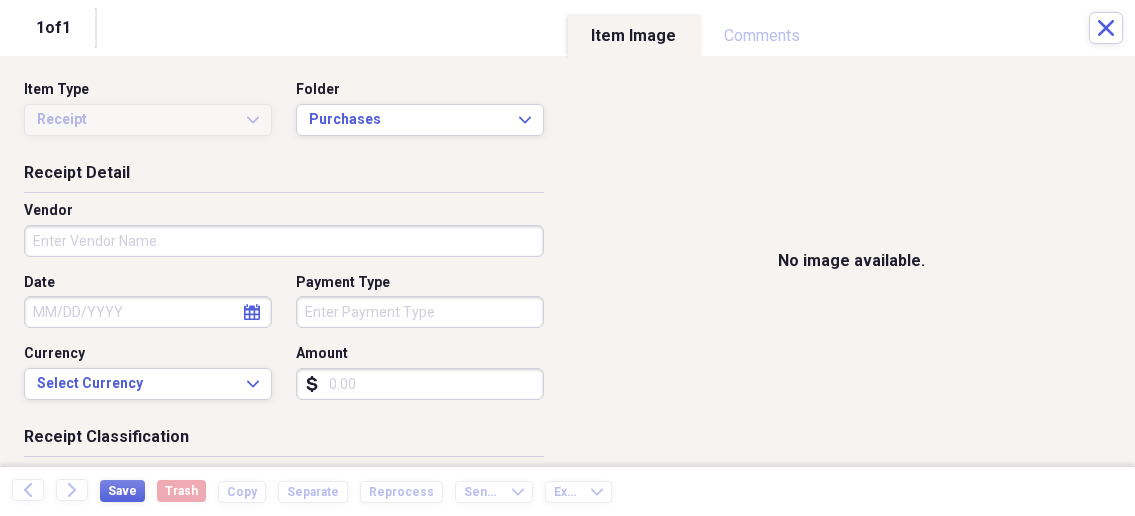 click on "Vendor" at bounding box center [284, 241] 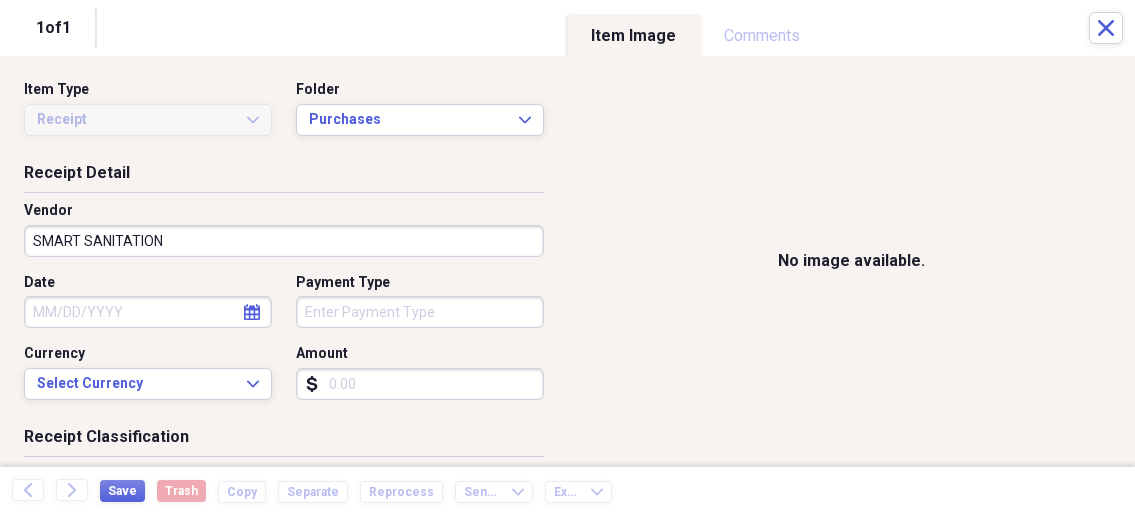 type on "SMART SANITATION" 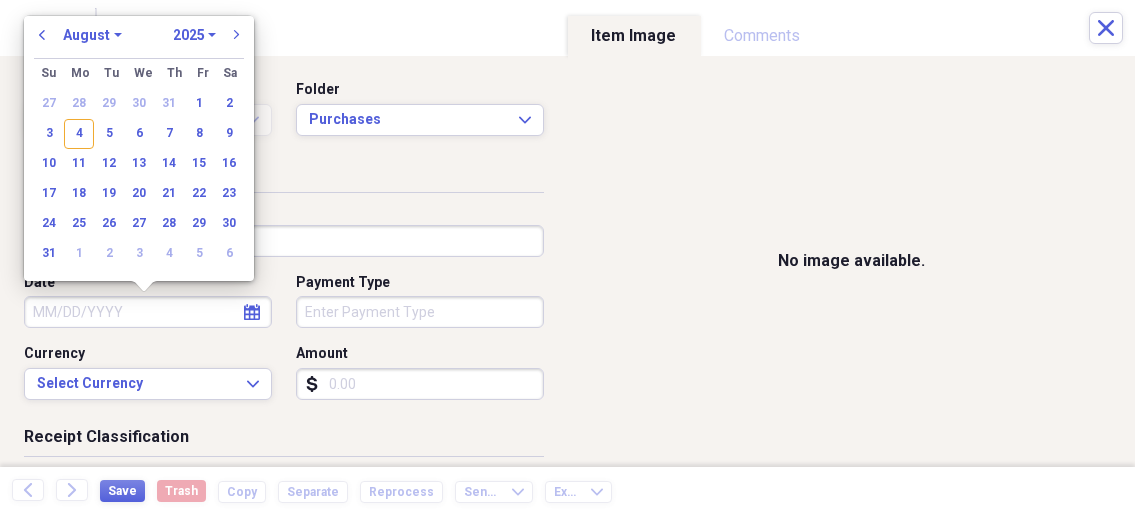 click on "Date" at bounding box center (148, 312) 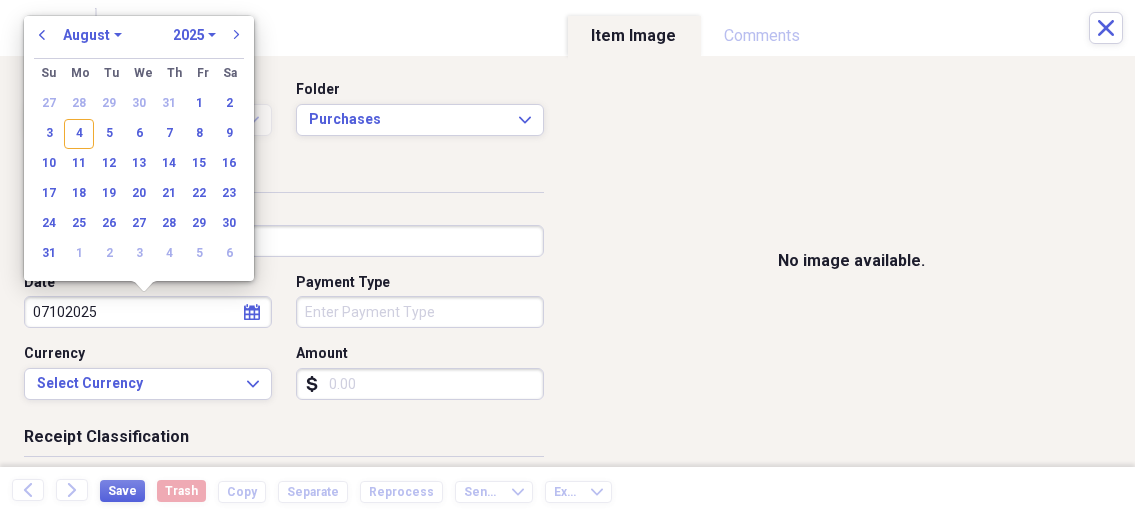 click on "07102025" at bounding box center [148, 312] 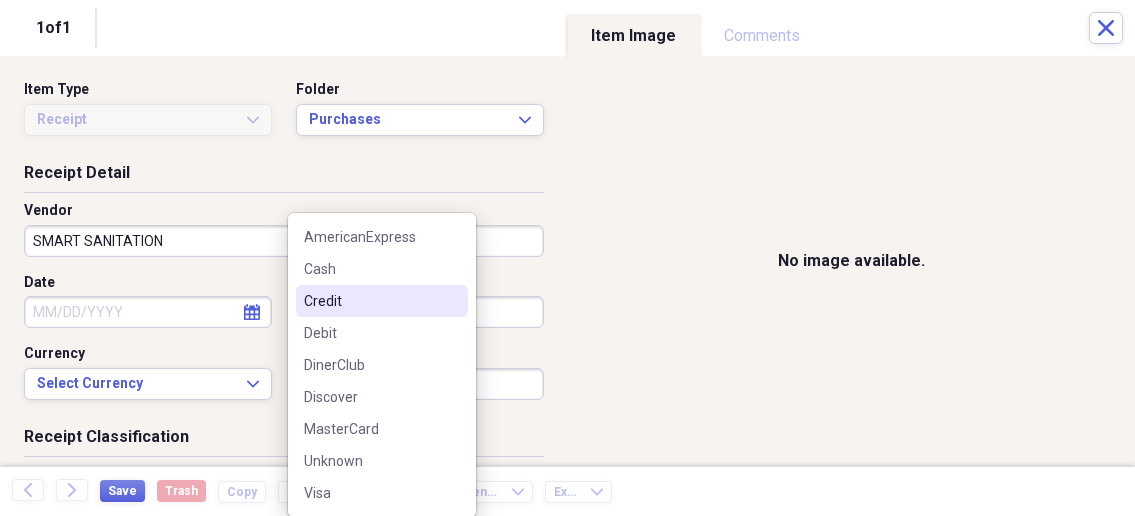 click on "Date" at bounding box center (148, 312) 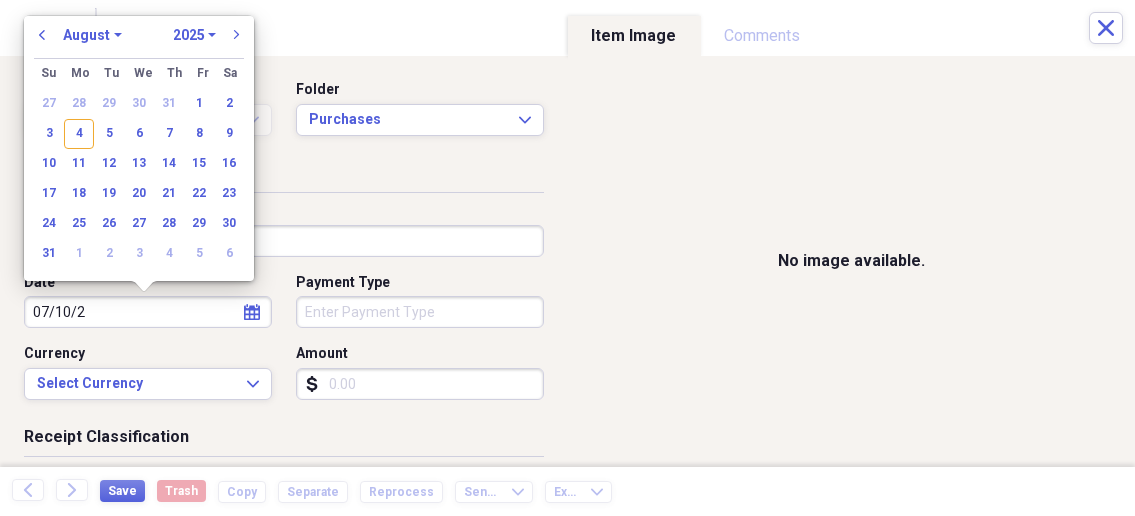 type on "07/10/20" 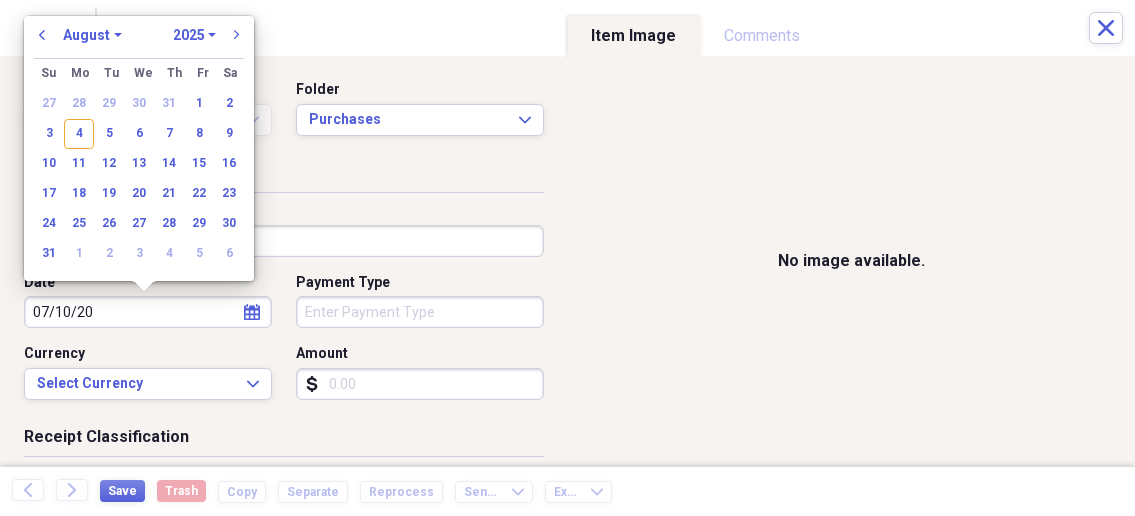 select on "6" 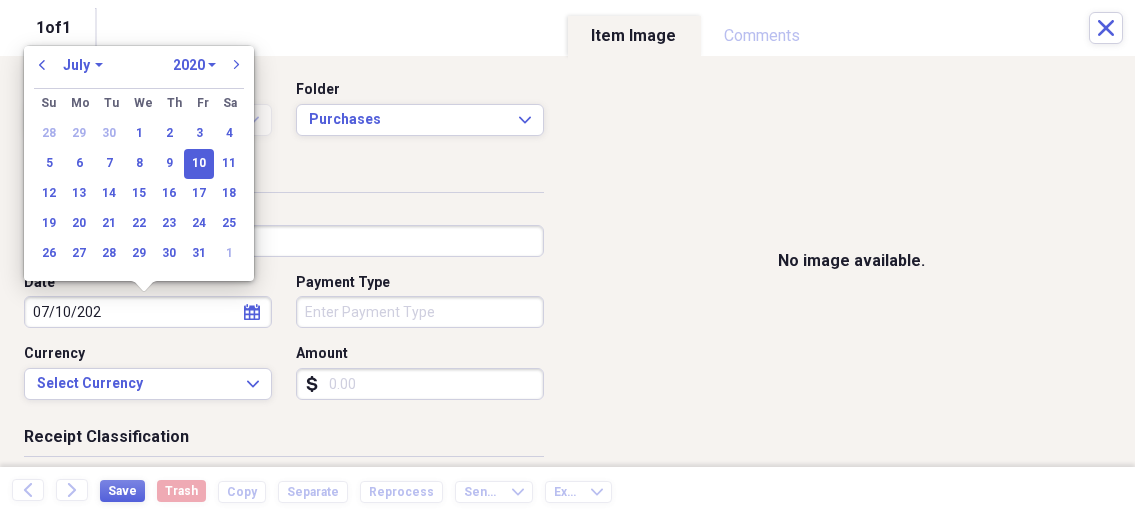 type on "07/10/2025" 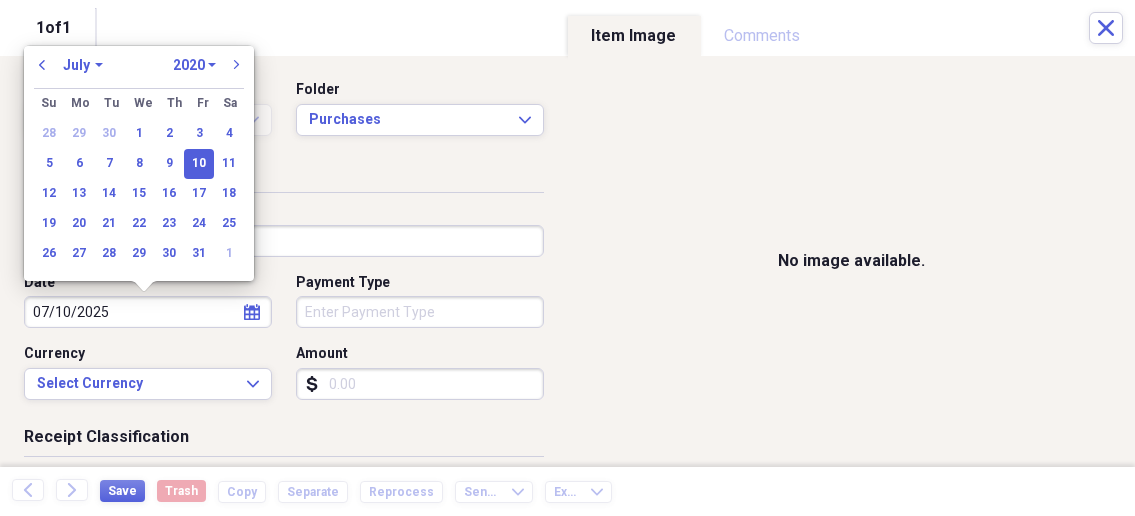 select on "2025" 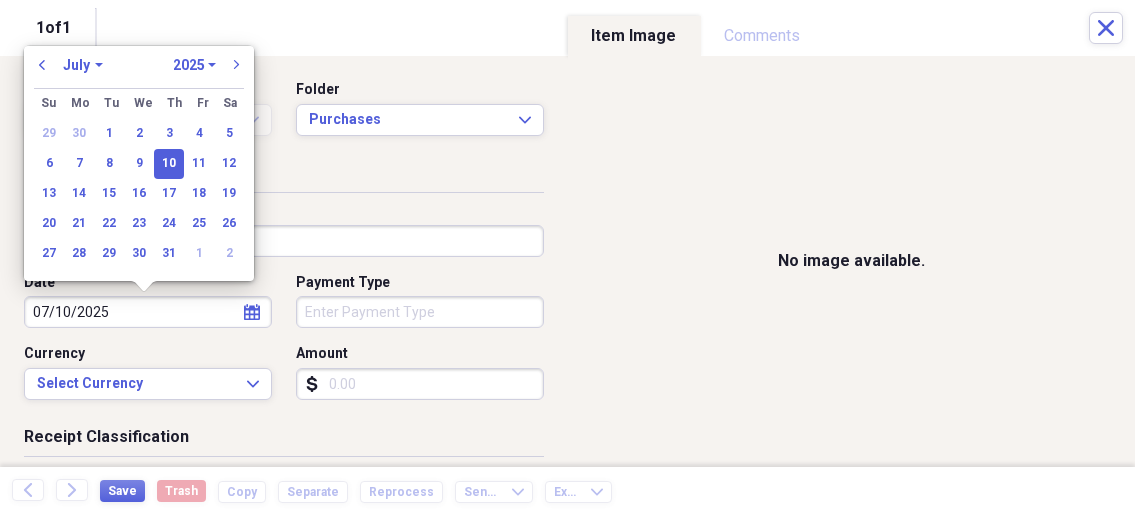 type on "07/10/2025" 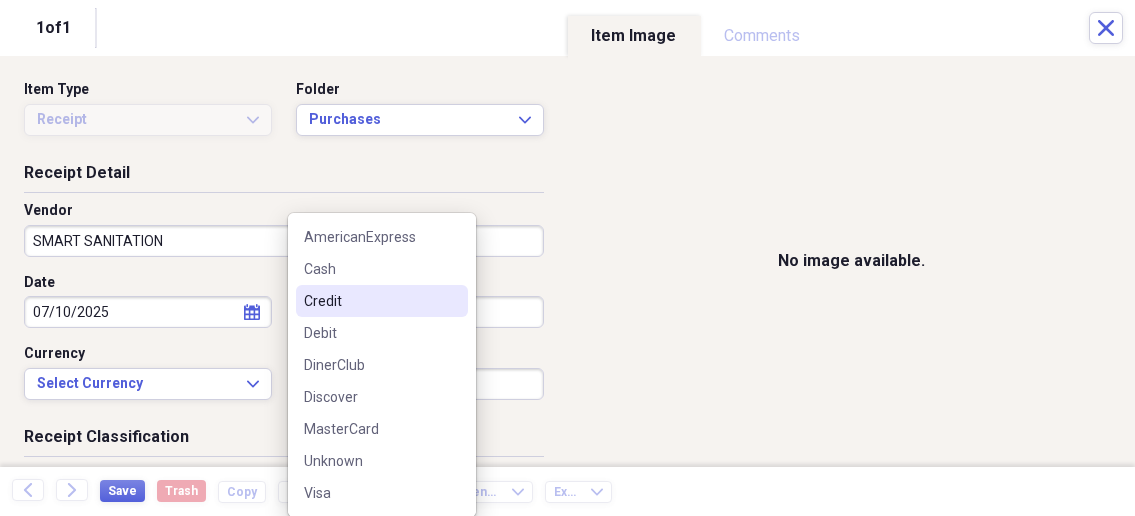 click on "Organize My Files 1 Collapse Unfiled Needs Review 1 Unfiled All Files Unfiled Unfiled Unfiled Saved Reports Collapse My Cabinet My Cabinet Add Folder Collapse Open Folder Business Add Folder Folder Bills Add Folder Folder Contacts Add Folder Folder Contracts Add Folder Folder Important Documents Add Folder Folder Legal Add Folder Folder Office Add Folder Folder Purchases Add Folder Expand Folder Taxes Add Folder Expand Folder Personal Add Folder Trash Trash Help & Support Submit Import Import Add Create Expand Reports Reports Settings Nathalee Expand Purchases Showing 1 item , totaling $161.80 Column Expand sort Sort Filters  Expand Create Item Expand Status Image Date Vendor Amount Category Product Source Billable Reimbursable check 08/02/2025 Tractor Supply $161.80 Duck ducks/feed Items 25 Expand Trash Move Send To Expand Export Expand more 1 1  of  1 Close Item Type Receipt Expand Folder Purchases Expand Receipt Detail Vendor SMART SANITATION Date 07/10/2025 calendar Calendar Payment Type Currency Expand 1" at bounding box center (567, 258) 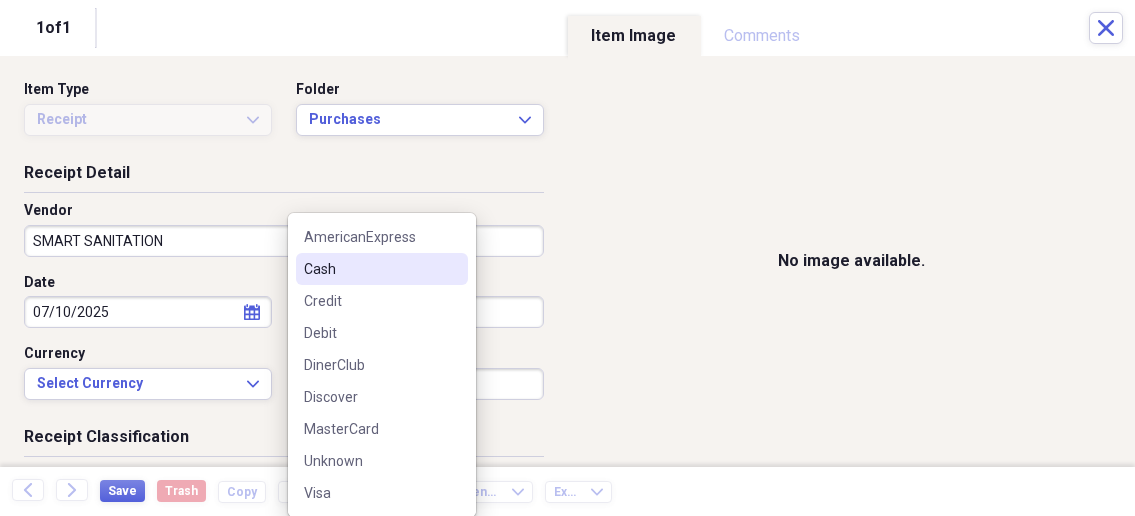 click on "No image available." at bounding box center (852, 261) 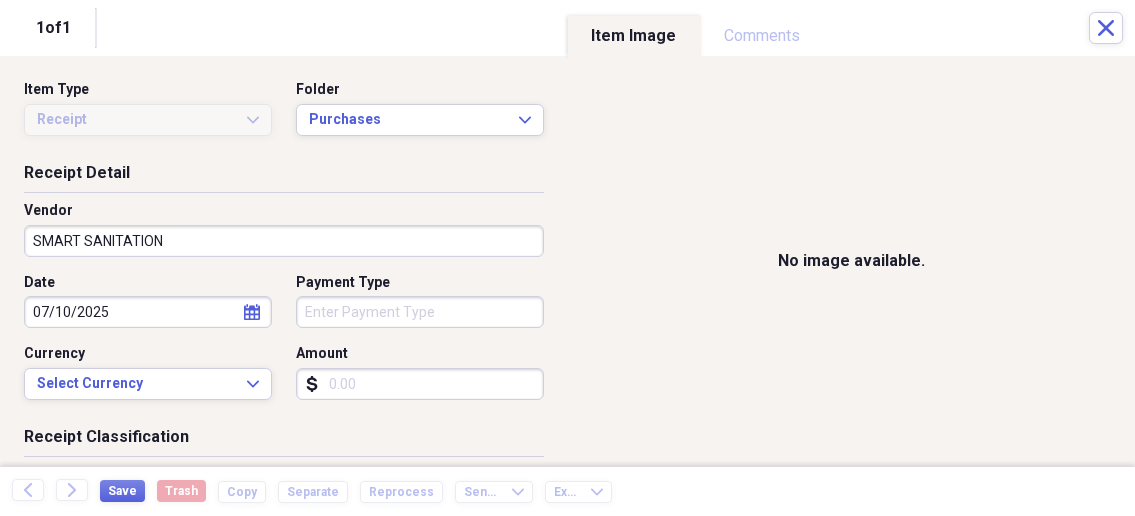 click on "Organize My Files 1 Collapse Unfiled Needs Review 1 Unfiled All Files Unfiled Unfiled Unfiled Saved Reports Collapse My Cabinet My Cabinet Add Folder Collapse Open Folder Business Add Folder Folder Bills Add Folder Folder Contacts Add Folder Folder Contracts Add Folder Folder Important Documents Add Folder Folder Legal Add Folder Folder Office Add Folder Folder Purchases Add Folder Expand Folder Taxes Add Folder Expand Folder Personal Add Folder Trash Trash Help & Support Submit Import Import Add Create Expand Reports Reports Settings Nathalee Expand Purchases Showing 1 item , totaling $161.80 Column Expand sort Sort Filters  Expand Create Item Expand Status Image Date Vendor Amount Category Product Source Billable Reimbursable check 08/02/2025 Tractor Supply $161.80 Duck ducks/feed Items 25 Expand Trash Move Send To Expand Export Expand more 1 1  of  1 Close Item Type Receipt Expand Folder Purchases Expand Receipt Detail Vendor SMART SANITATION Date 07/10/2025 calendar Calendar Payment Type Currency Expand" at bounding box center (567, 258) 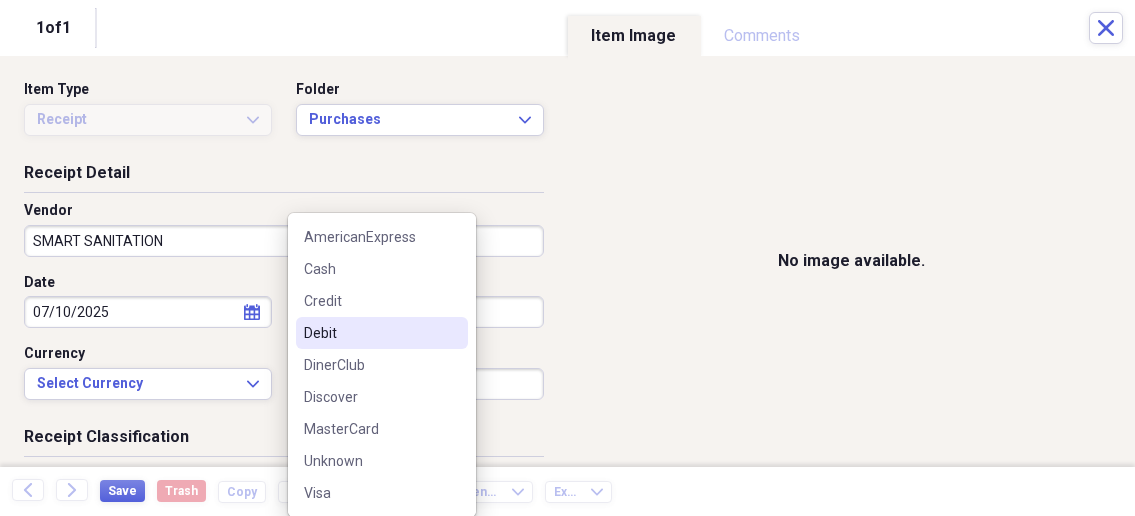 click on "Debit" at bounding box center [370, 333] 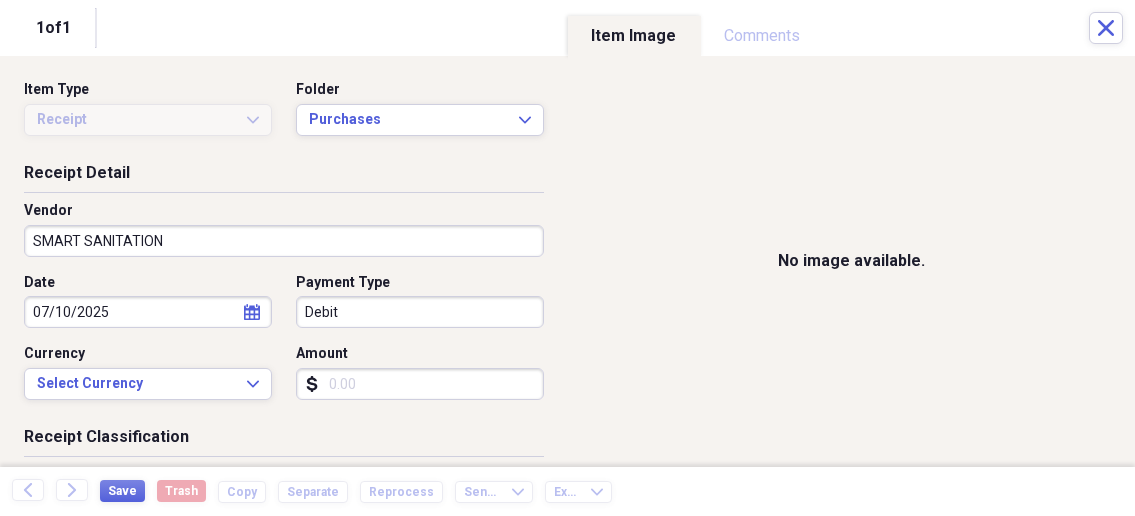 click on "Amount" at bounding box center [420, 384] 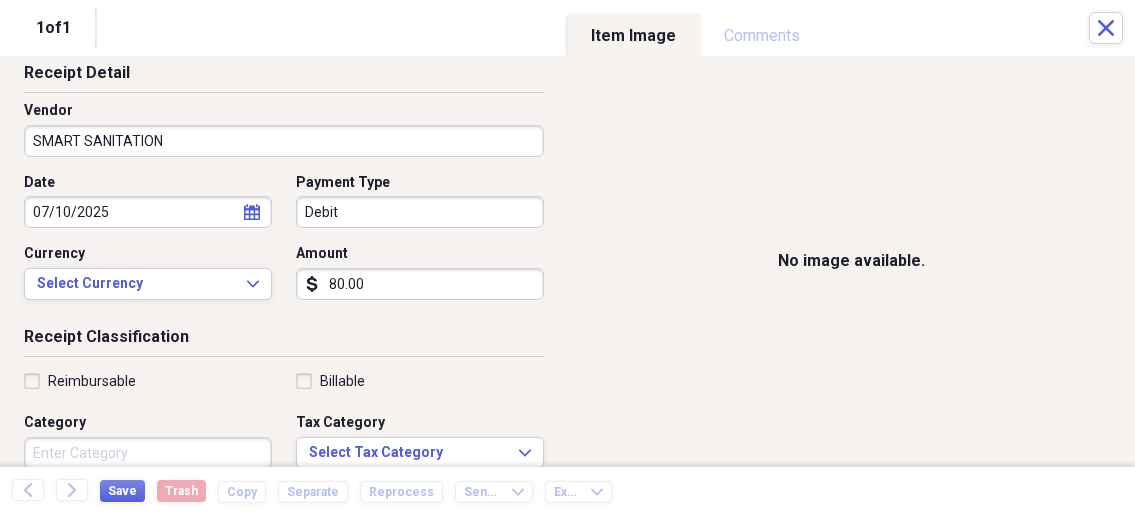 scroll, scrollTop: 214, scrollLeft: 0, axis: vertical 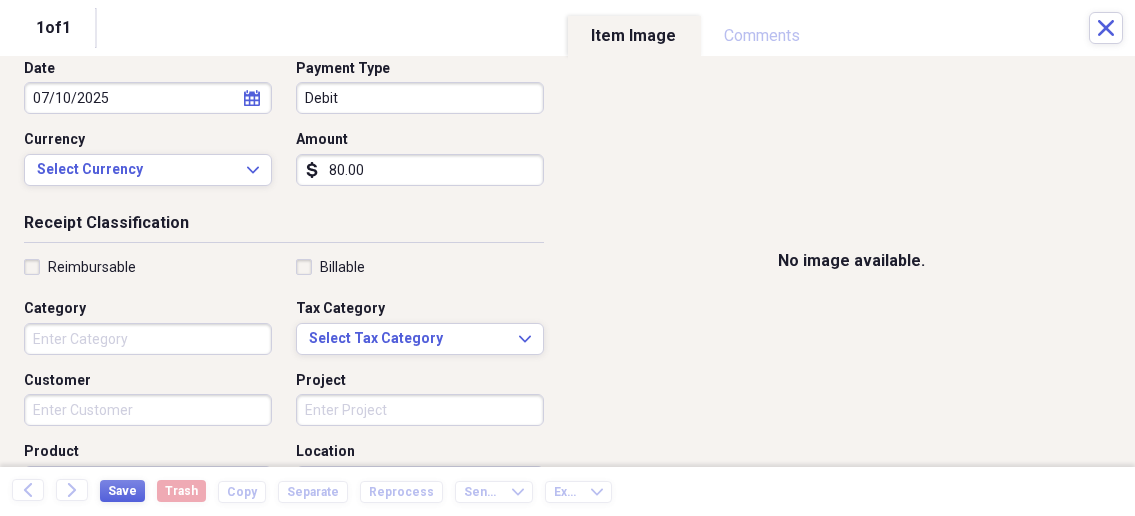 type on "80.00" 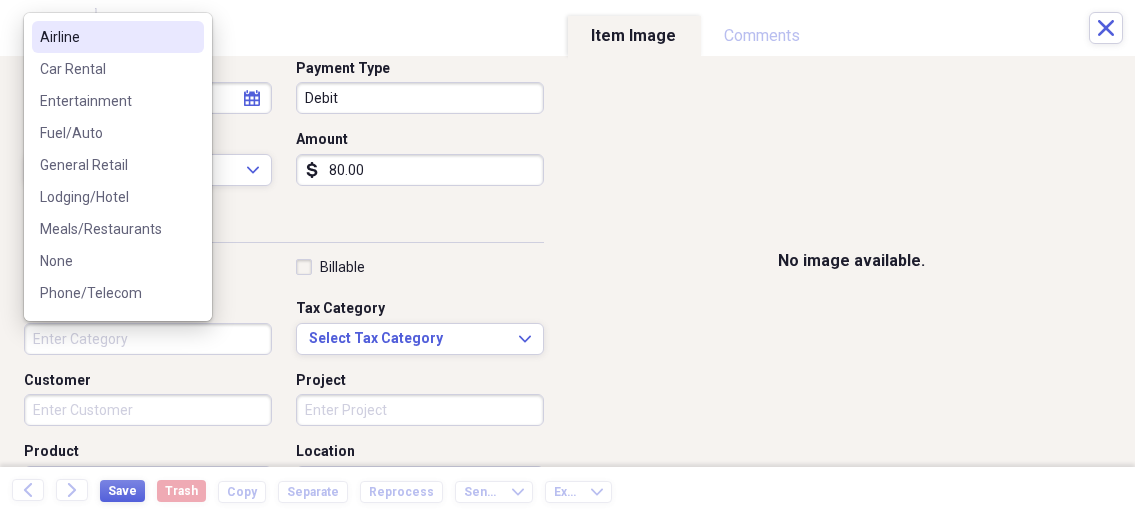 click on "Category" at bounding box center (148, 339) 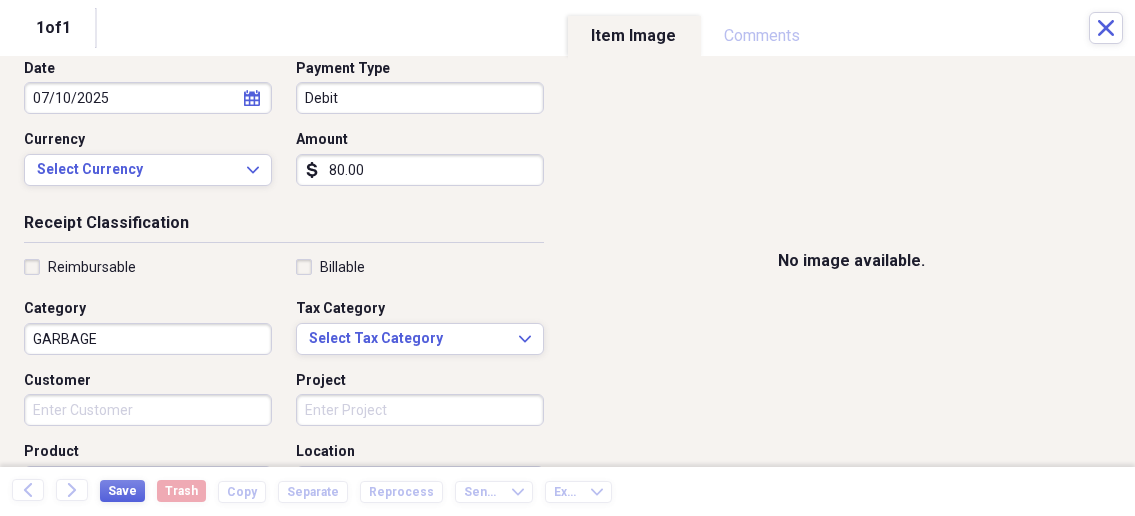 type on "GARBAGE" 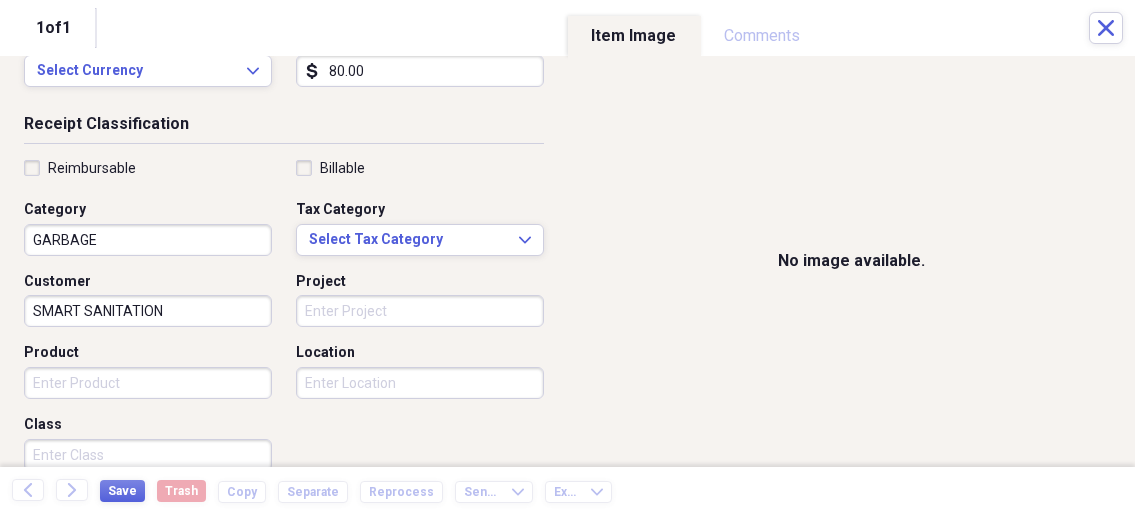 scroll, scrollTop: 321, scrollLeft: 0, axis: vertical 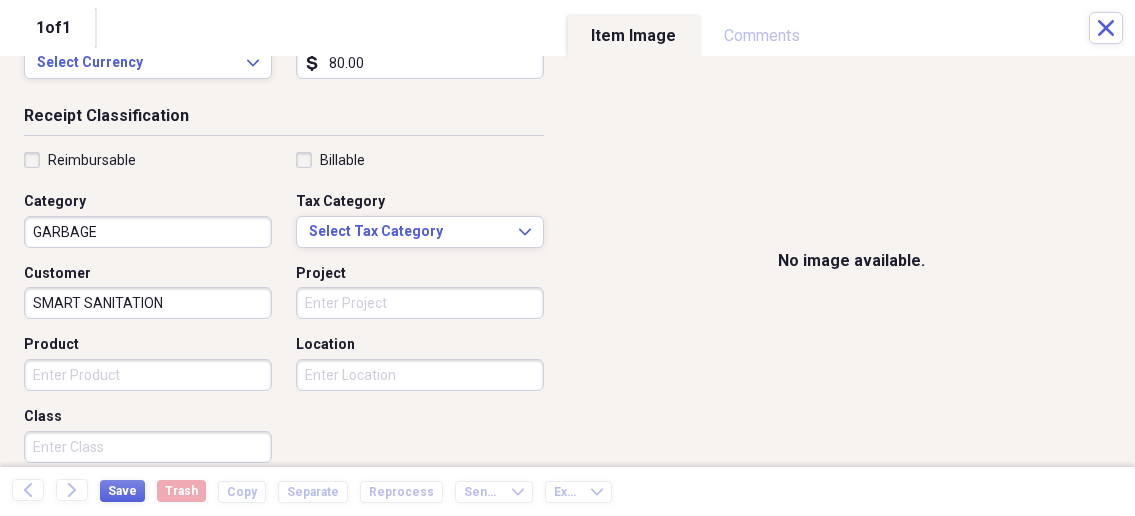 type on "SMART SANITATION" 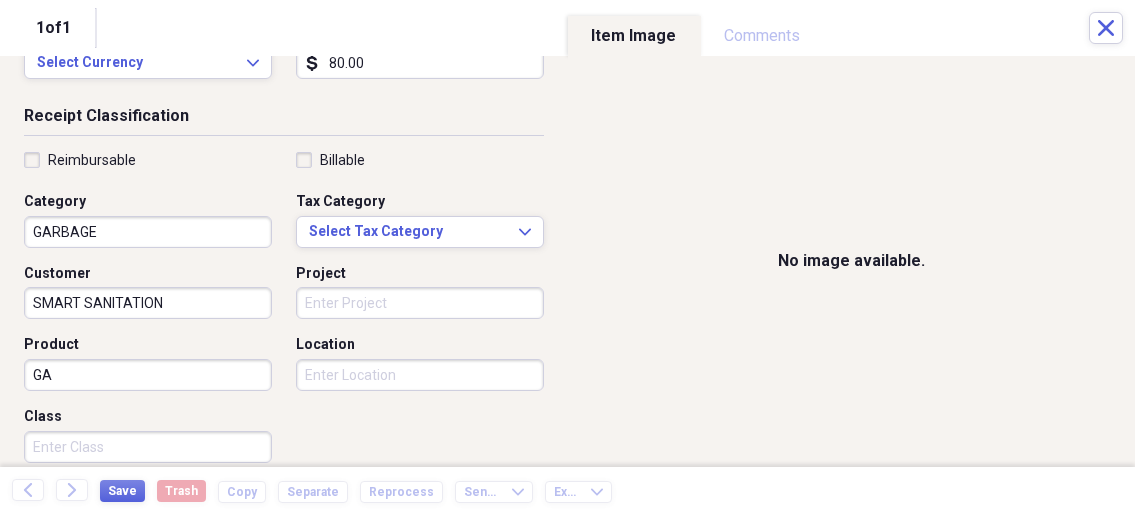 type on "G" 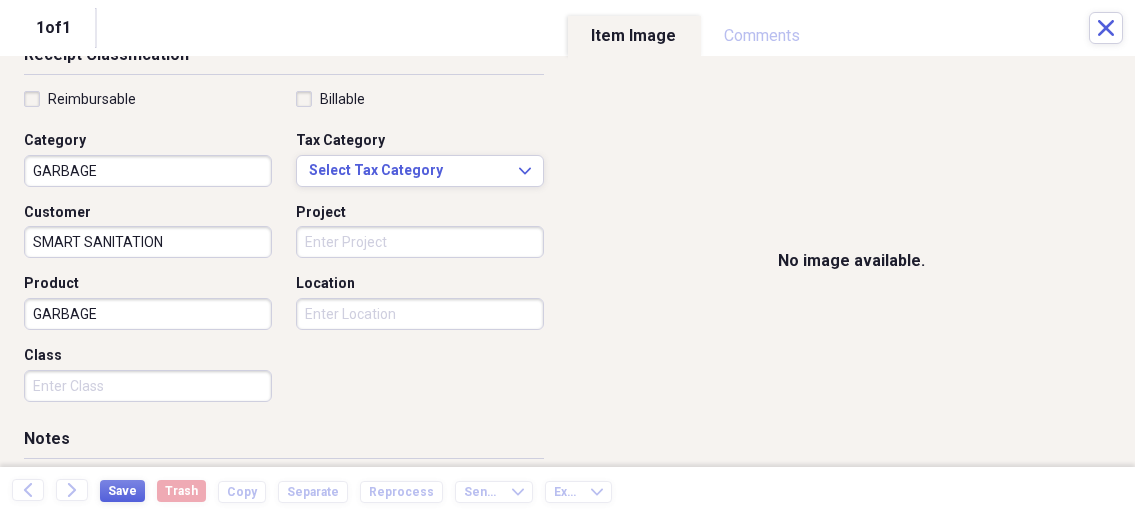 scroll, scrollTop: 428, scrollLeft: 0, axis: vertical 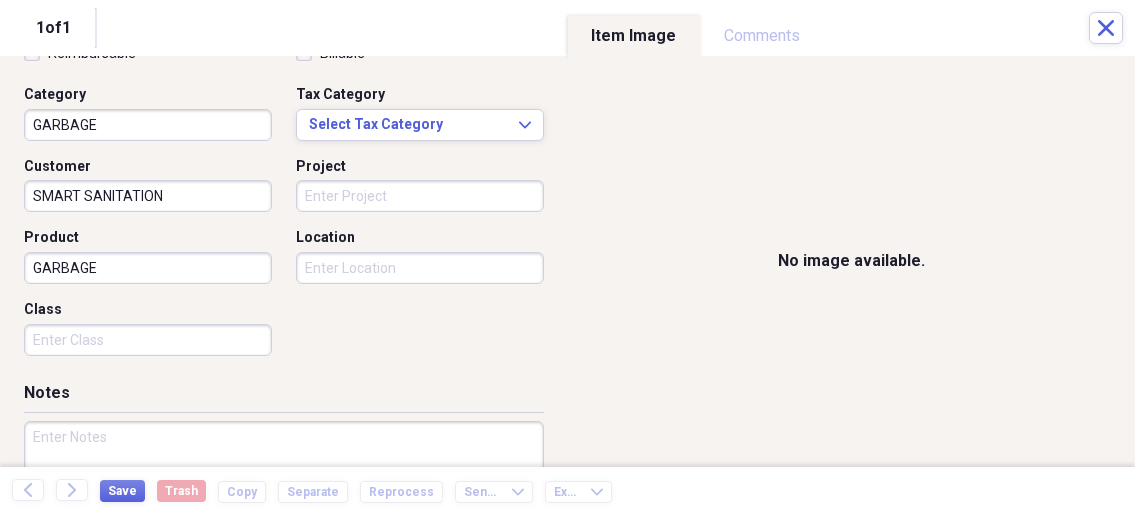 type on "GARBAGE" 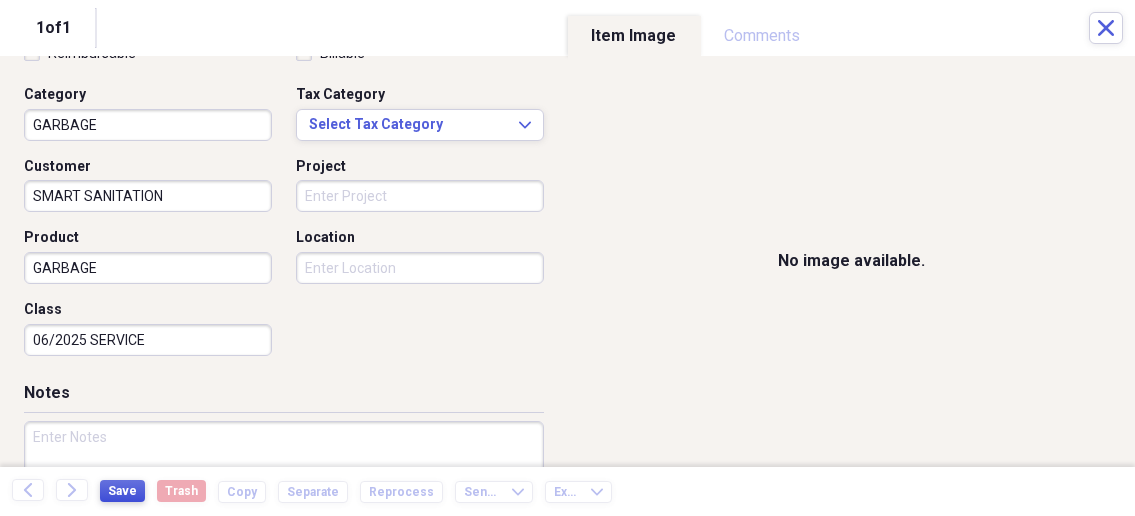type on "06/2025 SERVICE" 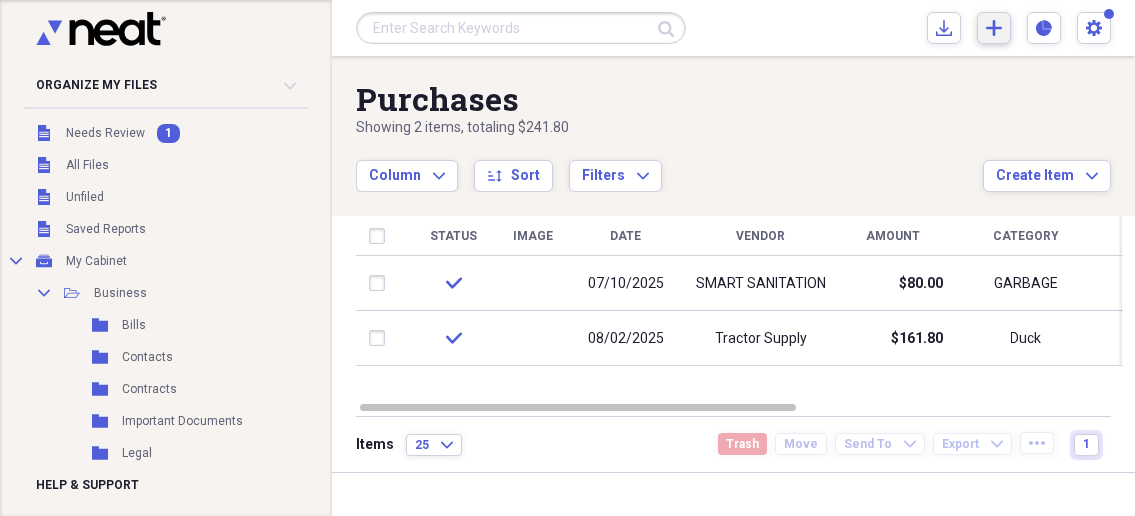 click 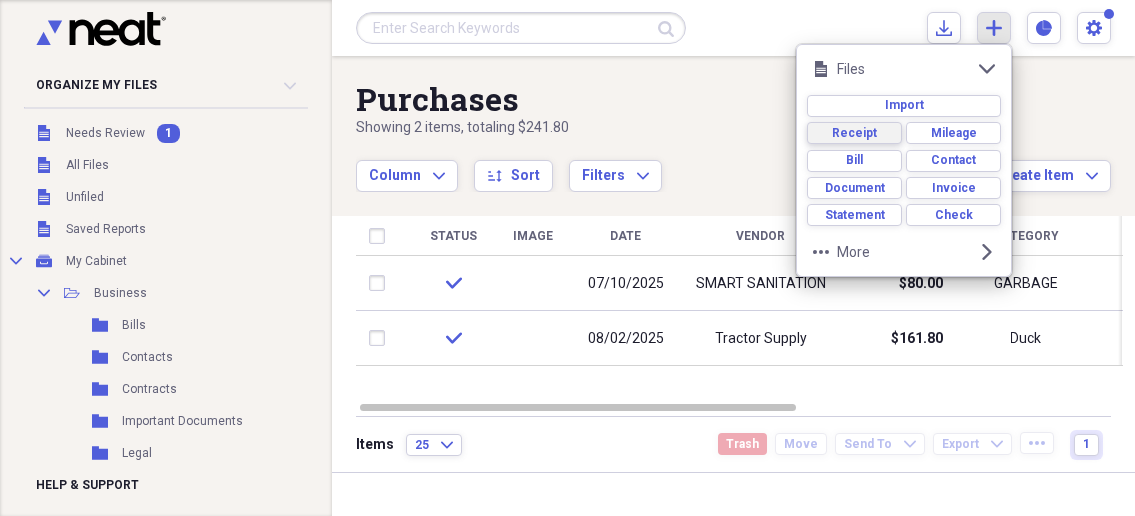 click on "Receipt" at bounding box center [854, 133] 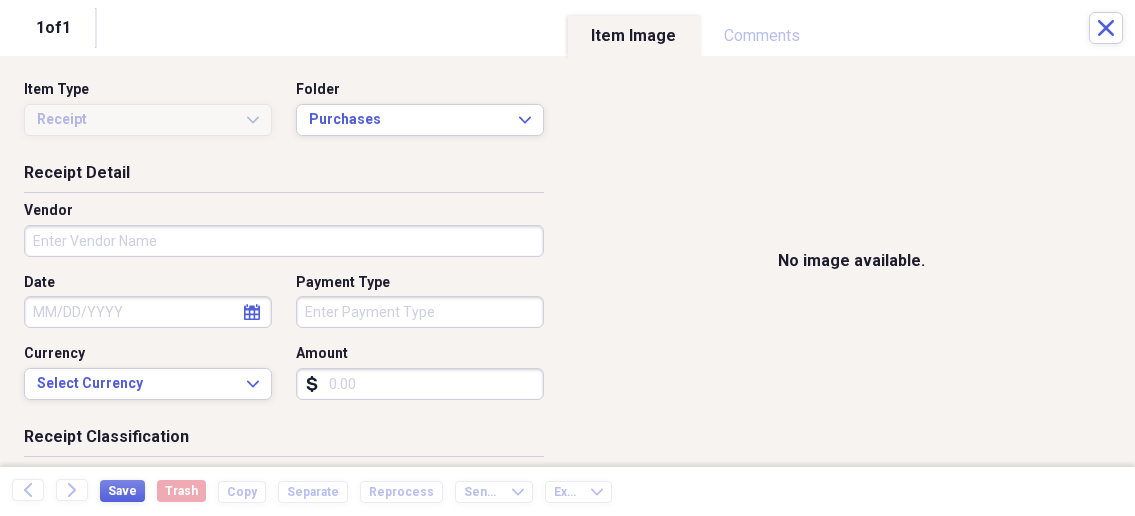 click on "Vendor" at bounding box center [284, 241] 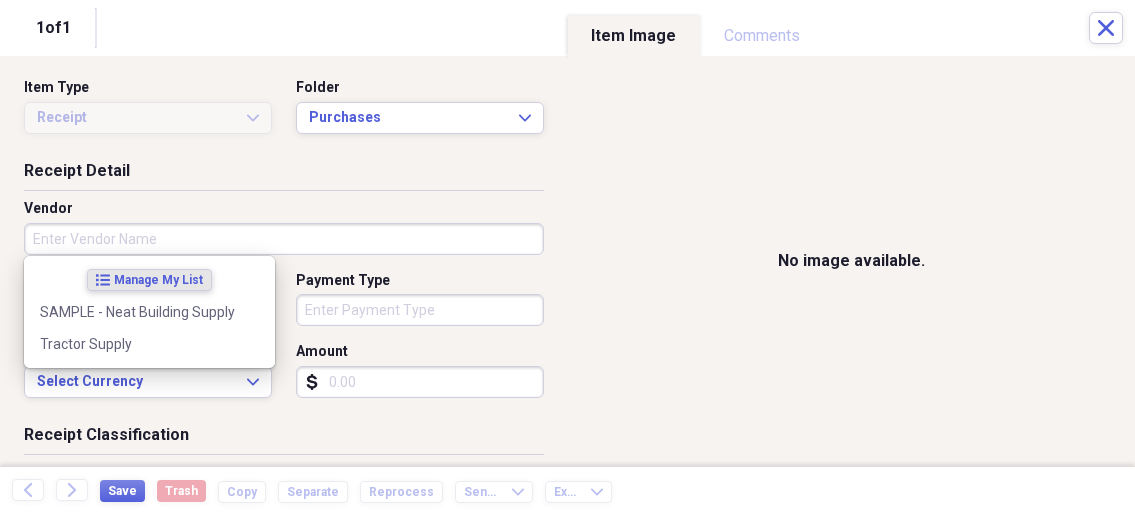 scroll, scrollTop: 0, scrollLeft: 0, axis: both 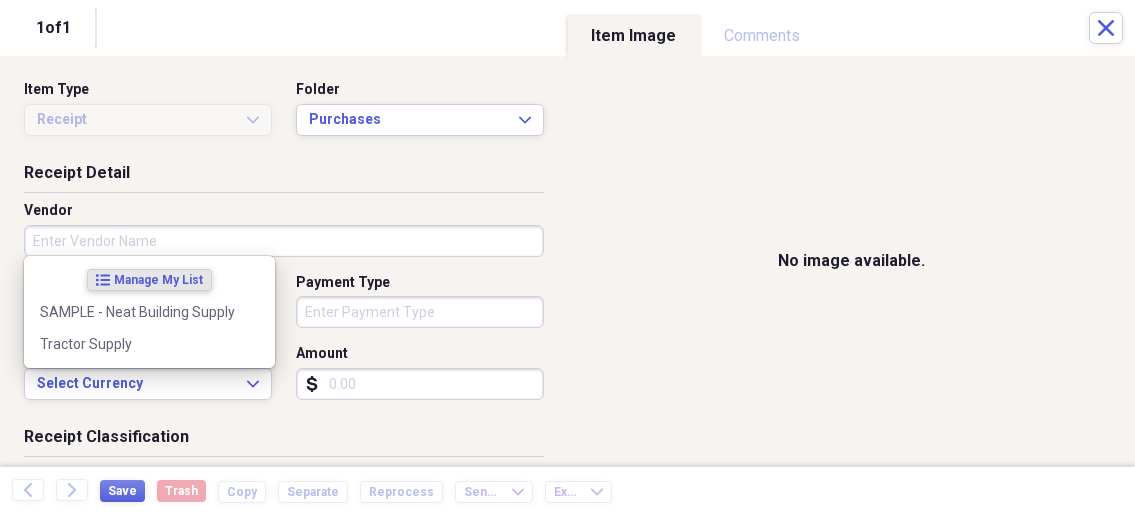 click on "Receipt Detail" at bounding box center [284, 177] 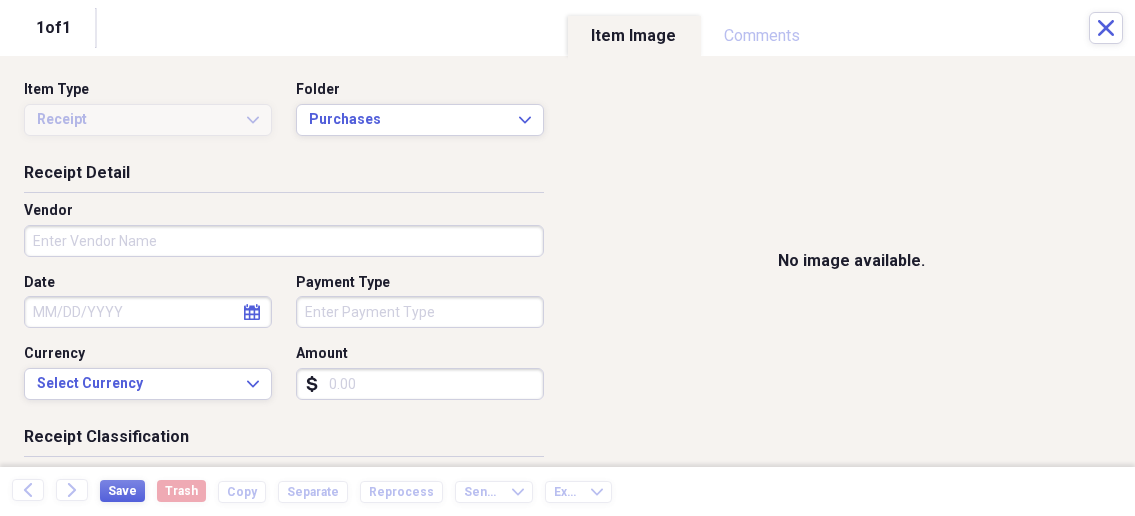 click on "Vendor" at bounding box center [284, 241] 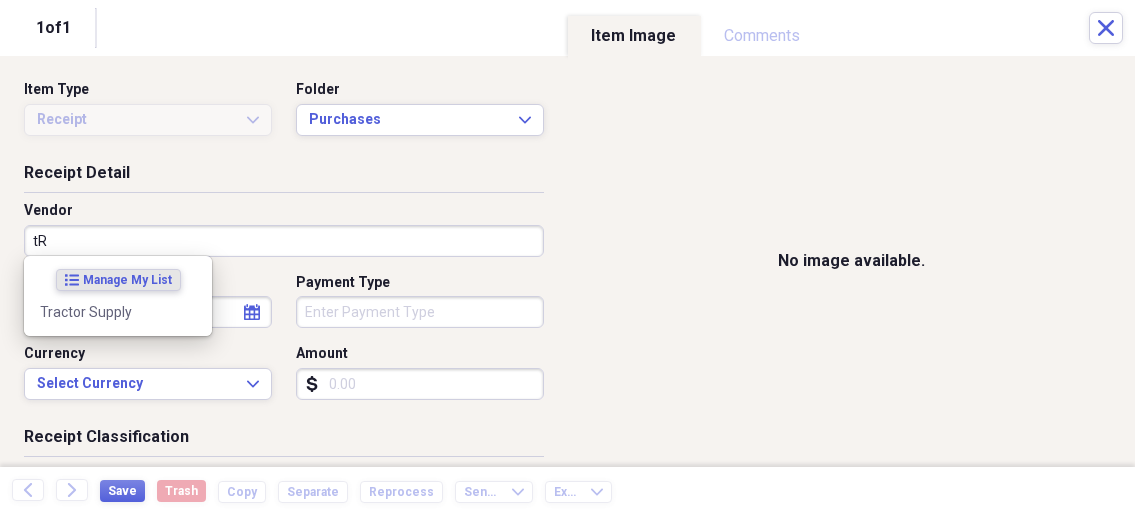 type on "t" 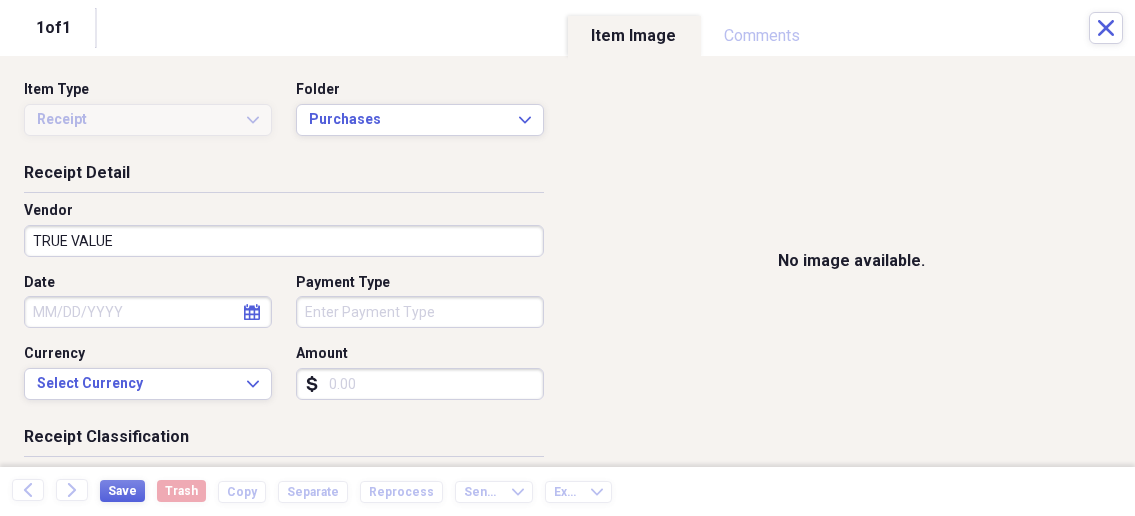type on "TRUE VALUE" 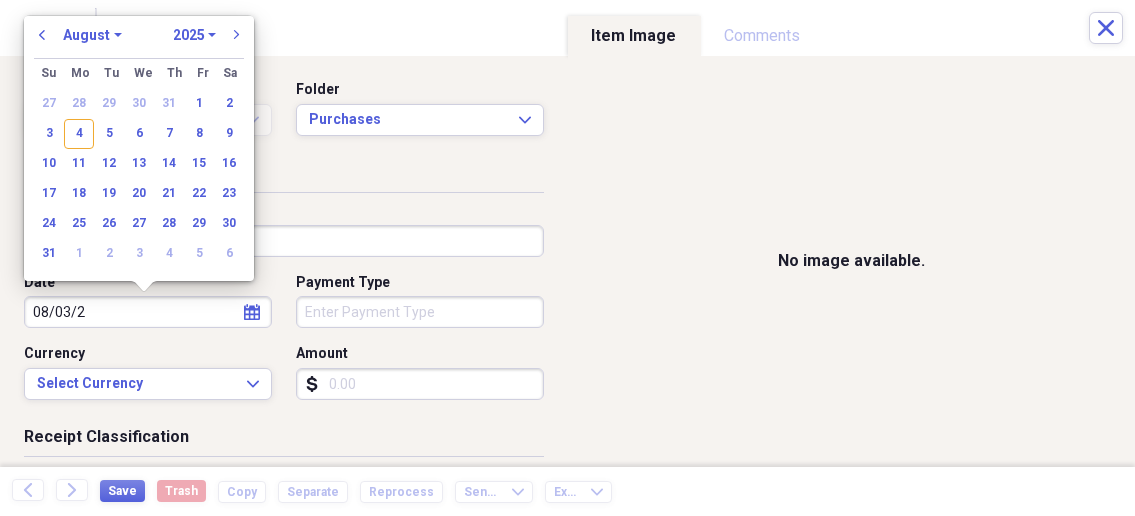 type on "08/03/20" 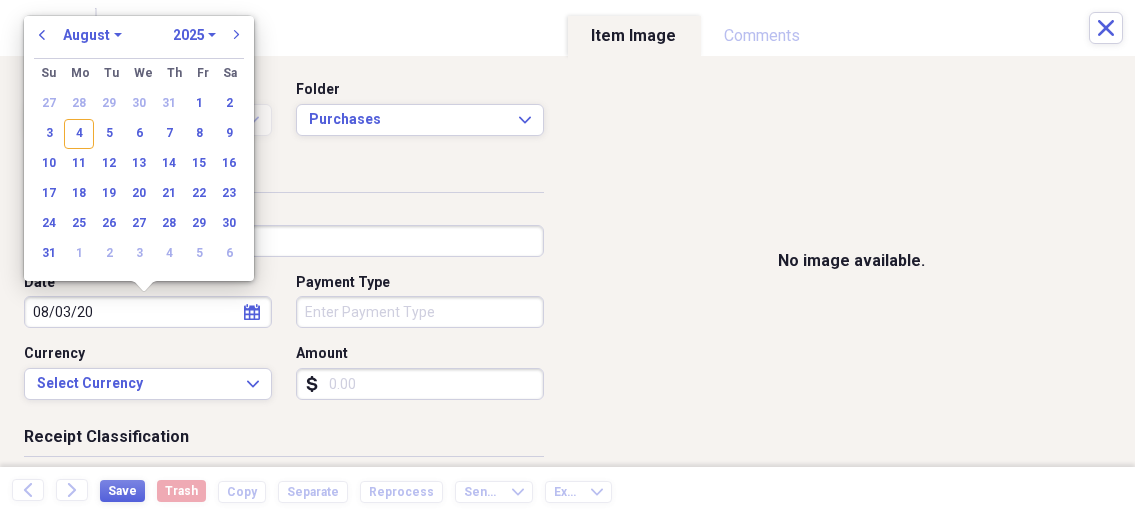 select on "2020" 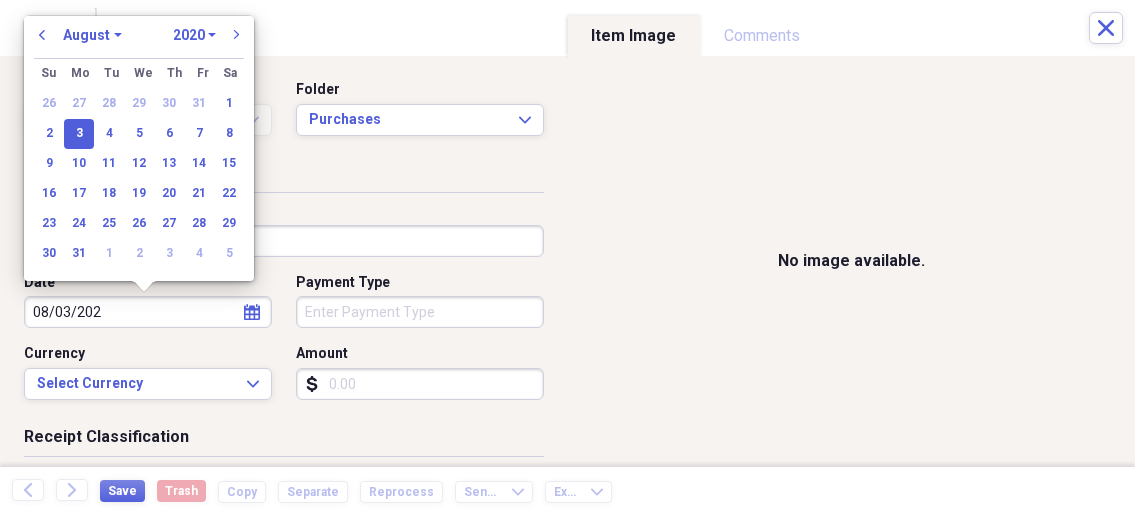 type on "08/03/2025" 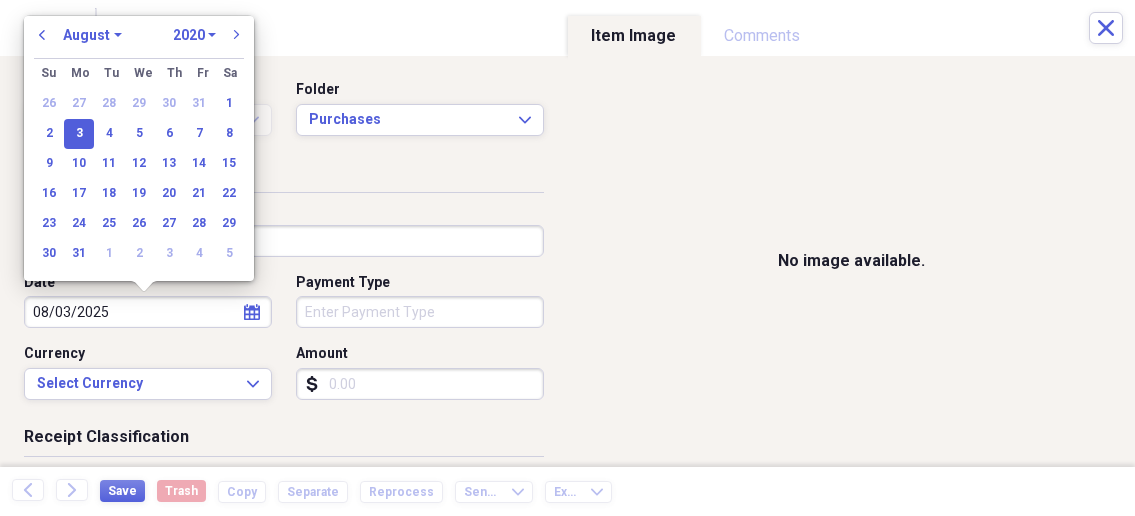 select on "2025" 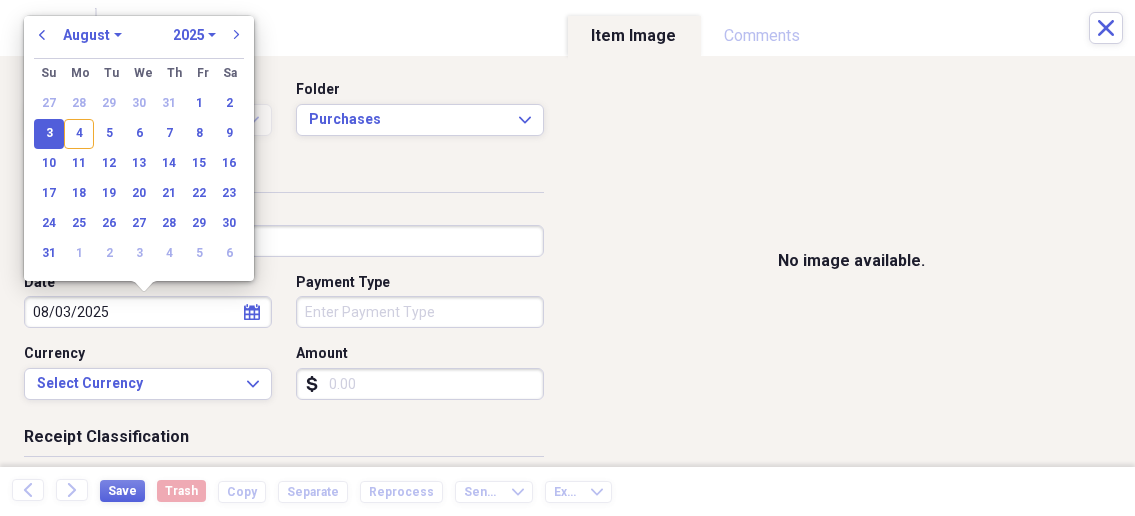 type on "08/03/2025" 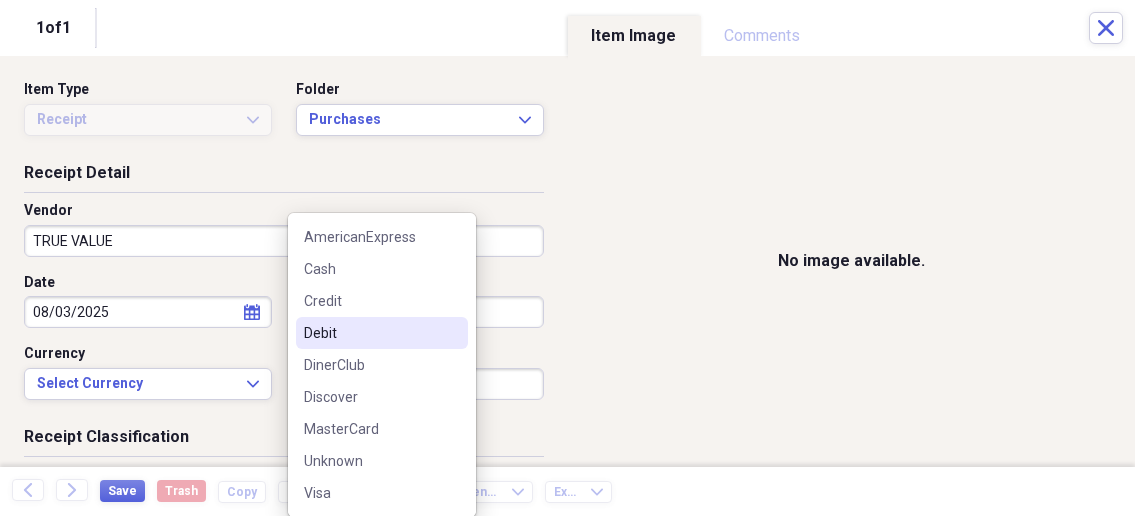 click on "Debit" at bounding box center (370, 333) 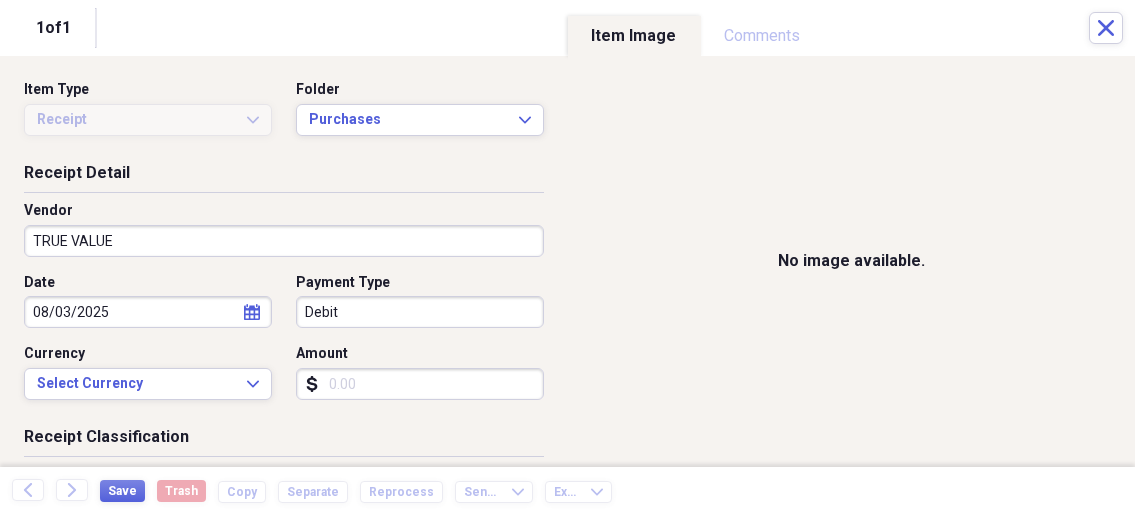 click on "Amount" at bounding box center [420, 384] 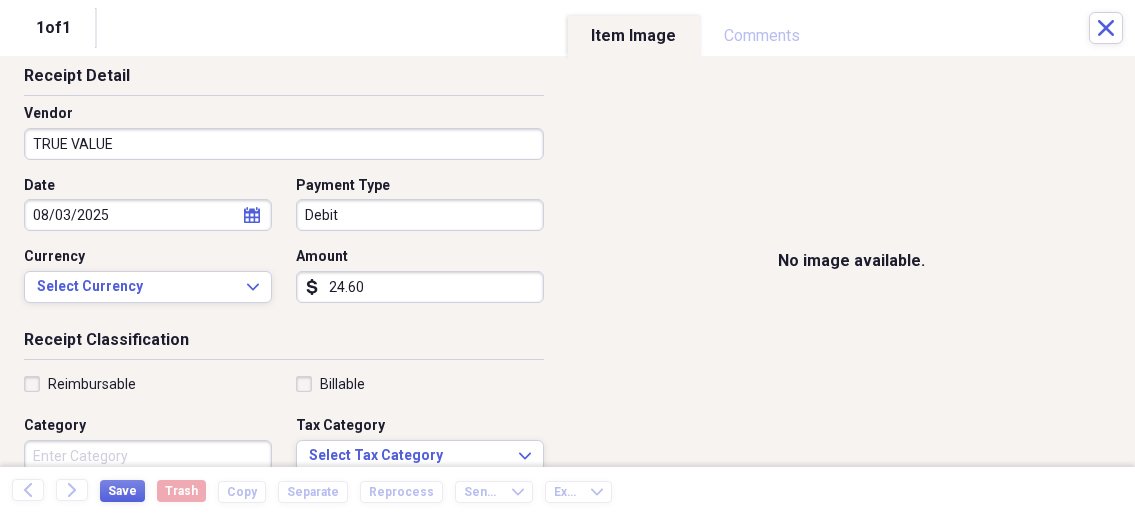 scroll, scrollTop: 214, scrollLeft: 0, axis: vertical 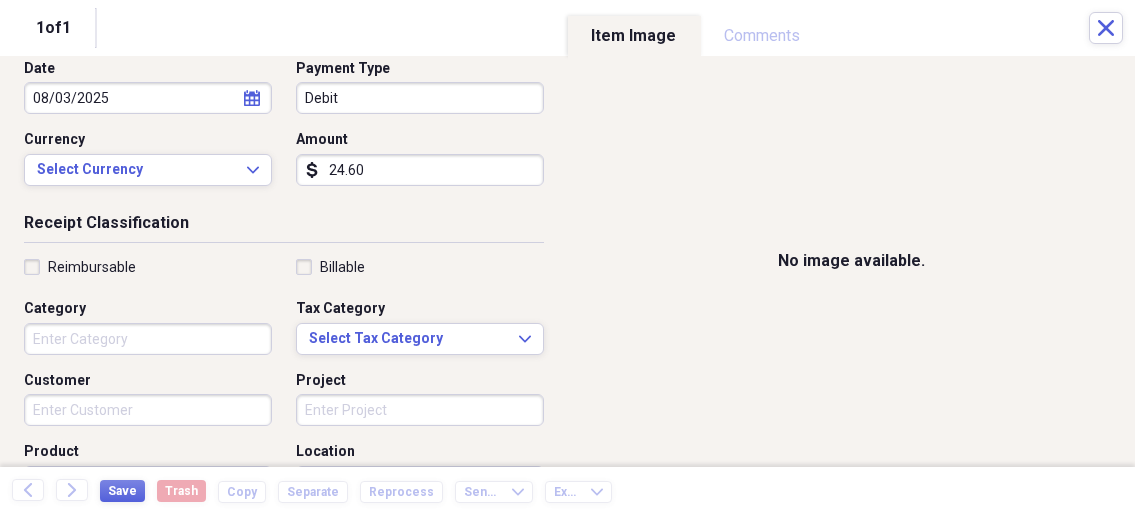 type on "24.60" 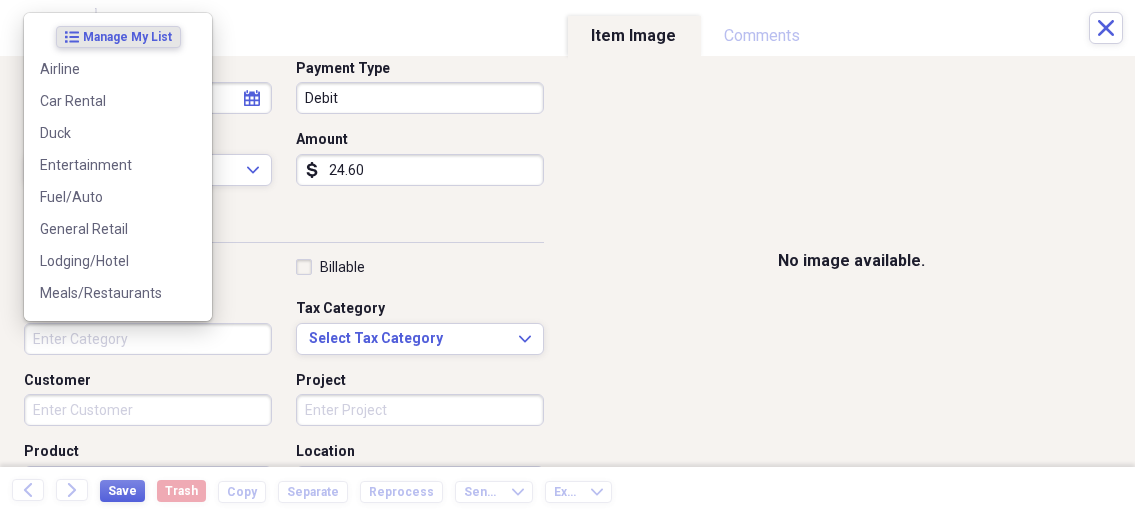 click on "Category" at bounding box center (148, 339) 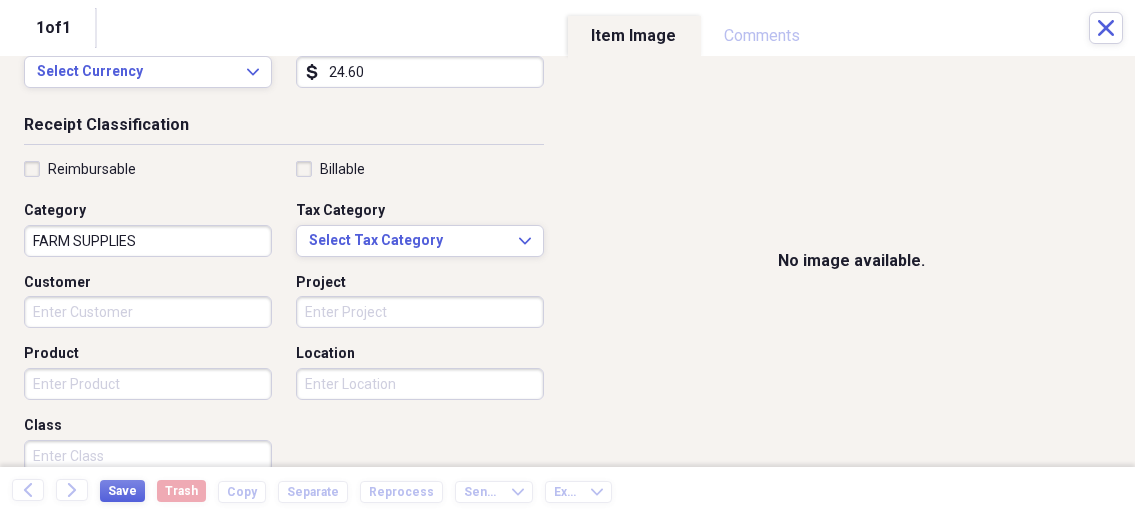 scroll, scrollTop: 428, scrollLeft: 0, axis: vertical 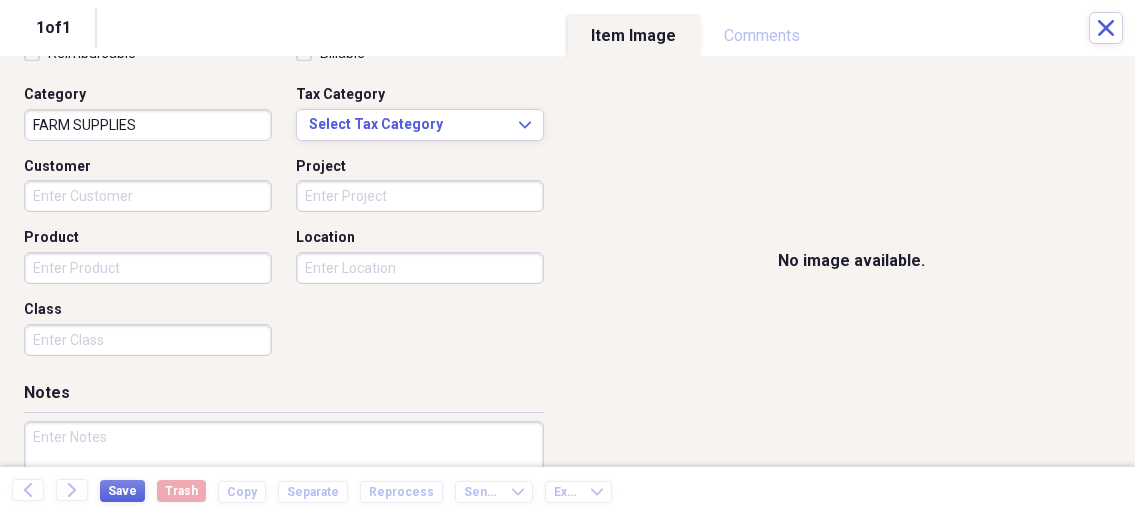 type on "FARM SUPPLIES" 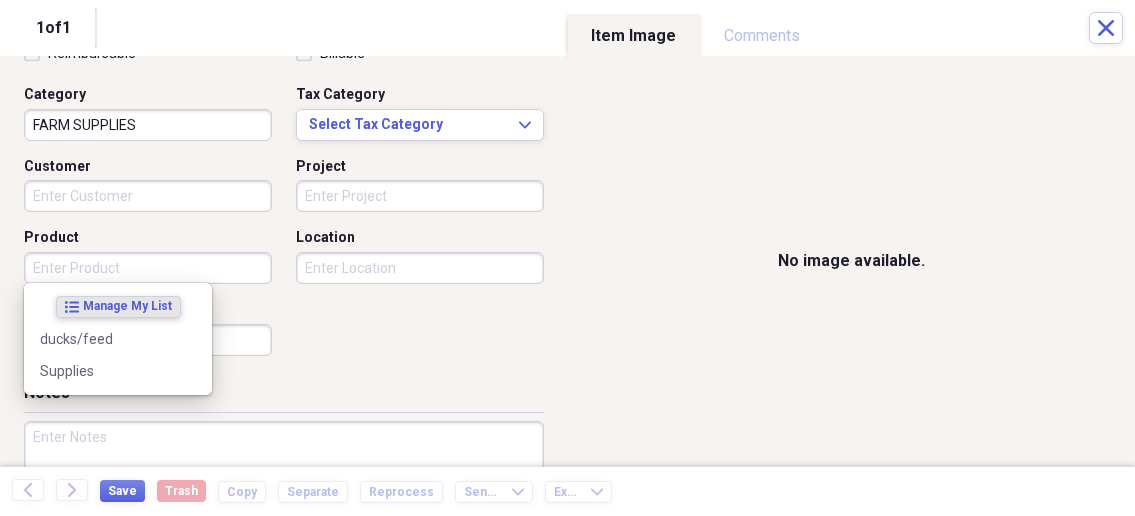 click on "Product" at bounding box center (148, 268) 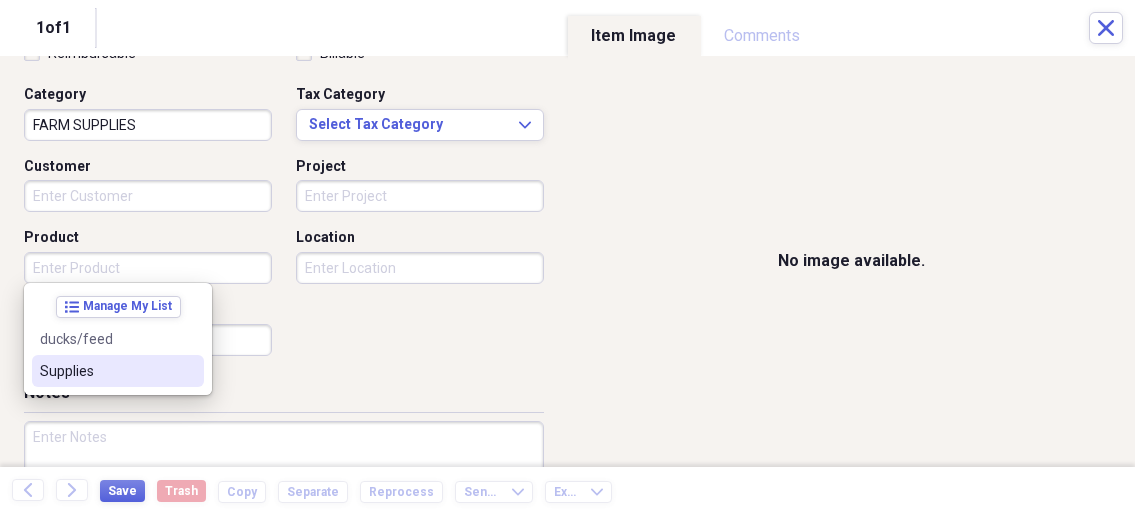 click on "Supplies" at bounding box center (106, 371) 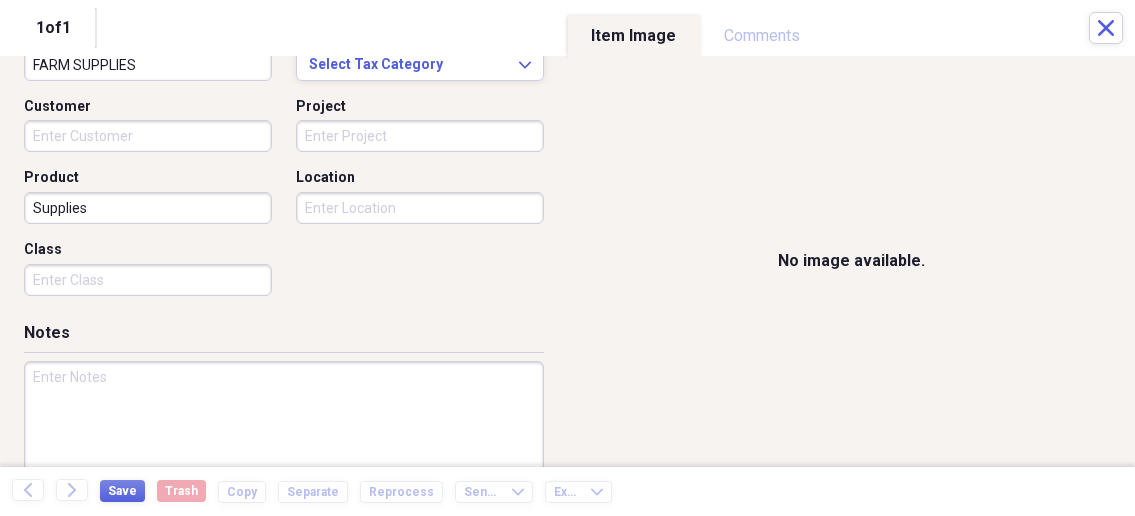 scroll, scrollTop: 535, scrollLeft: 0, axis: vertical 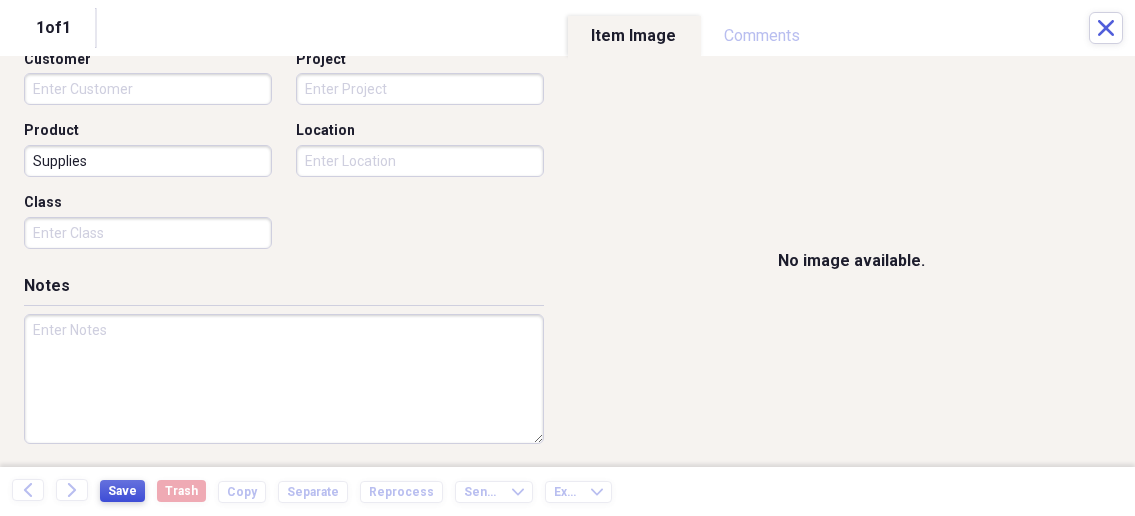 click on "Save" at bounding box center [122, 491] 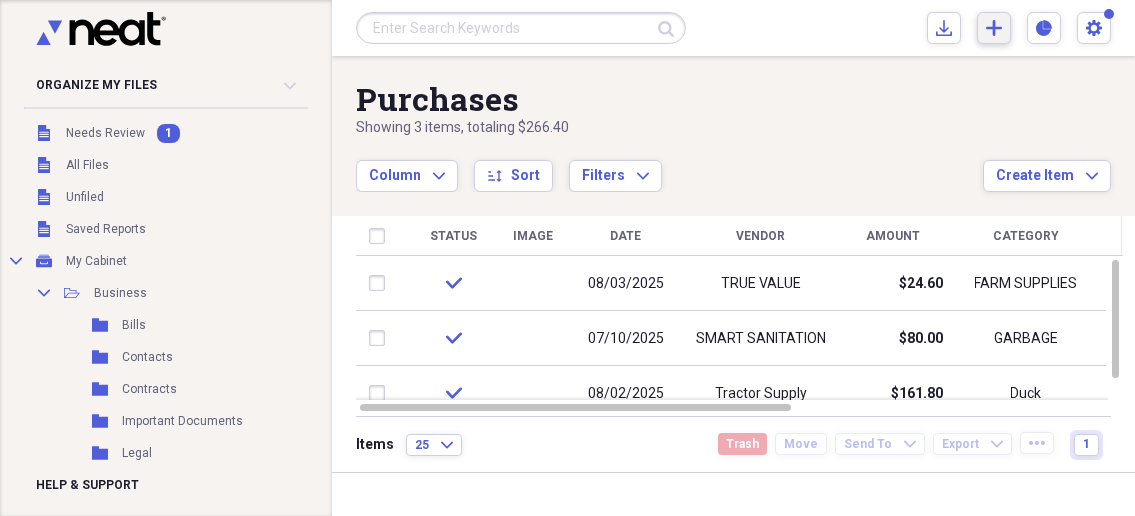 click on "Add" 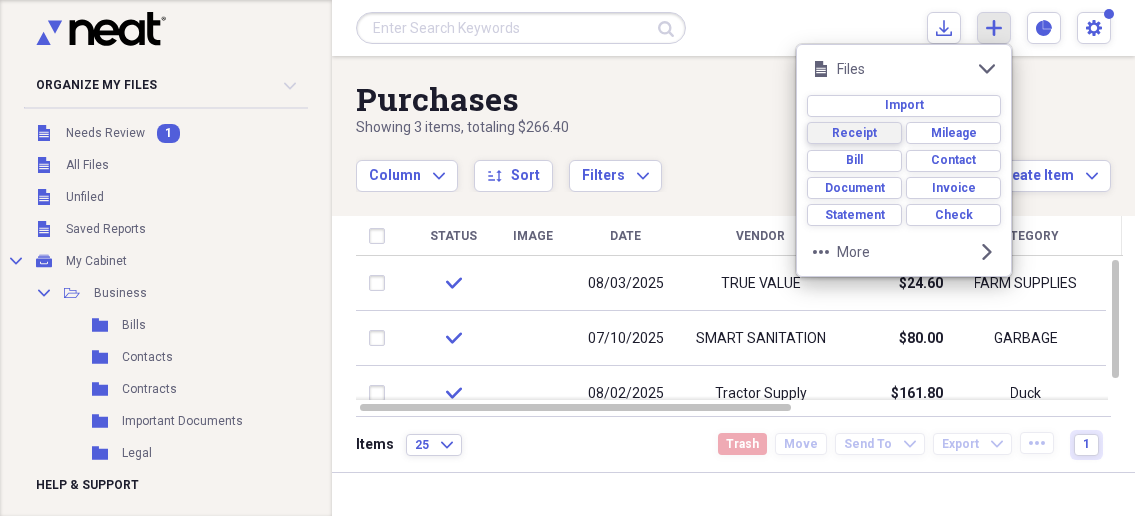click on "Receipt" at bounding box center (854, 133) 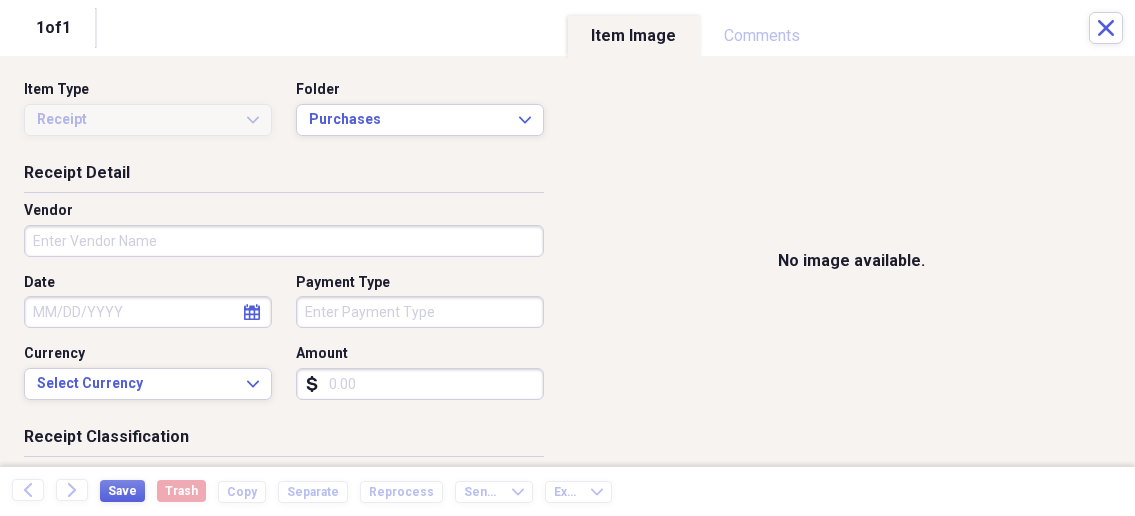 click on "Vendor" at bounding box center (284, 241) 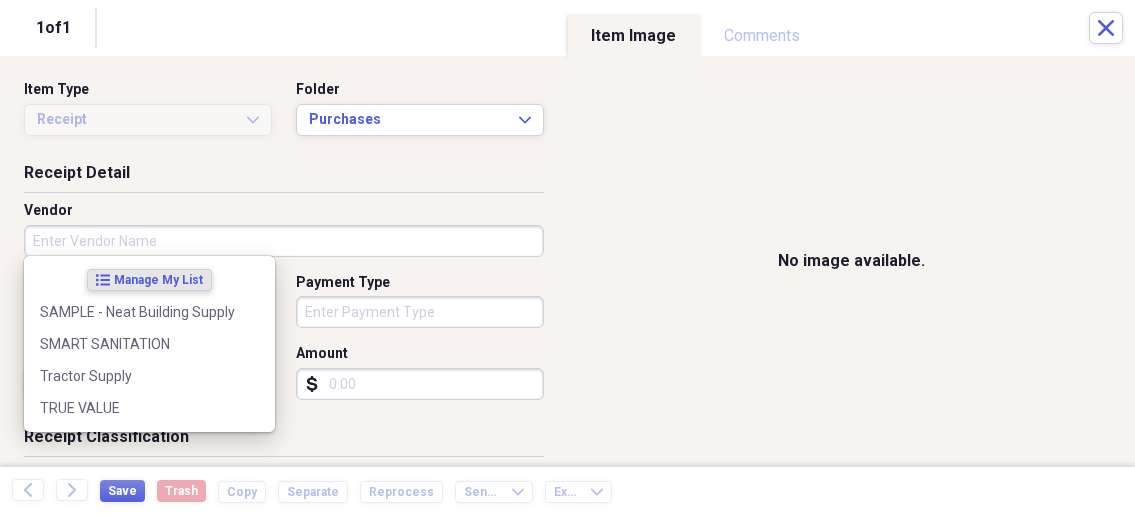 type on "s" 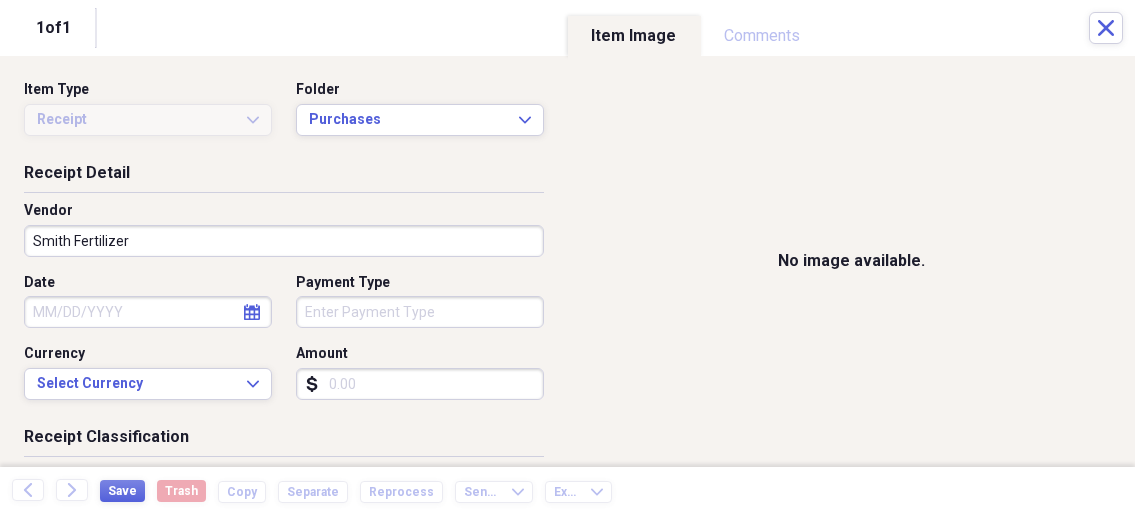 click on "Smith Fertilizer" at bounding box center (284, 241) 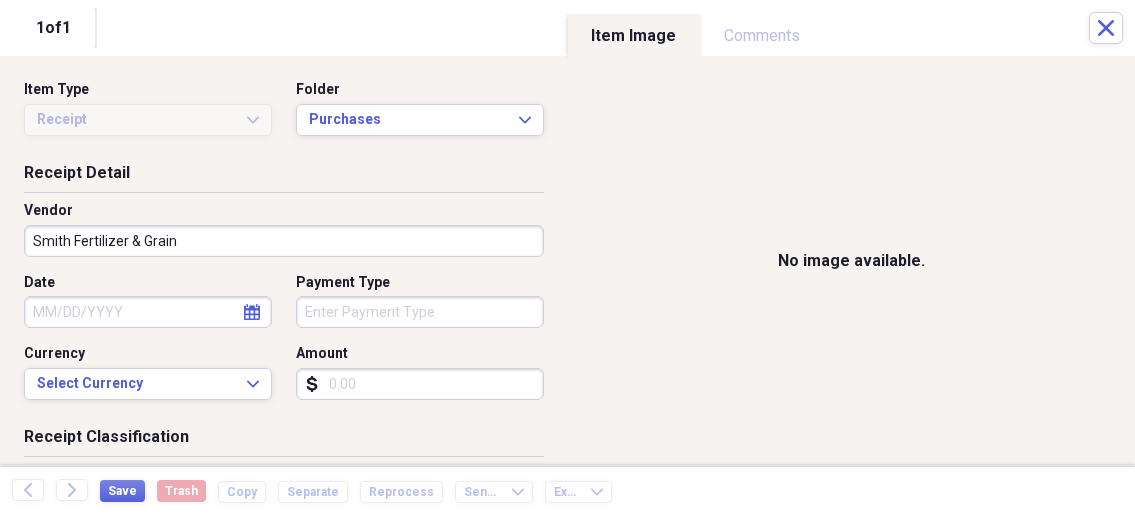 type on "Smith Fertilizer & Grain" 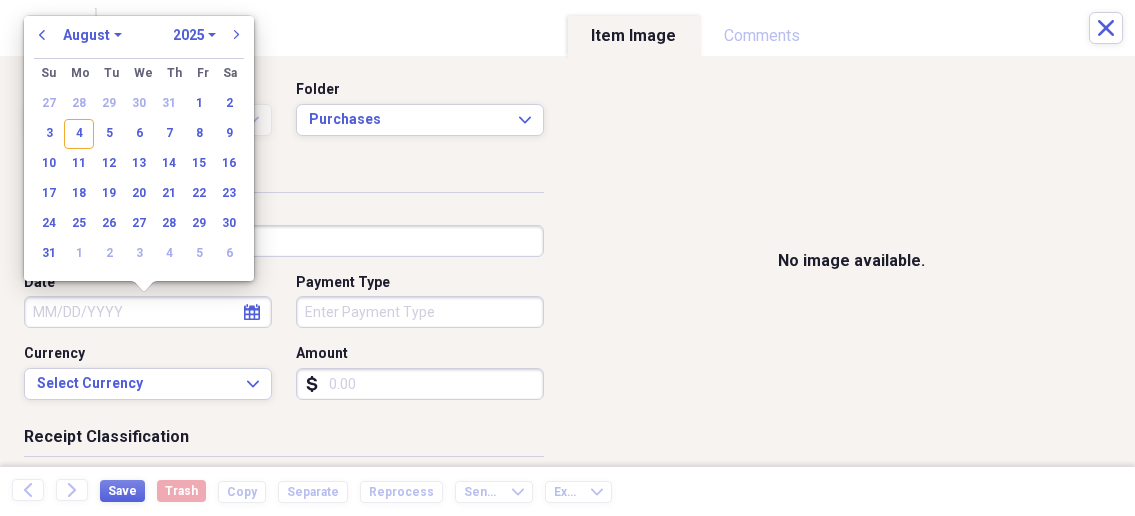 click on "Date" at bounding box center [148, 312] 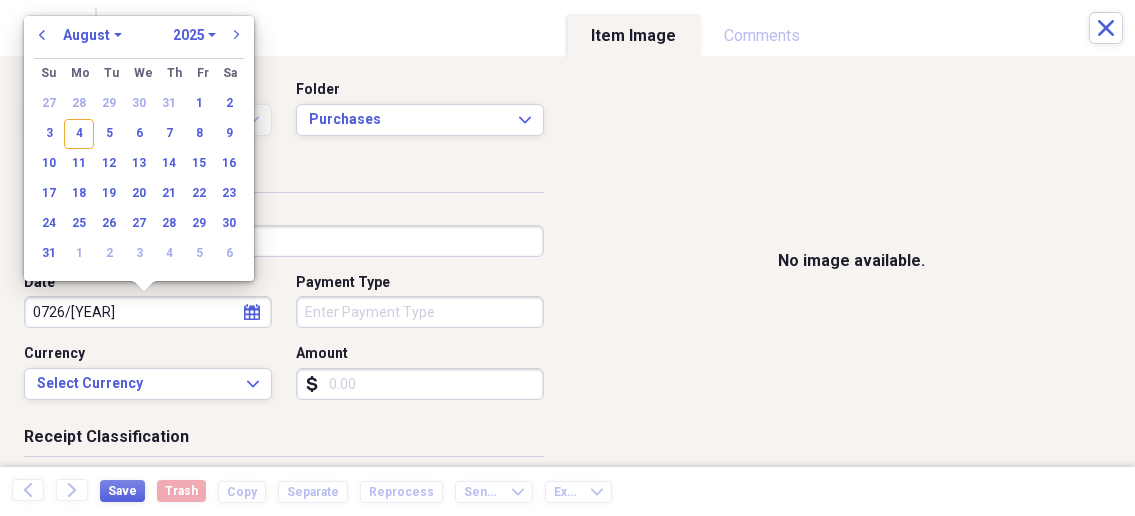 type on "0726/2025" 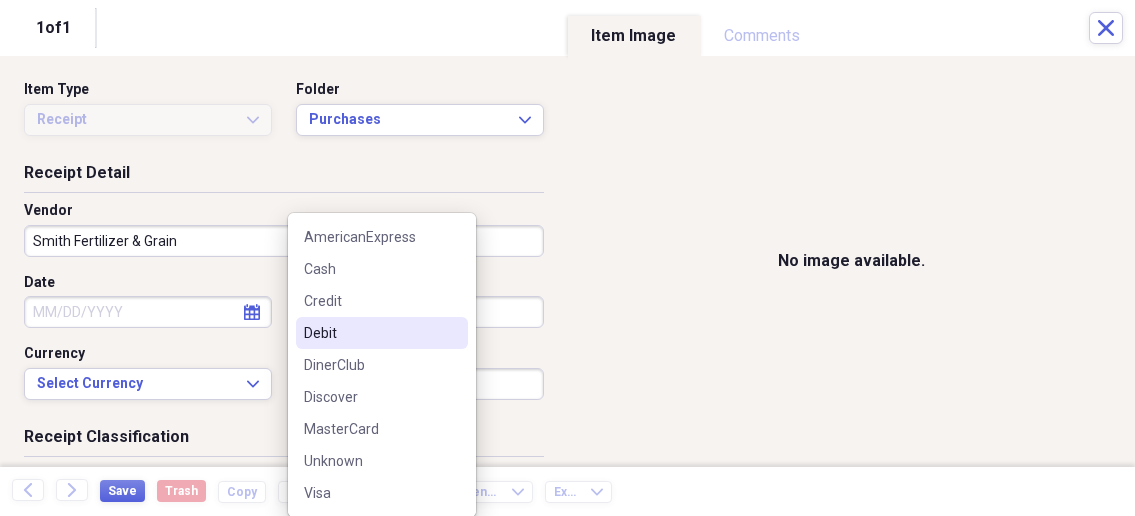 click on "Debit" at bounding box center (382, 333) 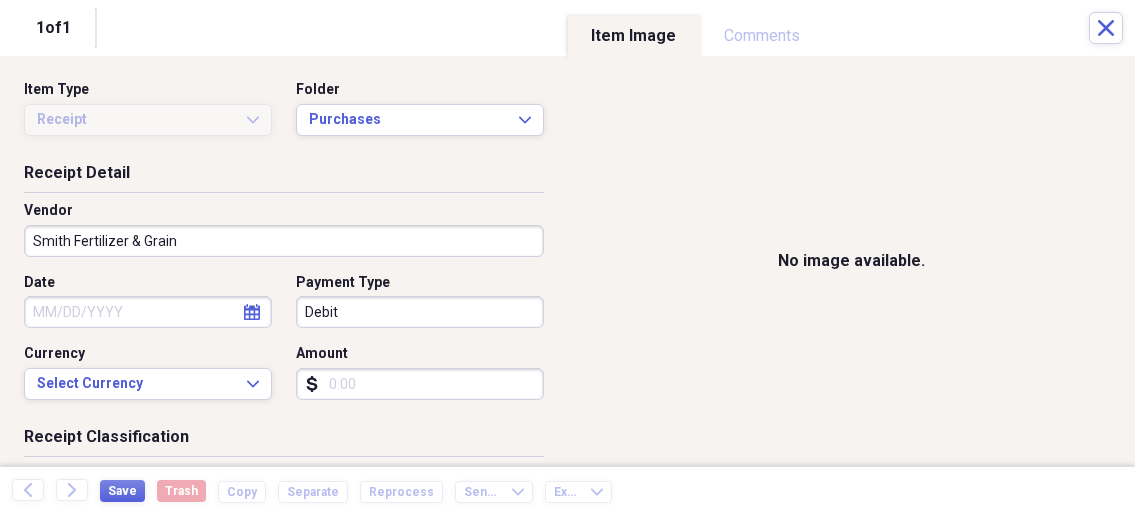click on "Date" at bounding box center [148, 312] 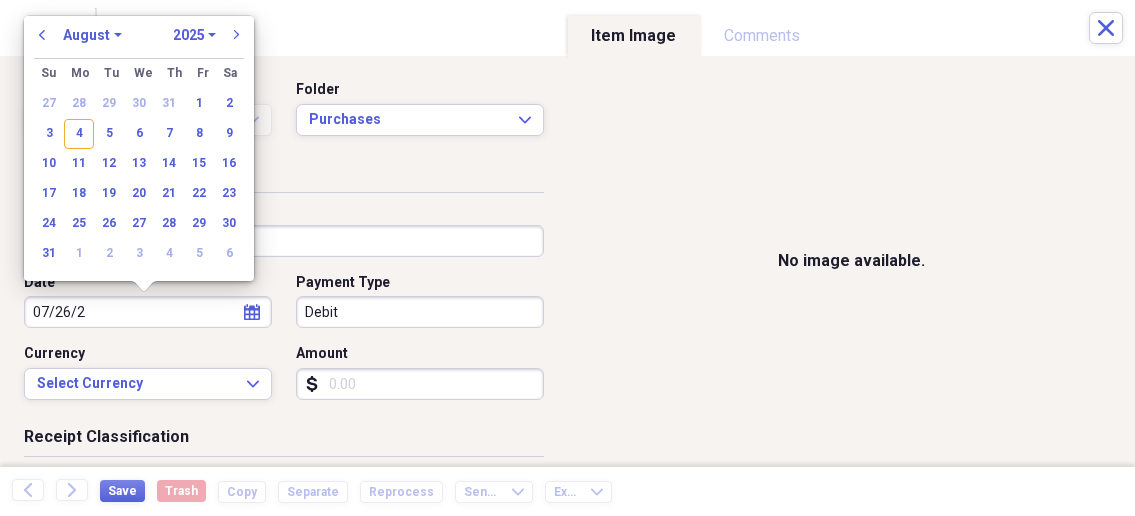 type on "07/26/20" 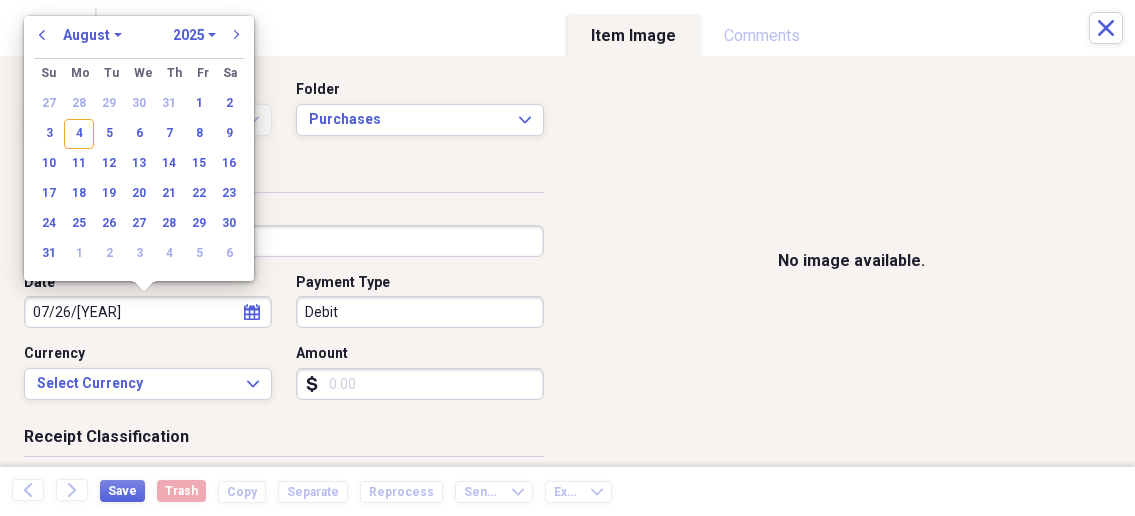 select on "6" 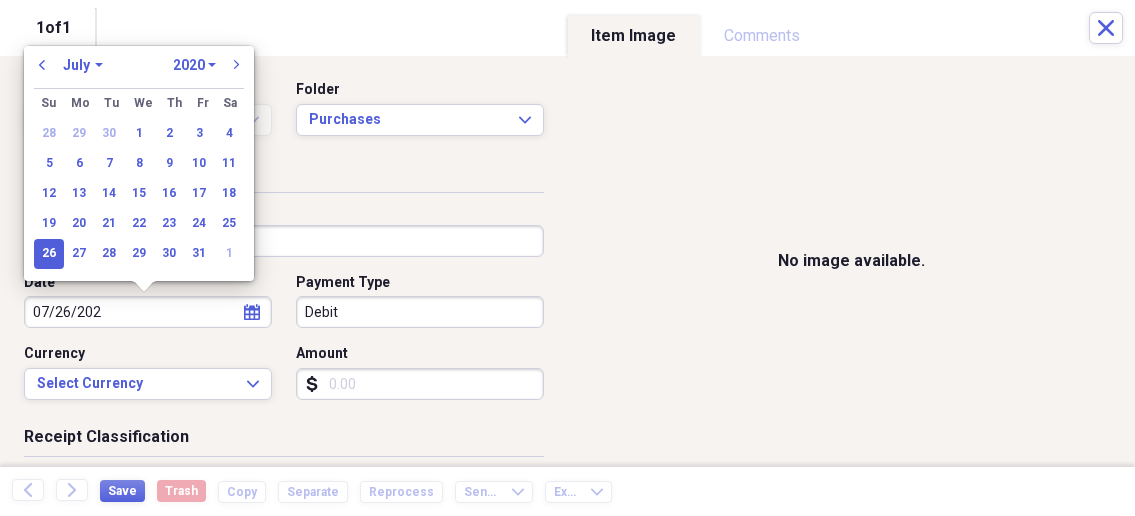 type on "07/26/2025" 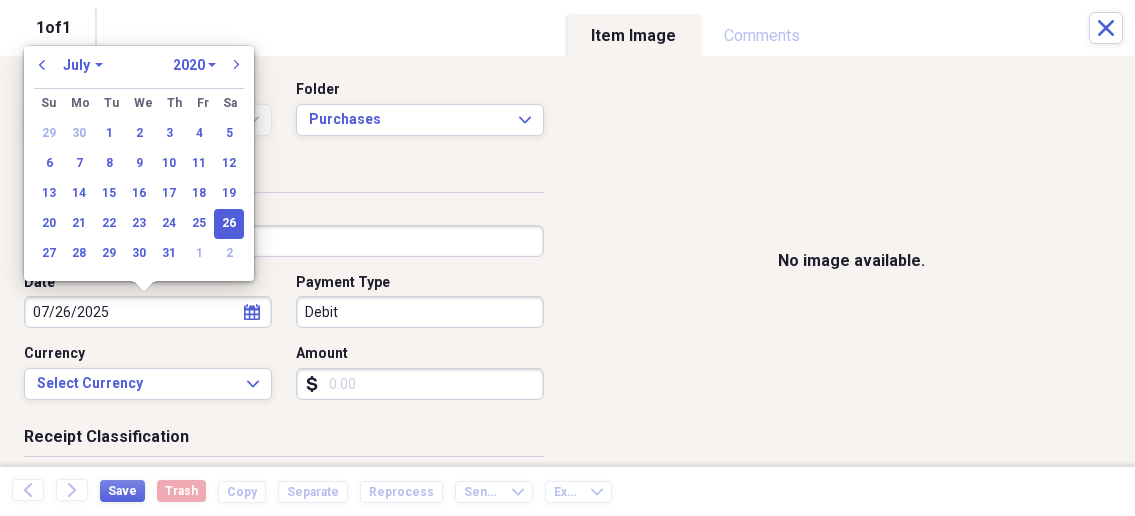 select on "2025" 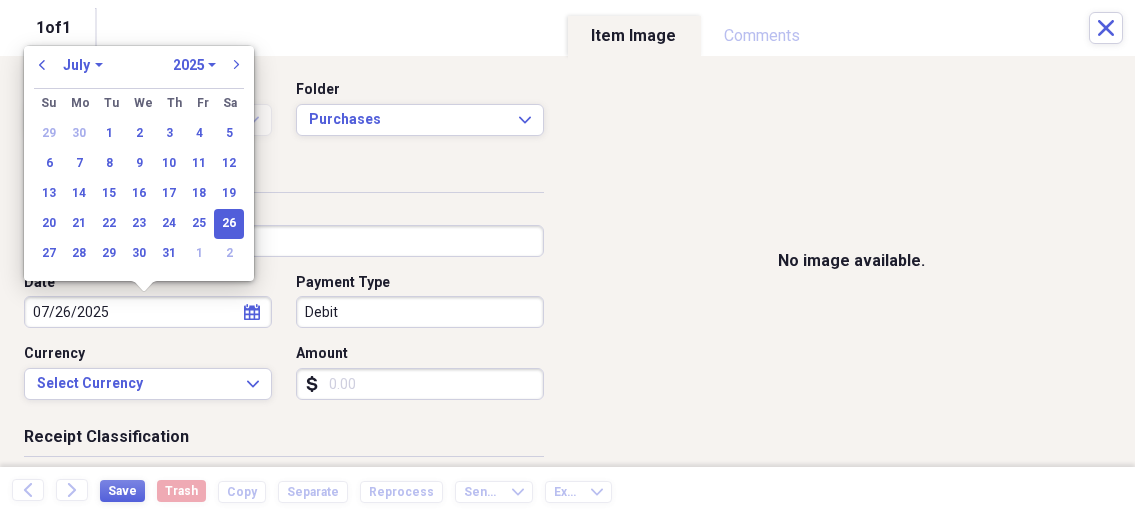 type on "07/26/2025" 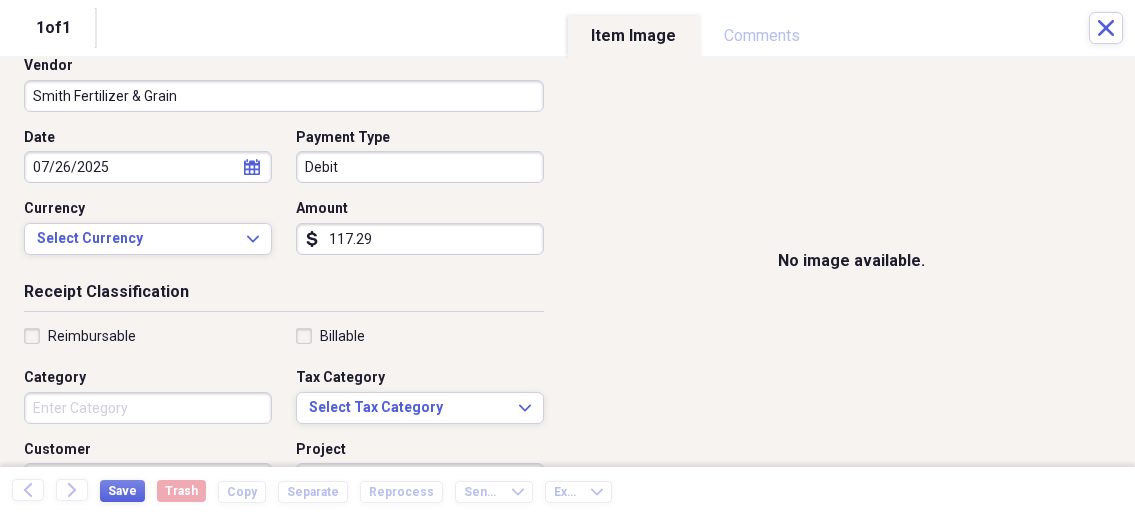 scroll, scrollTop: 214, scrollLeft: 0, axis: vertical 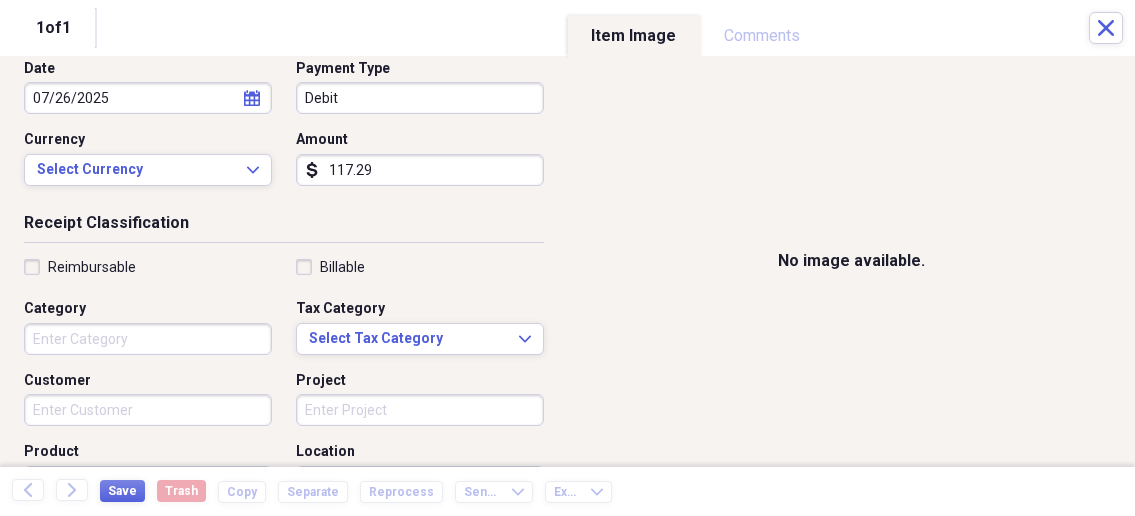 type on "117.29" 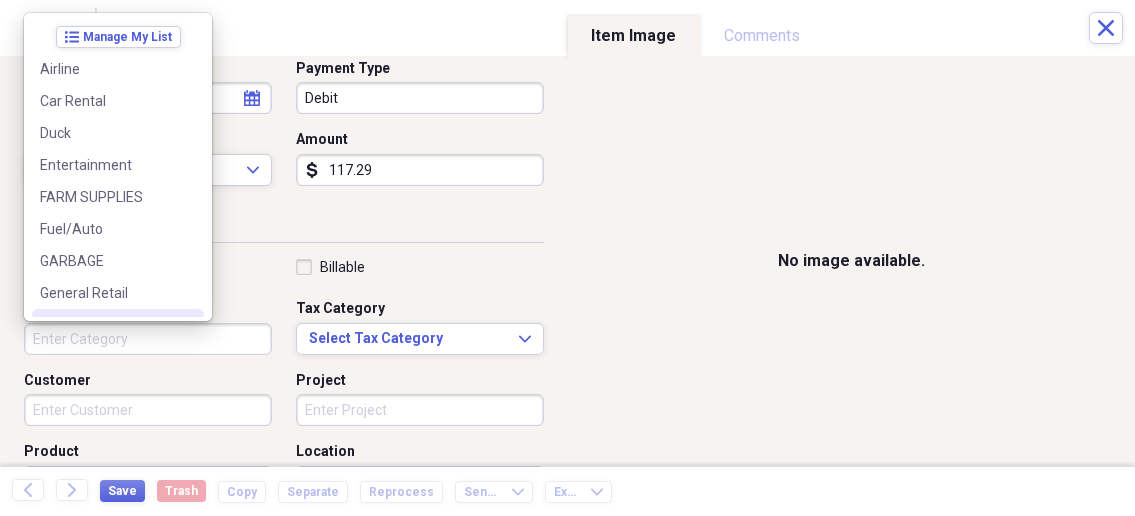 click on "Category" at bounding box center (148, 339) 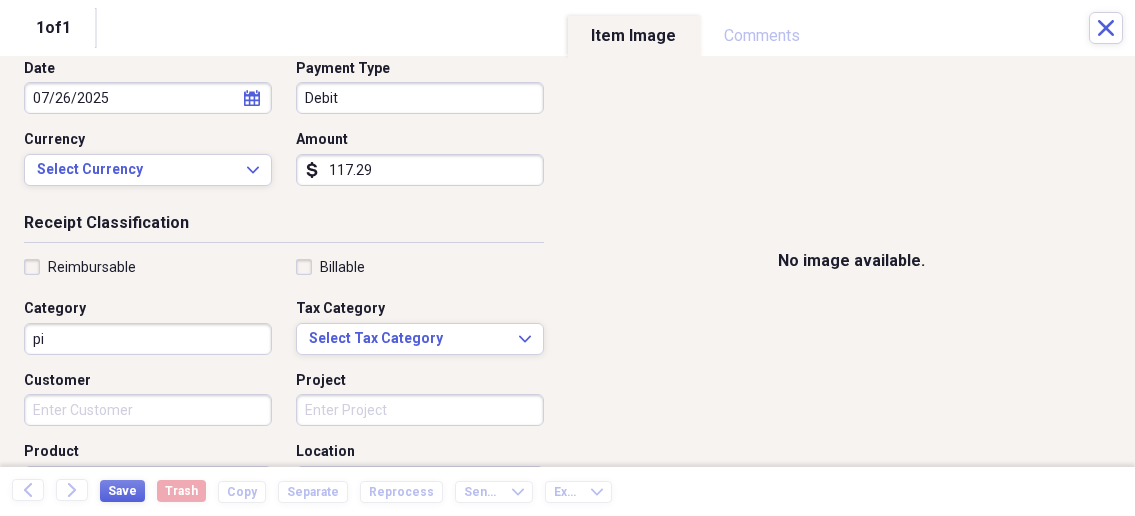 type on "p" 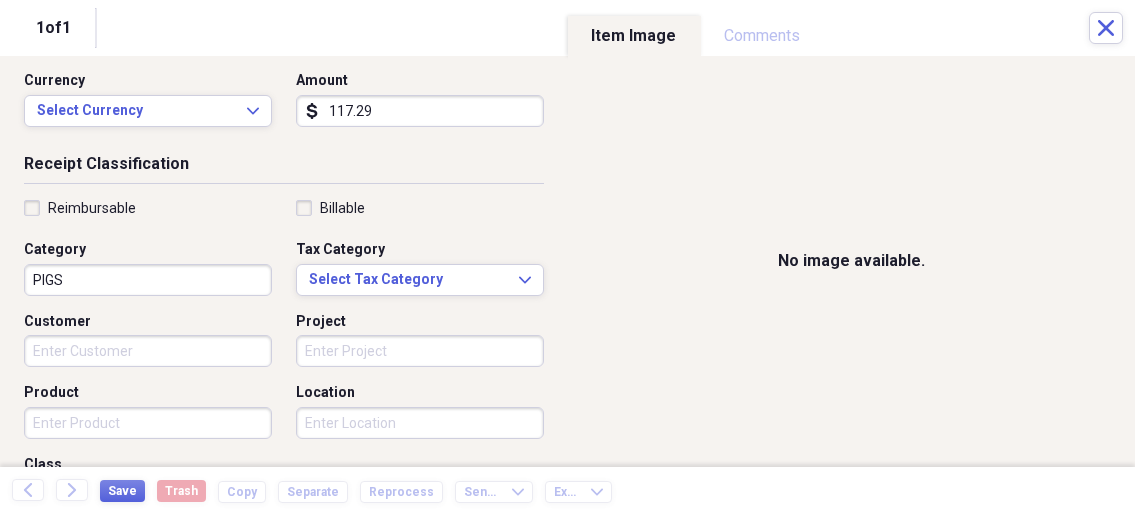 scroll, scrollTop: 321, scrollLeft: 0, axis: vertical 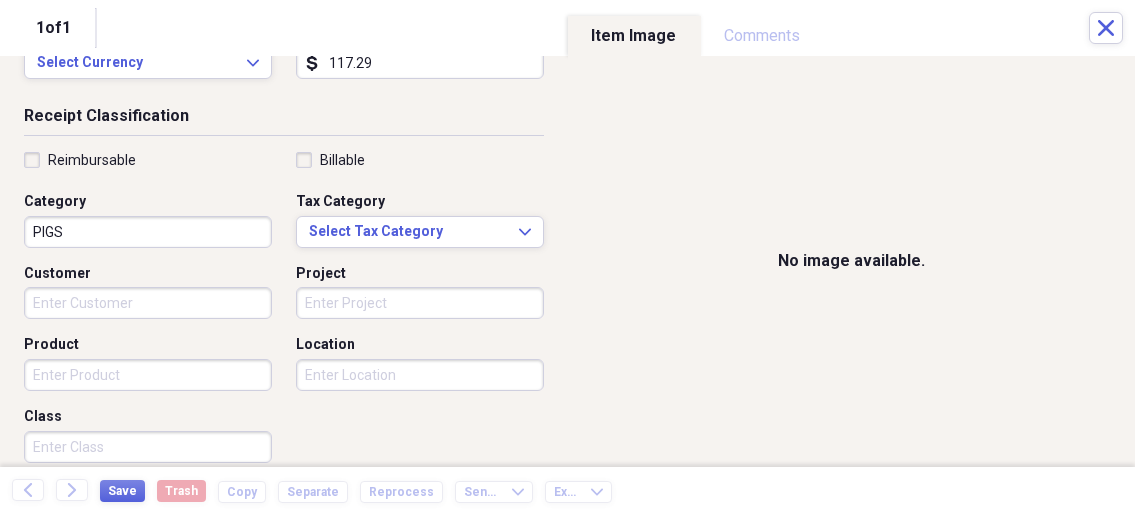 type on "PIGS" 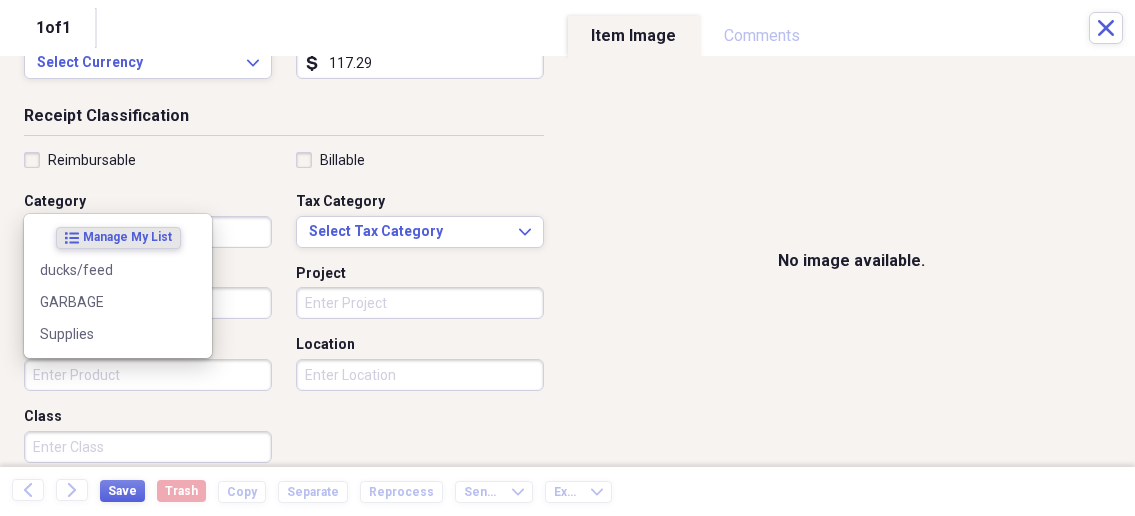 click on "Product" at bounding box center [148, 375] 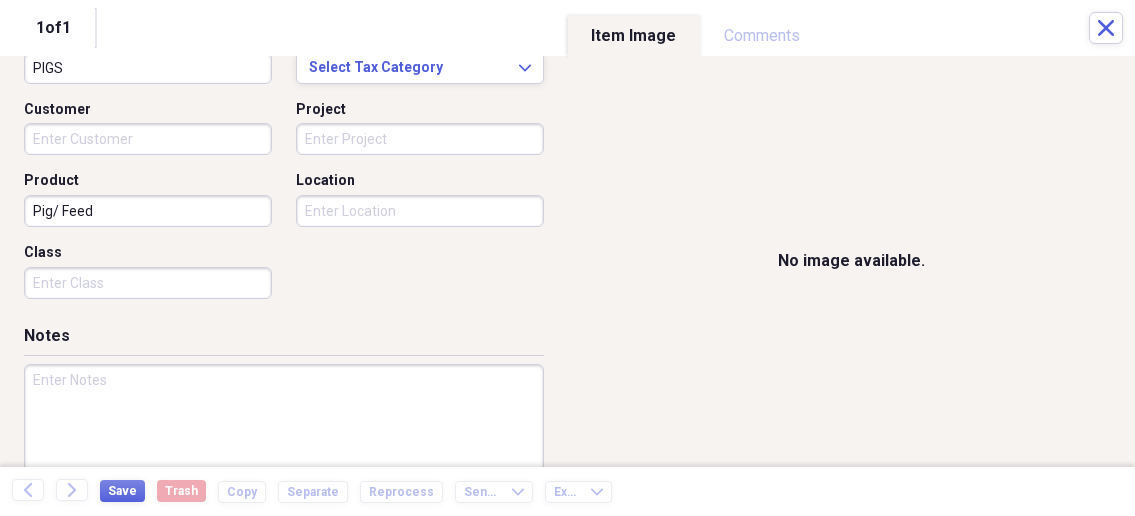 scroll, scrollTop: 535, scrollLeft: 0, axis: vertical 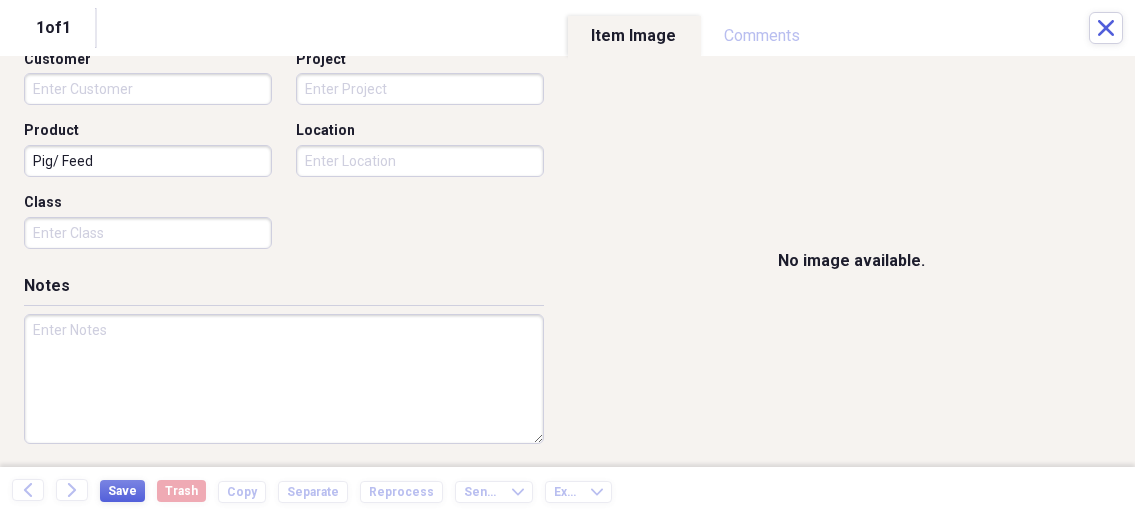 type on "Pig/ Feed" 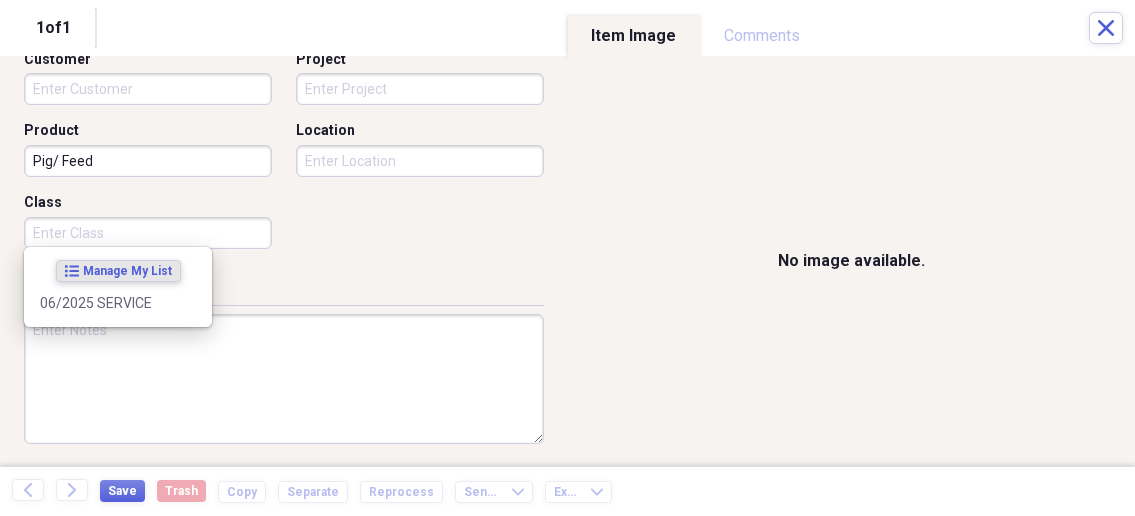 click on "Reimbursable Billable Category PIGS Tax Category Select Tax Category Expand Customer Project Product Pig/ Feed Location Class" at bounding box center (284, 97) 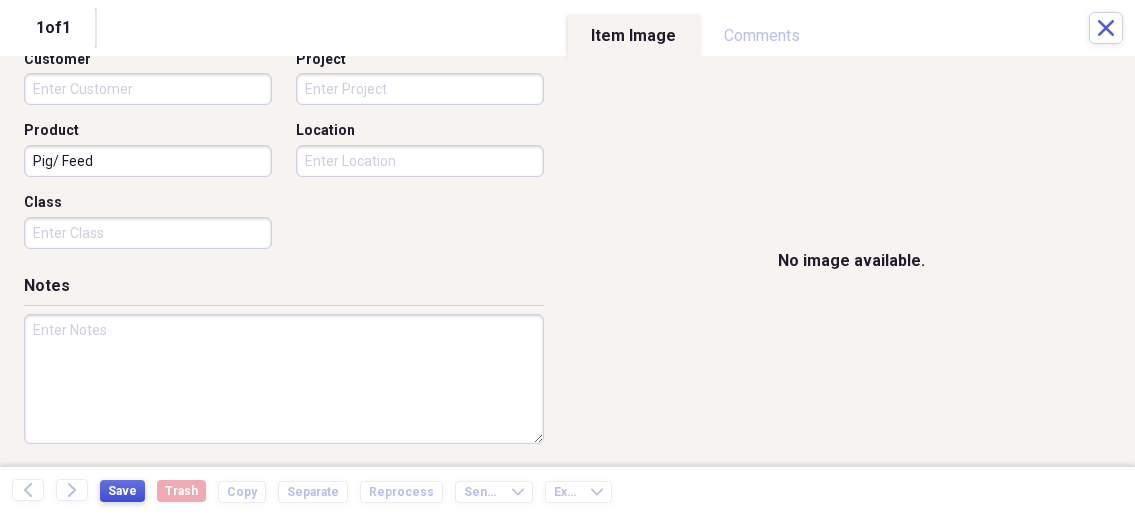 click on "Save" at bounding box center [122, 491] 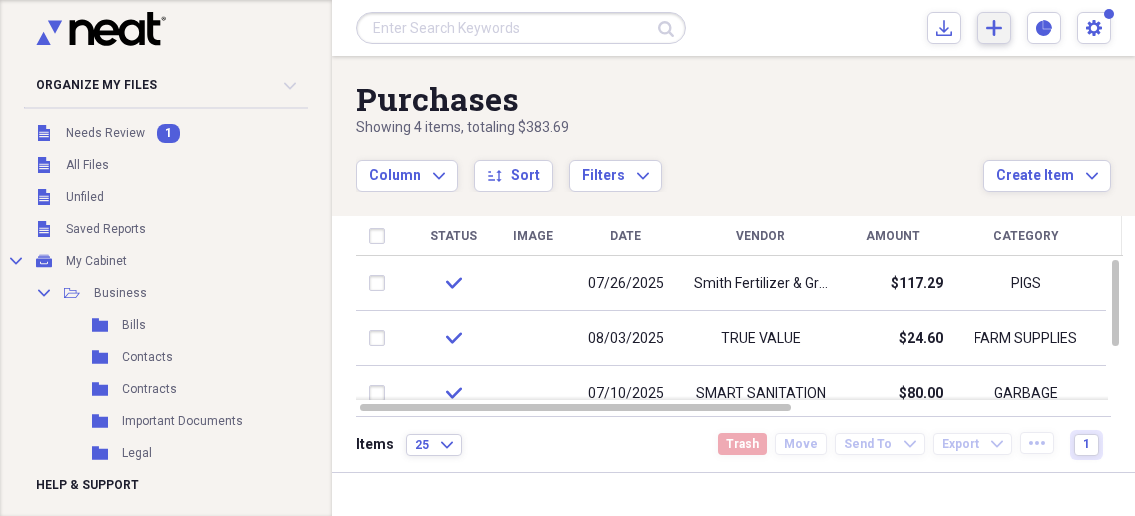 click 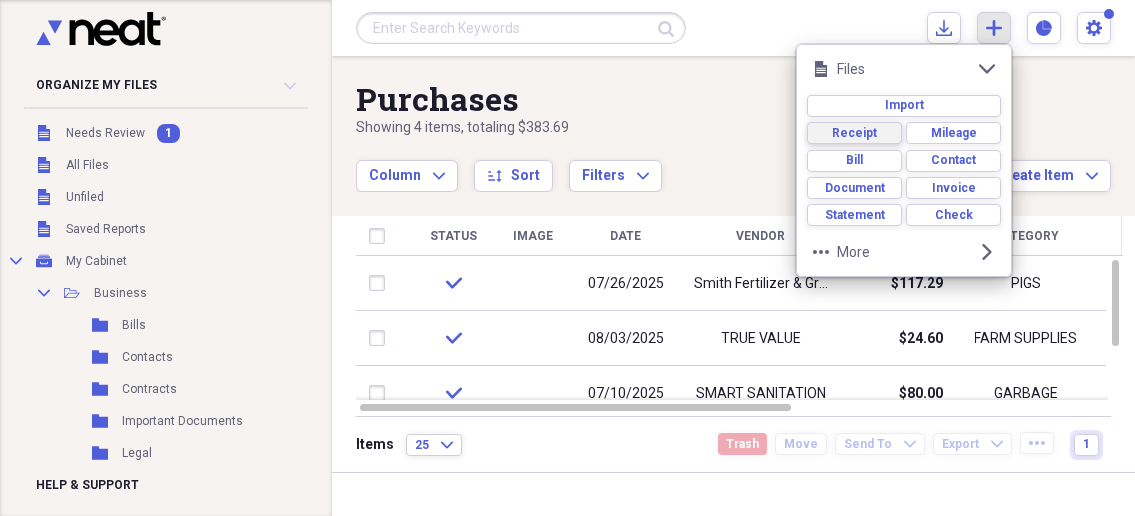 click on "Receipt" at bounding box center (854, 133) 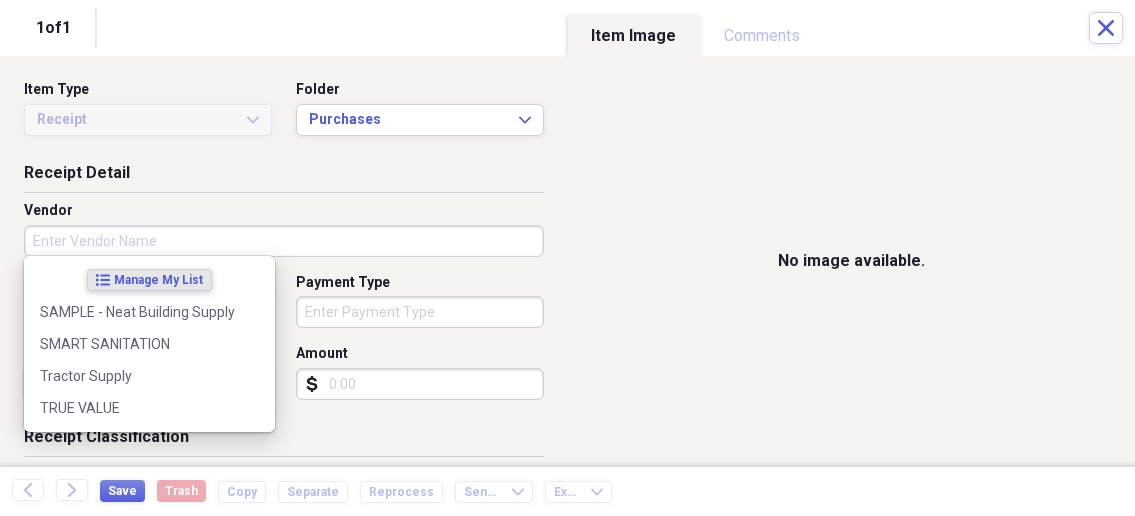 click on "Vendor" at bounding box center [284, 241] 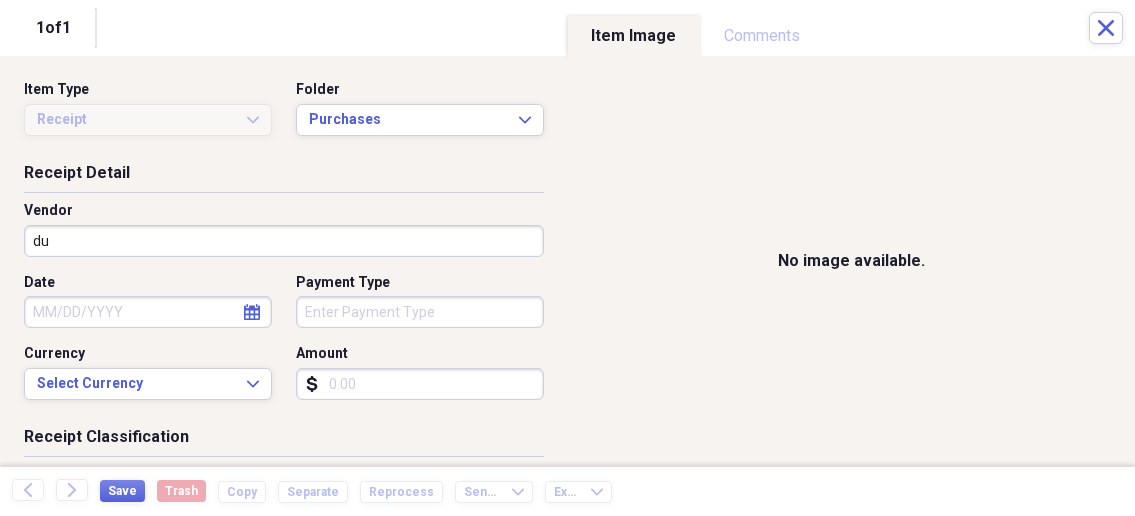 type on "d" 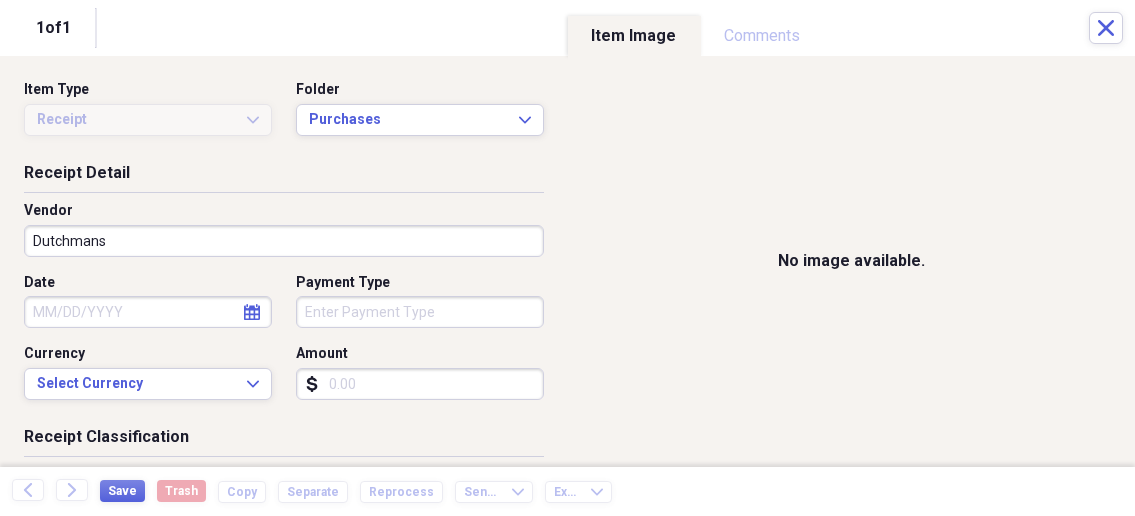 type on "Dutchmans" 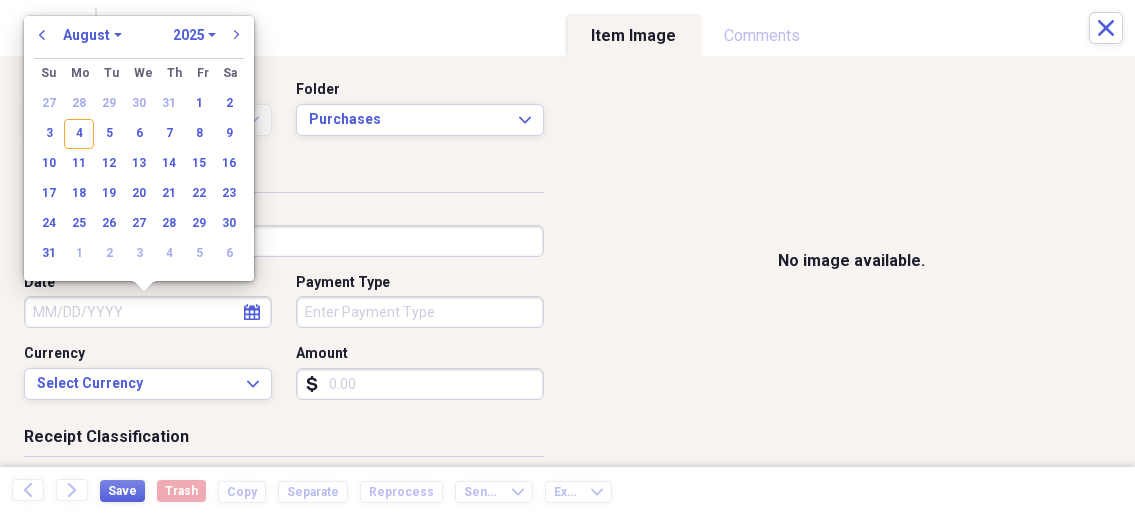 click on "Date" at bounding box center [148, 312] 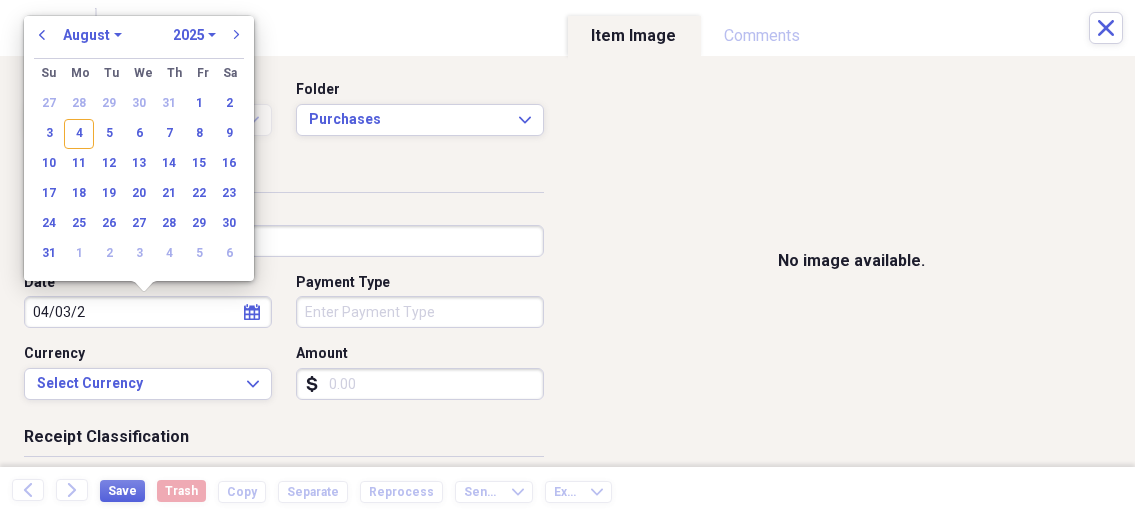 type on "04/03/20" 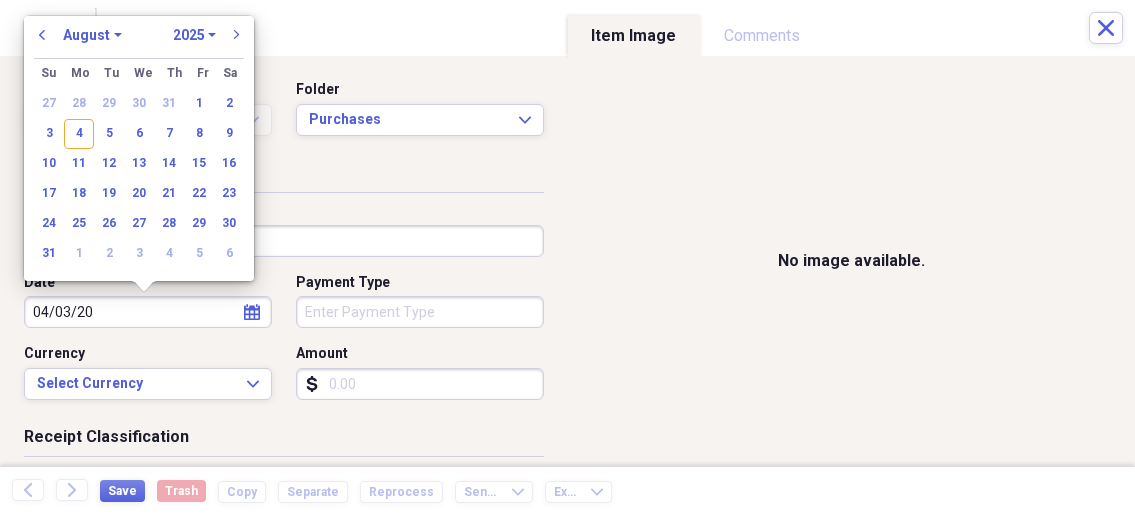 select on "3" 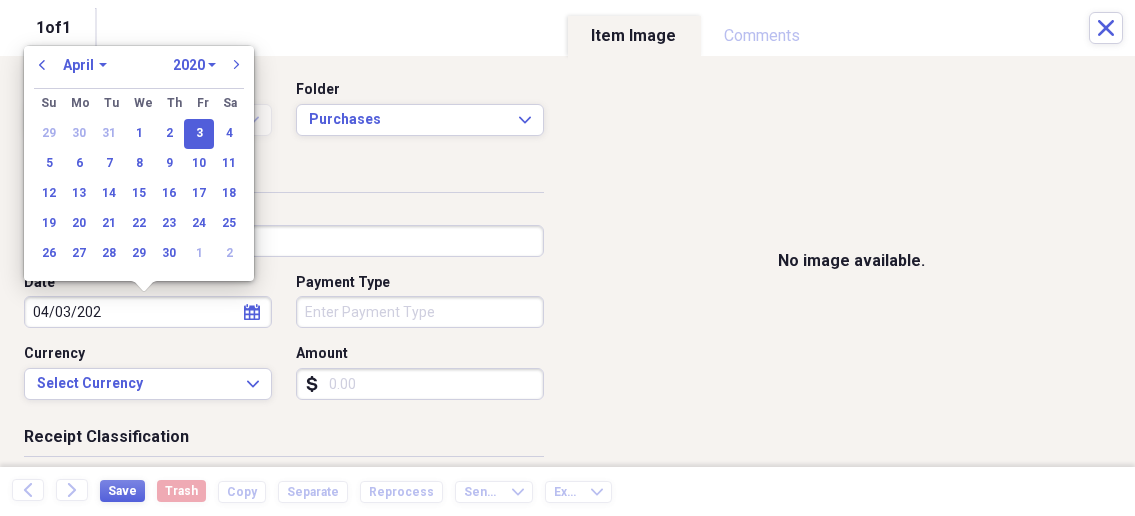 type on "04/03/2025" 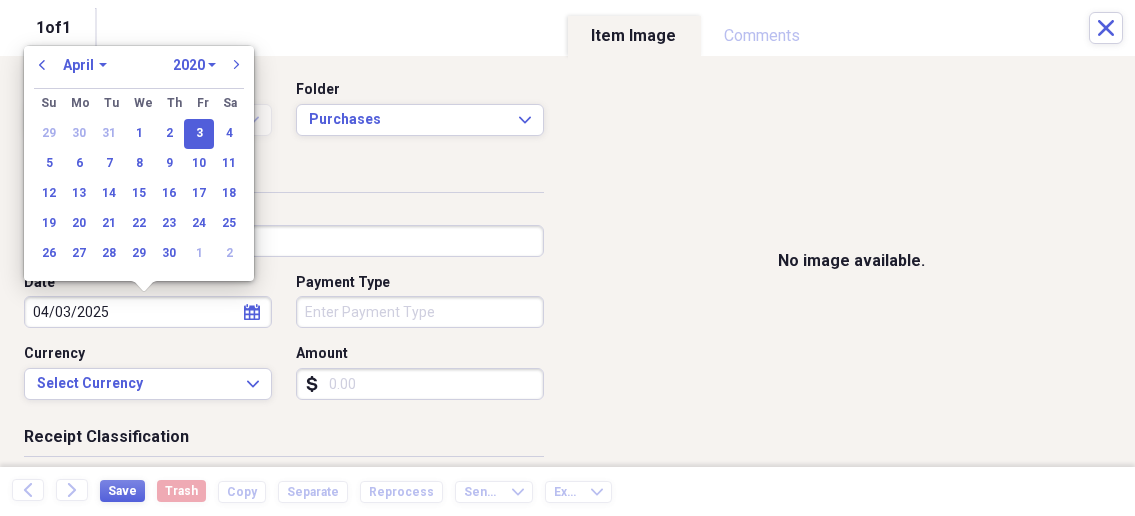 select on "2025" 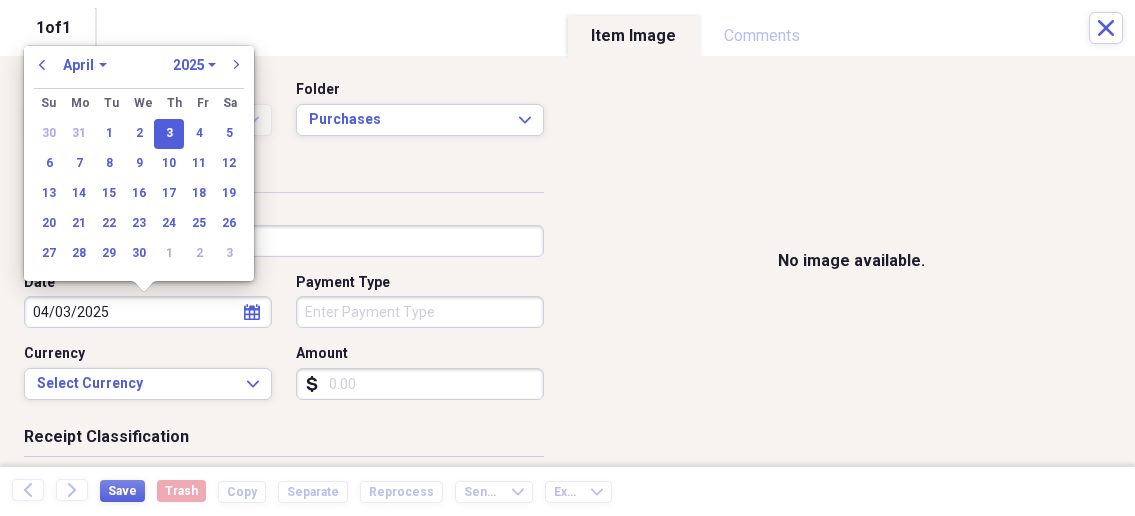 type on "04/03/2025" 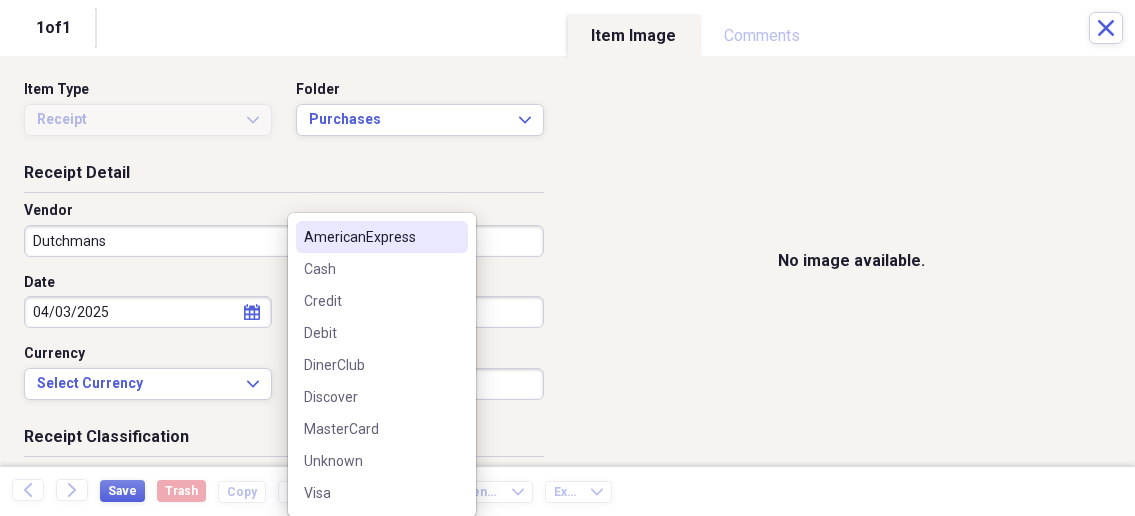 click on "Organize My Files 1 Collapse Unfiled Needs Review 1 Unfiled All Files Unfiled Unfiled Unfiled Saved Reports Collapse My Cabinet My Cabinet Add Folder Collapse Open Folder Business Add Folder Folder Bills Add Folder Folder Contacts Add Folder Folder Contracts Add Folder Folder Important Documents Add Folder Folder Legal Add Folder Folder Office Add Folder Folder Purchases Add Folder Expand Folder Taxes Add Folder Expand Folder Personal Add Folder Trash Trash Help & Support Submit Import Import Add Create Expand Reports Reports Settings Nathalee Expand Purchases Showing 4 items , totaling $383.69 Column Expand sort Sort Filters  Expand Create Item Expand Status Image Date Vendor Amount Category Product Source Billable Reimbursable check 07/26/2025 Smith Fertilizer & Grain $117.29 PIGS Pig/ Feed check 08/03/2025 TRUE VALUE $24.60 FARM SUPPLIES Supplies check 07/10/2025 SMART SANITATION $80.00 GARBAGE GARBAGE check 08/02/2025 Tractor Supply $161.80 Duck ducks/feed Items 25 Expand Trash Move Send To Expand Export" at bounding box center [567, 258] 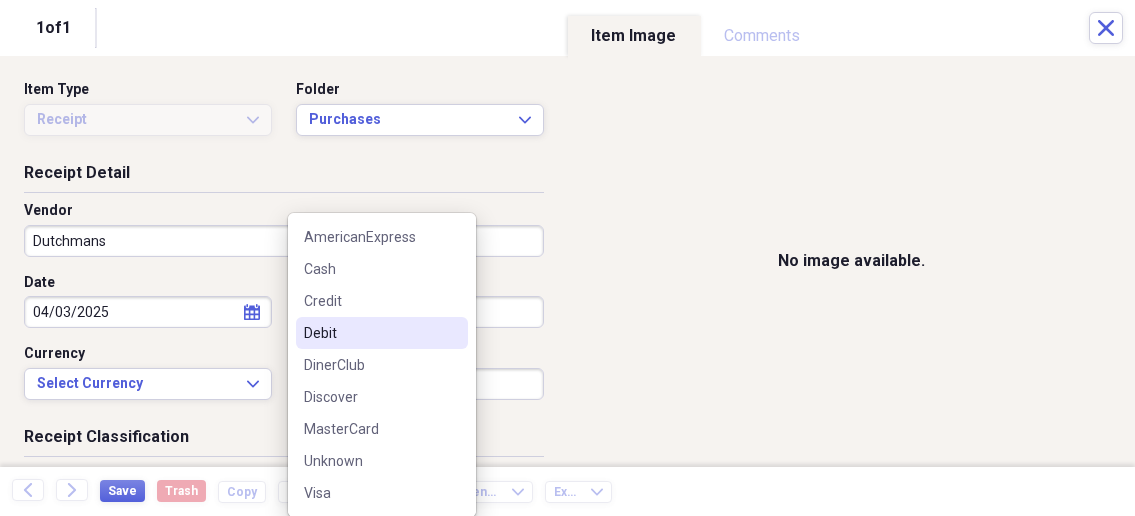 click on "Debit" at bounding box center (370, 333) 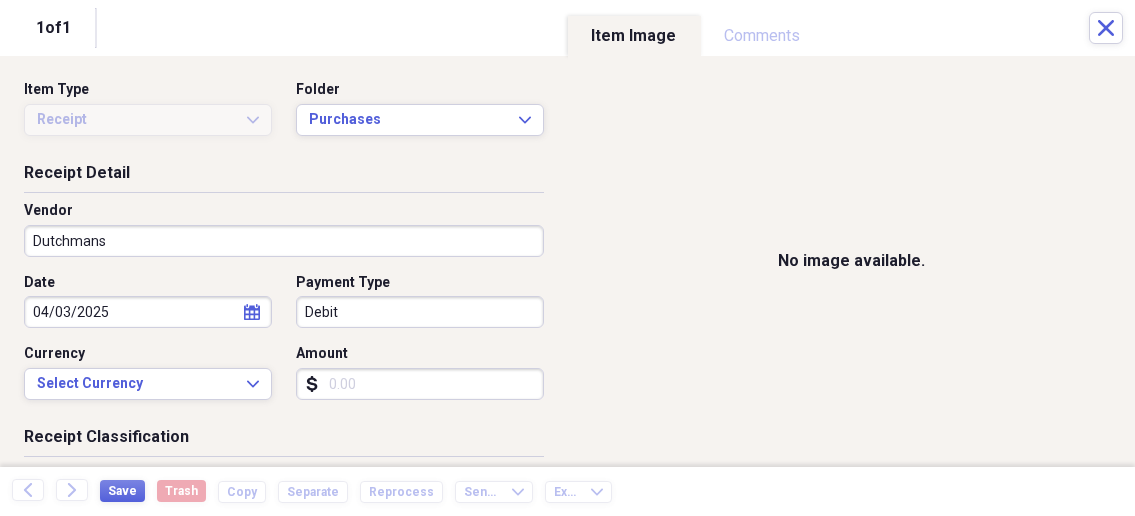 click on "Amount" at bounding box center (420, 384) 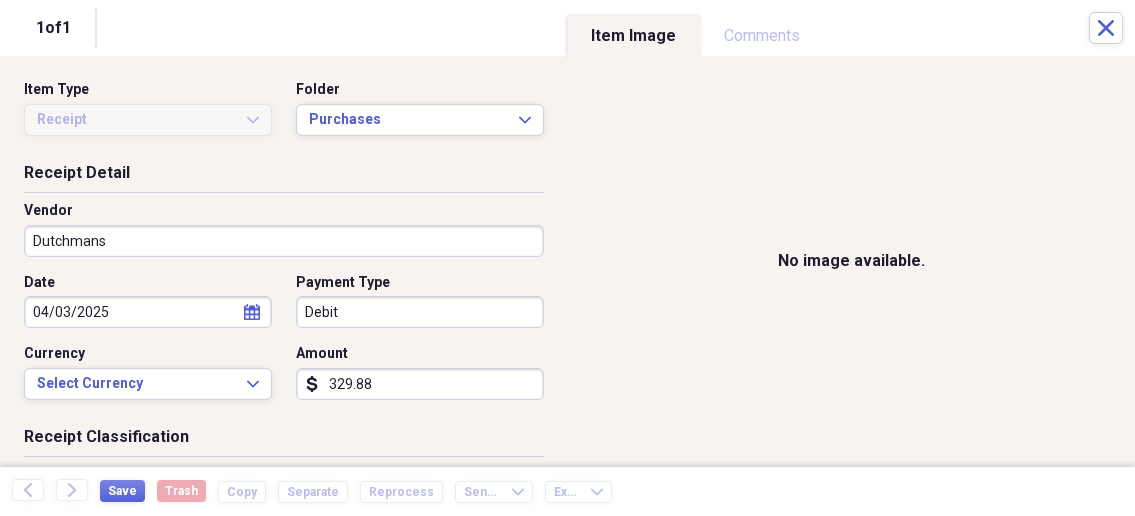 scroll, scrollTop: 214, scrollLeft: 0, axis: vertical 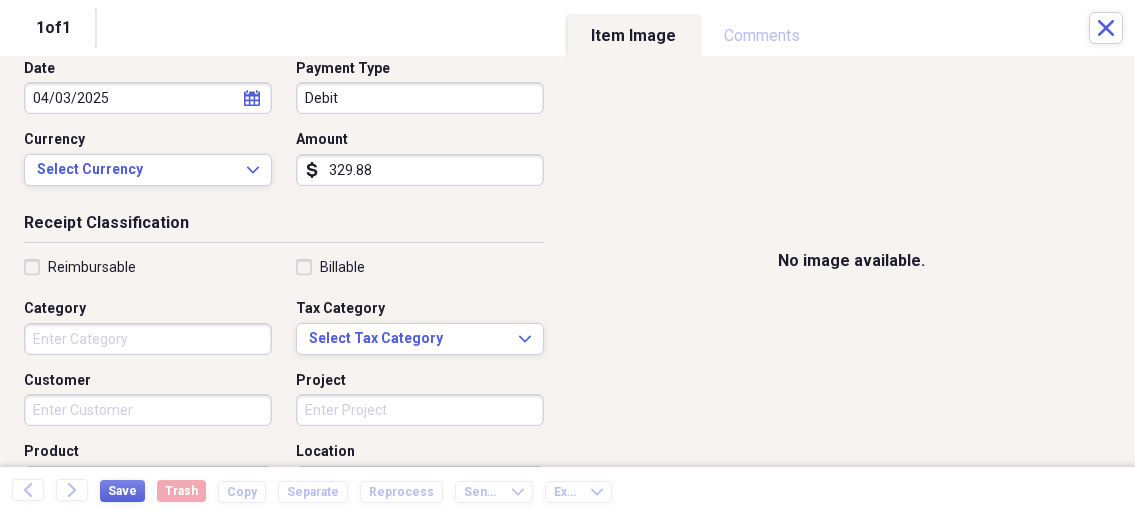 type on "329.88" 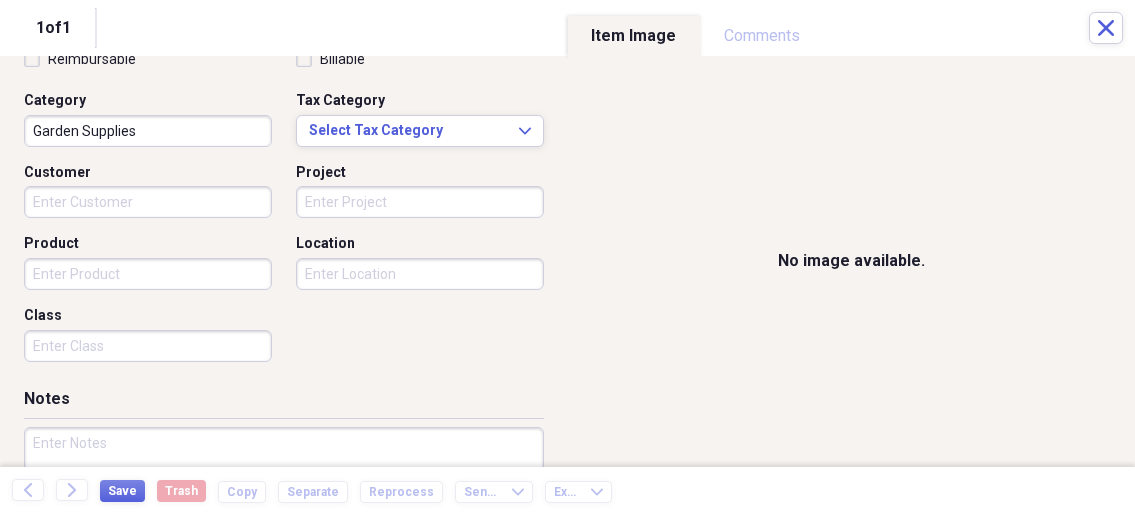 scroll, scrollTop: 321, scrollLeft: 0, axis: vertical 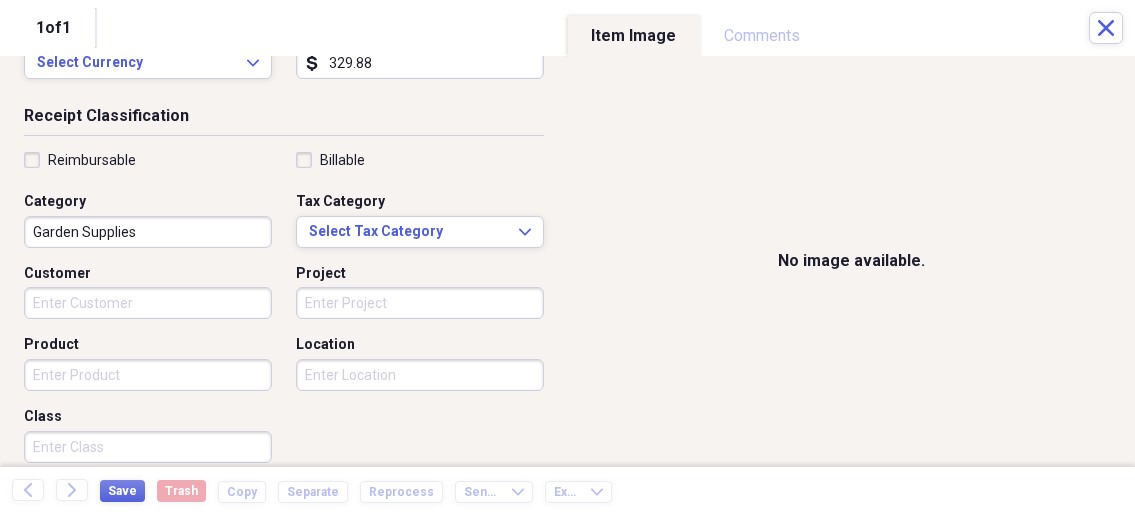 type on "Garden Supplies" 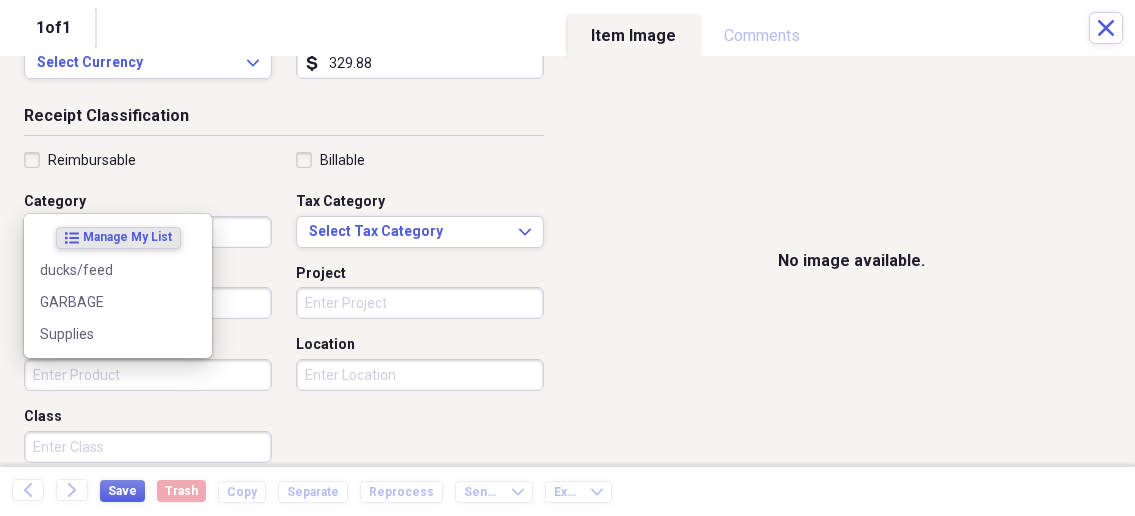 click on "Product" at bounding box center (148, 375) 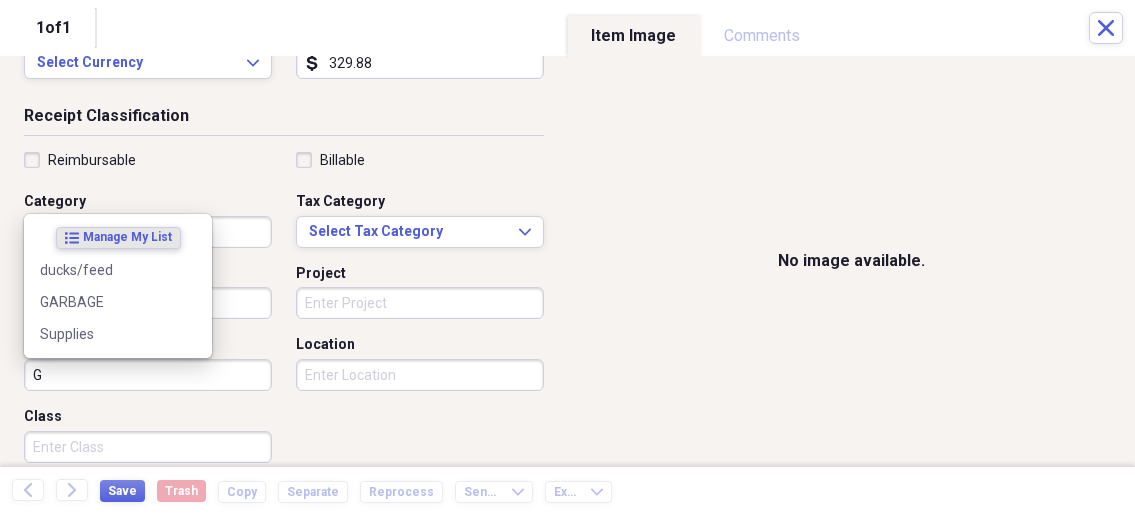 click on "G" at bounding box center (148, 375) 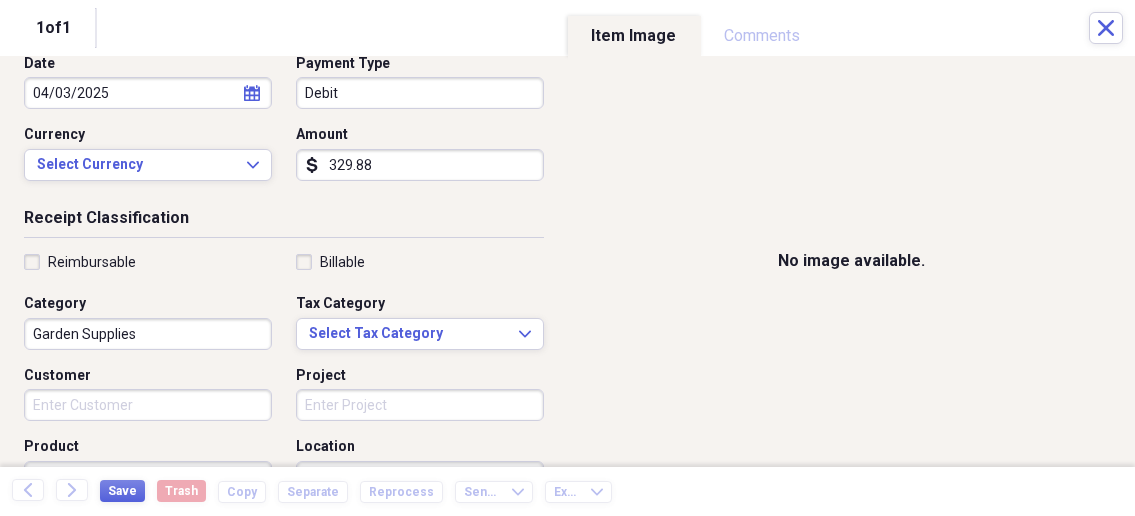 scroll, scrollTop: 107, scrollLeft: 0, axis: vertical 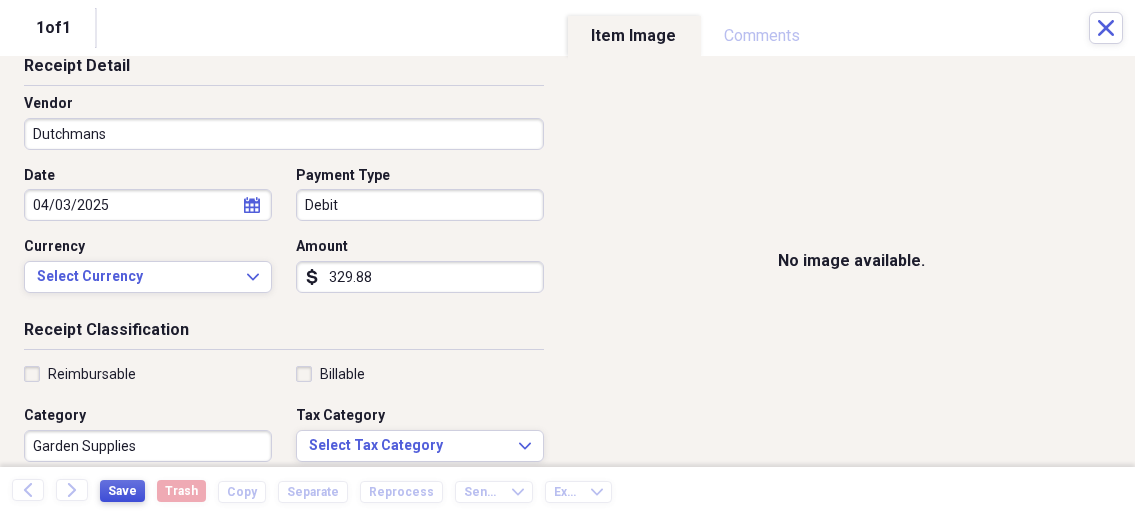 type on "Garden" 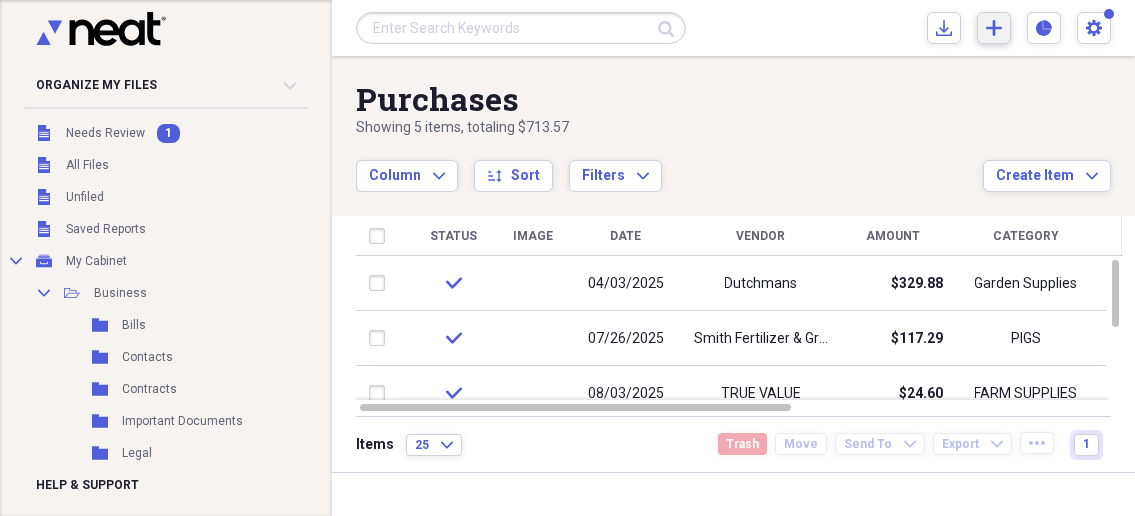 click 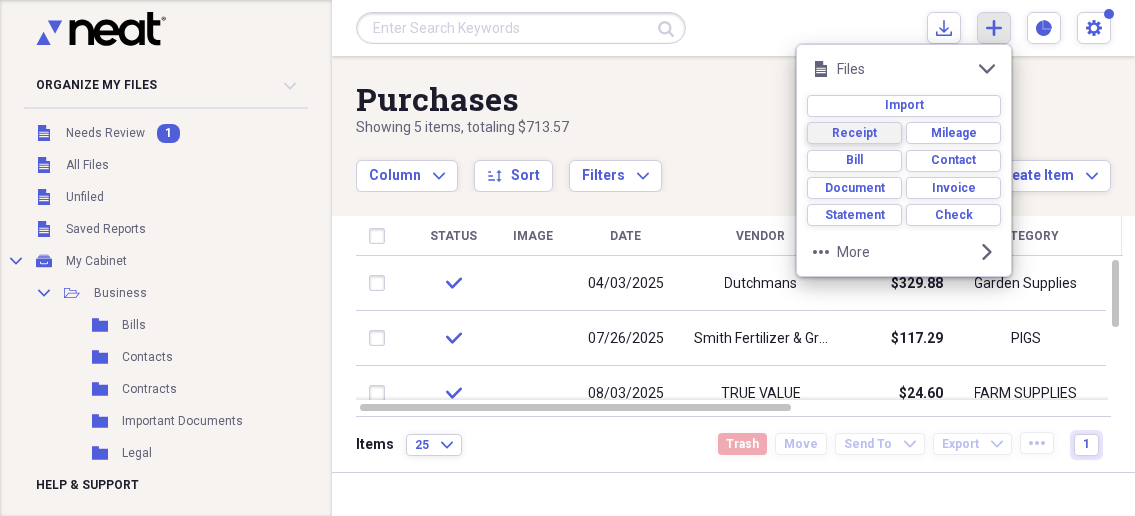 click on "Receipt" at bounding box center (854, 133) 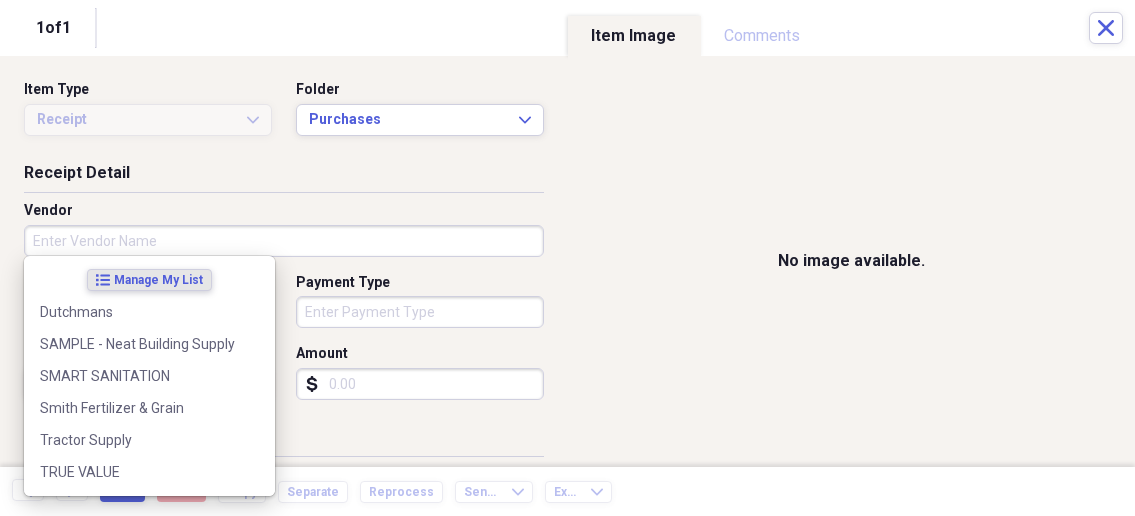click on "Vendor" at bounding box center [284, 241] 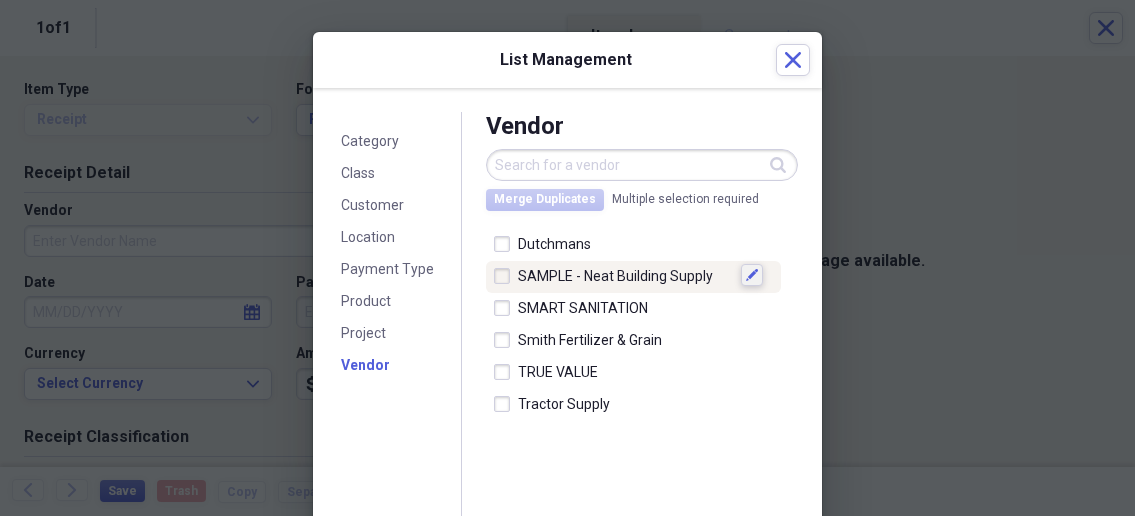 click 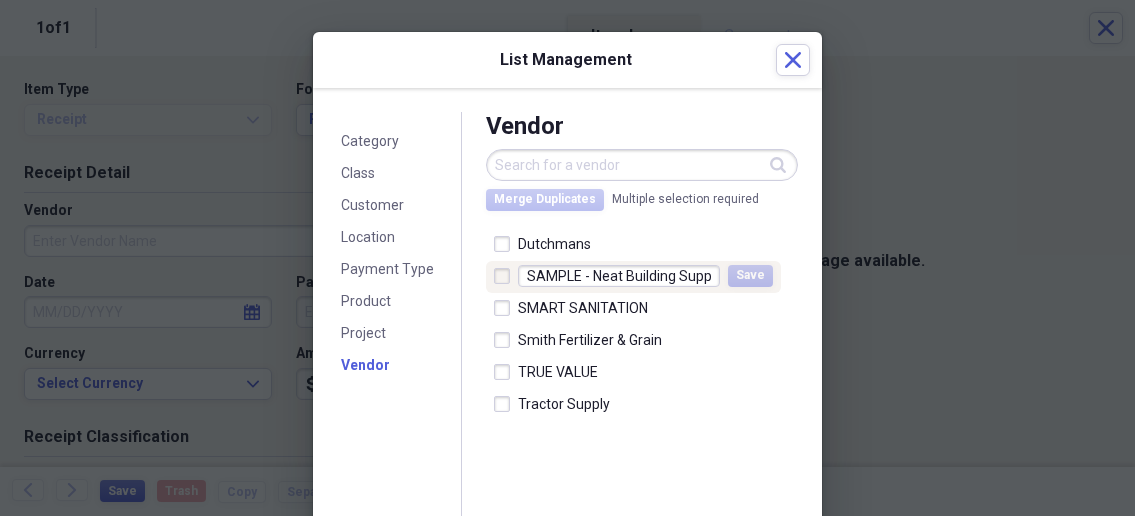 scroll, scrollTop: 0, scrollLeft: 8, axis: horizontal 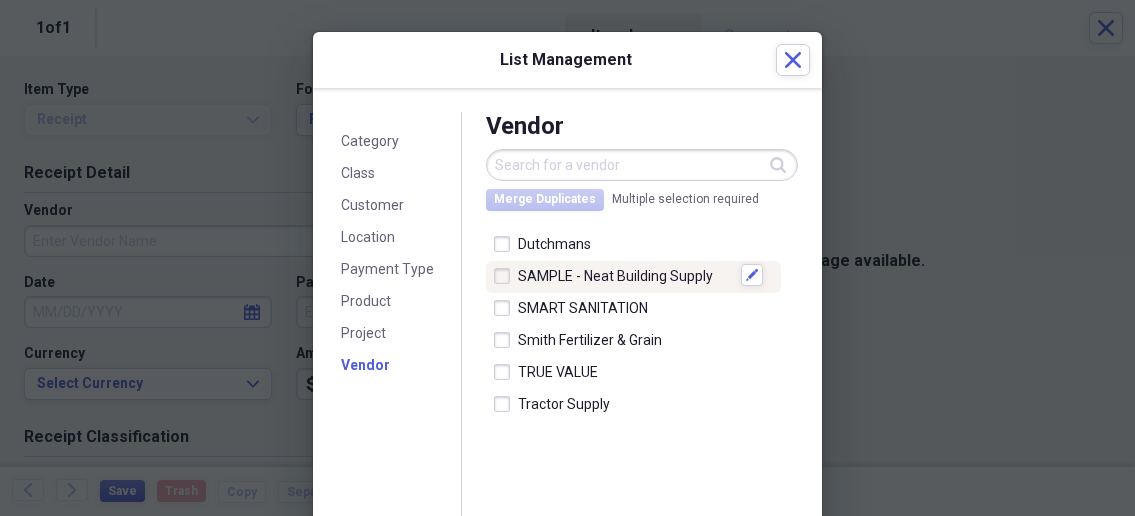 drag, startPoint x: 497, startPoint y: 277, endPoint x: 462, endPoint y: 320, distance: 55.443665 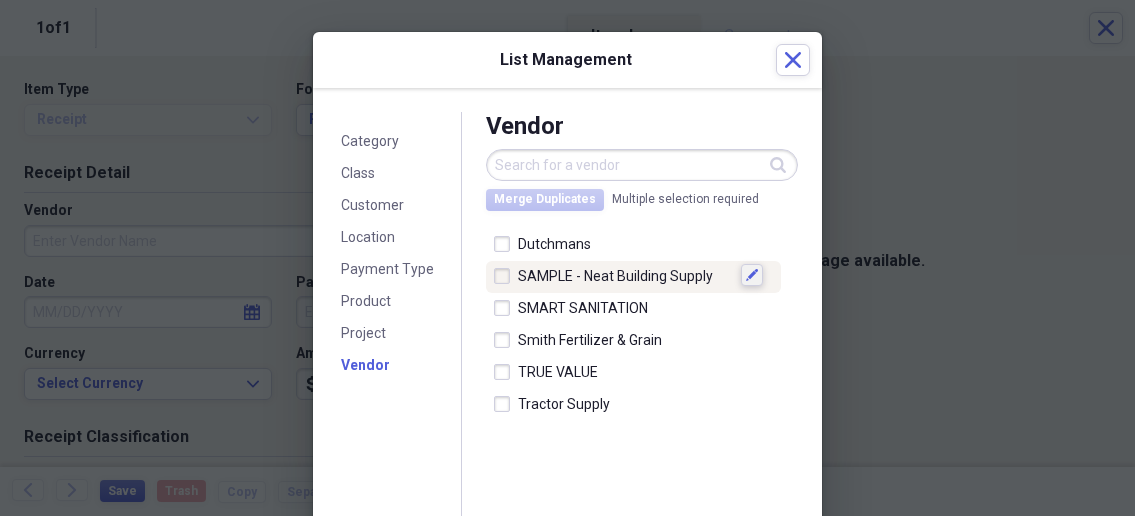 click on "Edit" at bounding box center (752, 275) 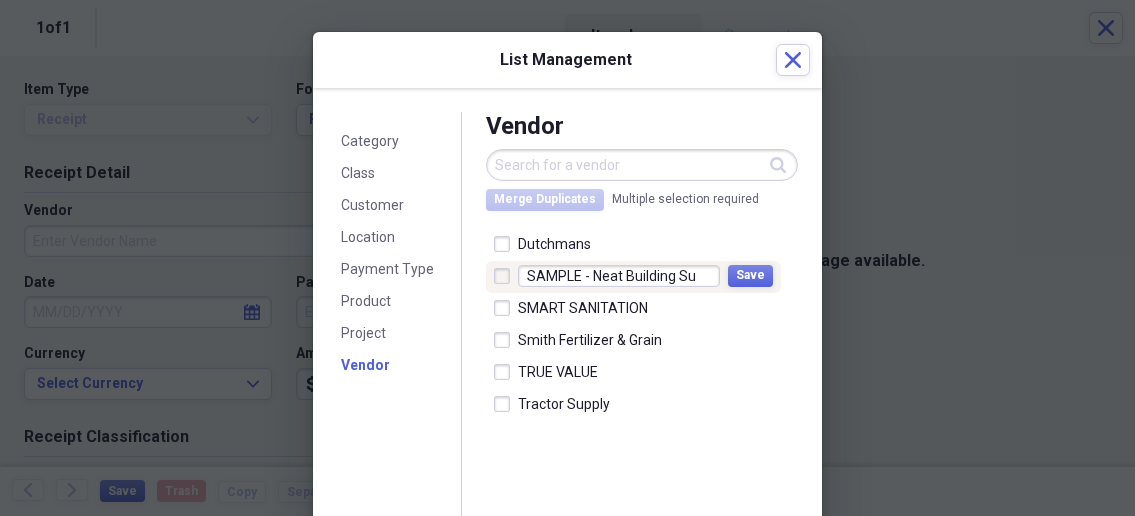 scroll, scrollTop: 0, scrollLeft: 0, axis: both 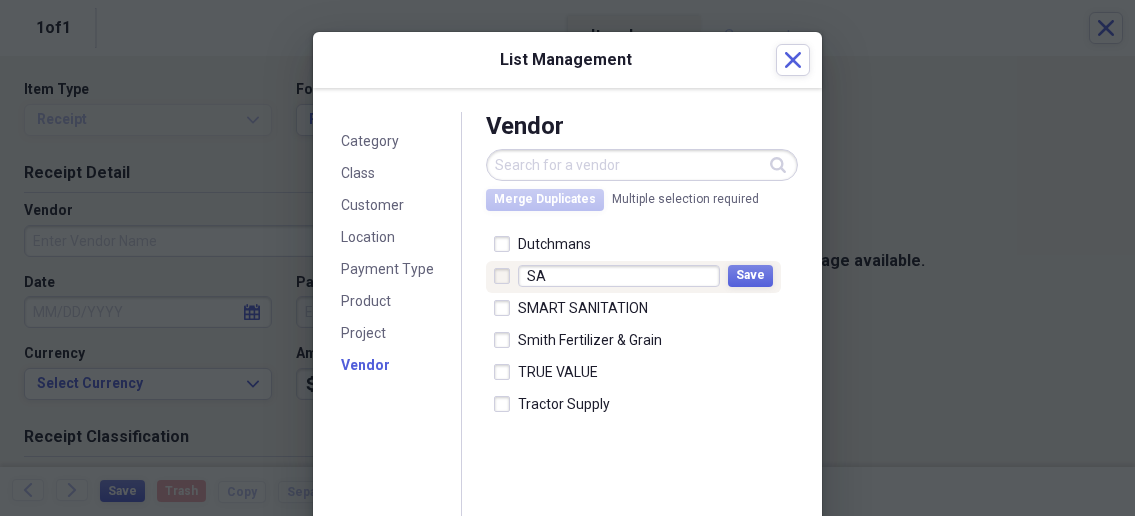 type on "S" 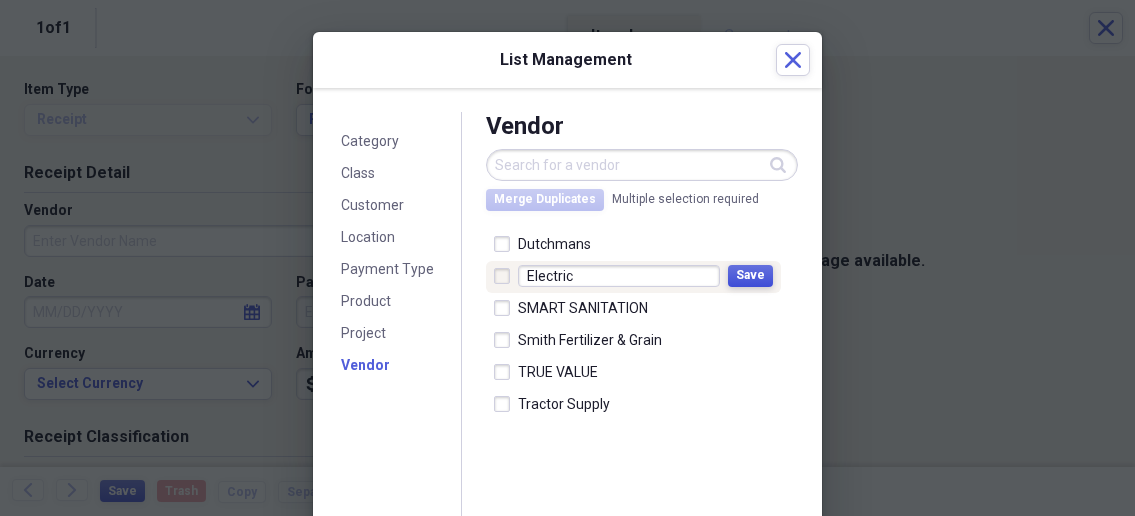 type on "Electric" 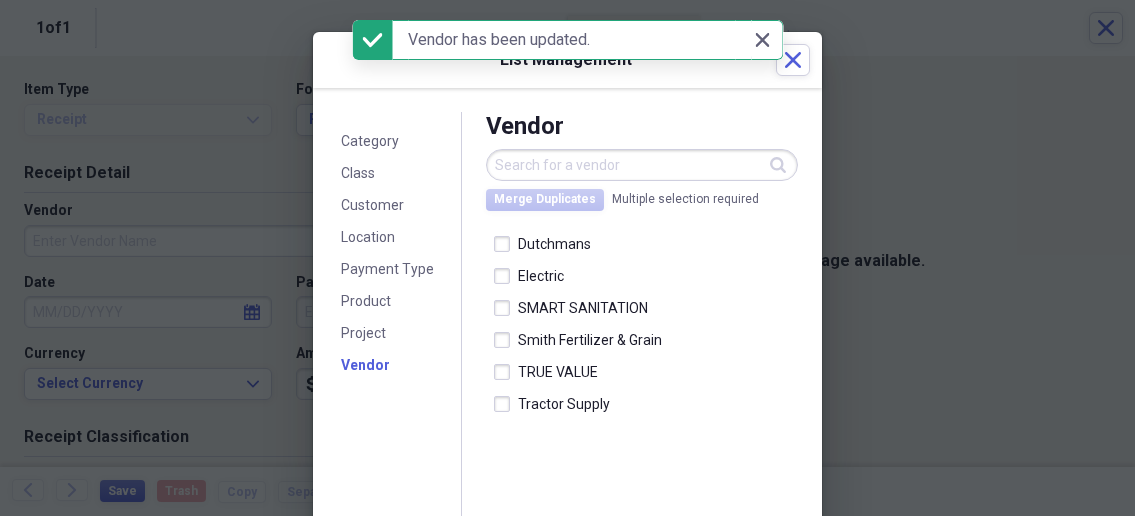 click at bounding box center (642, 165) 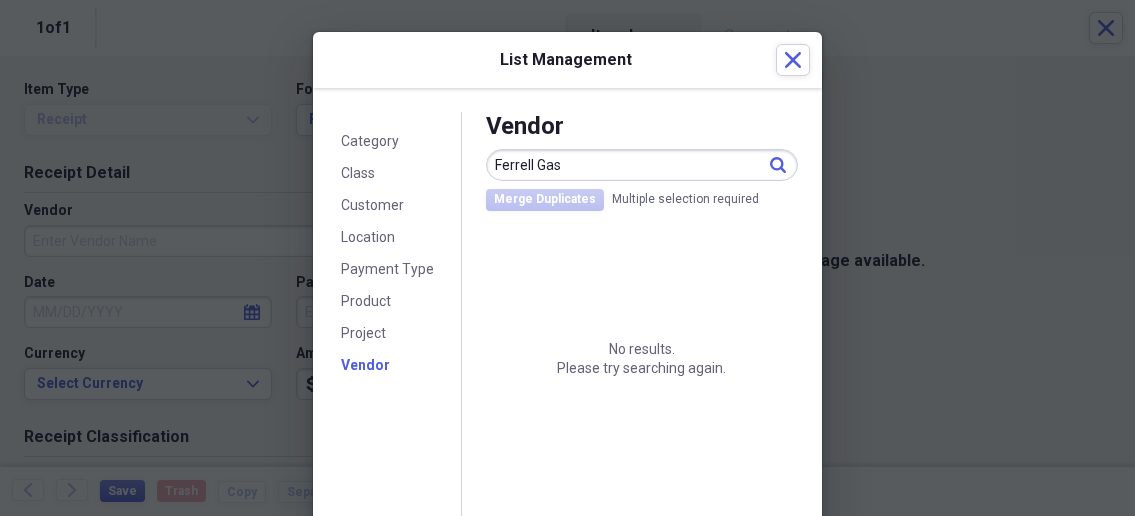 type on "Ferrell Gas" 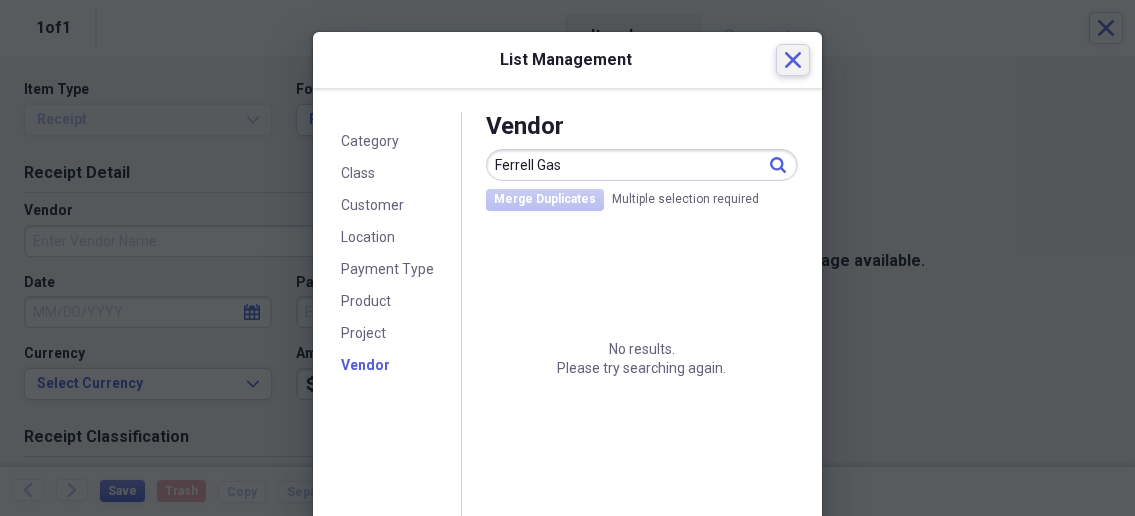 click on "Close" at bounding box center [793, 60] 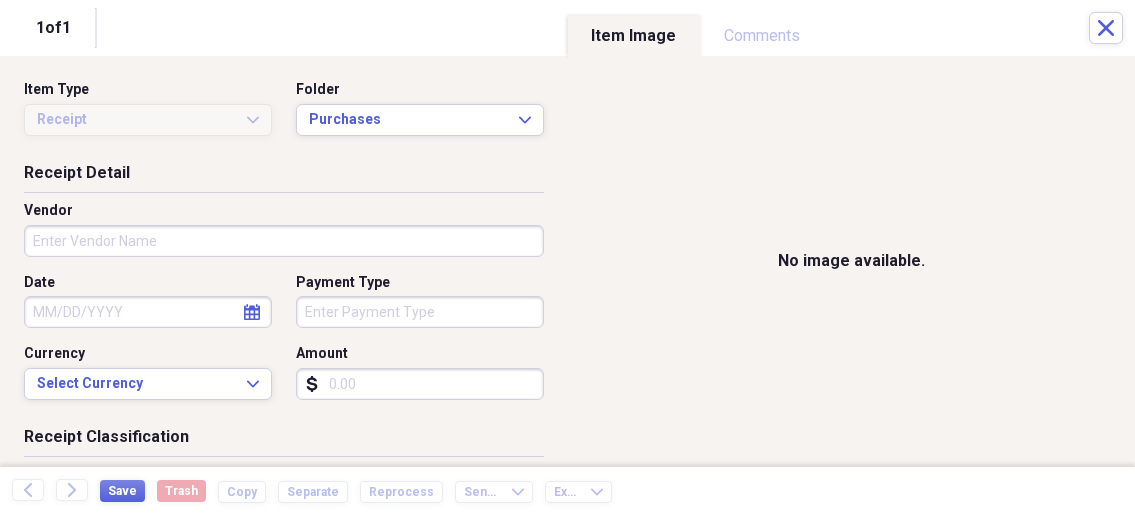click on "Vendor" at bounding box center (284, 241) 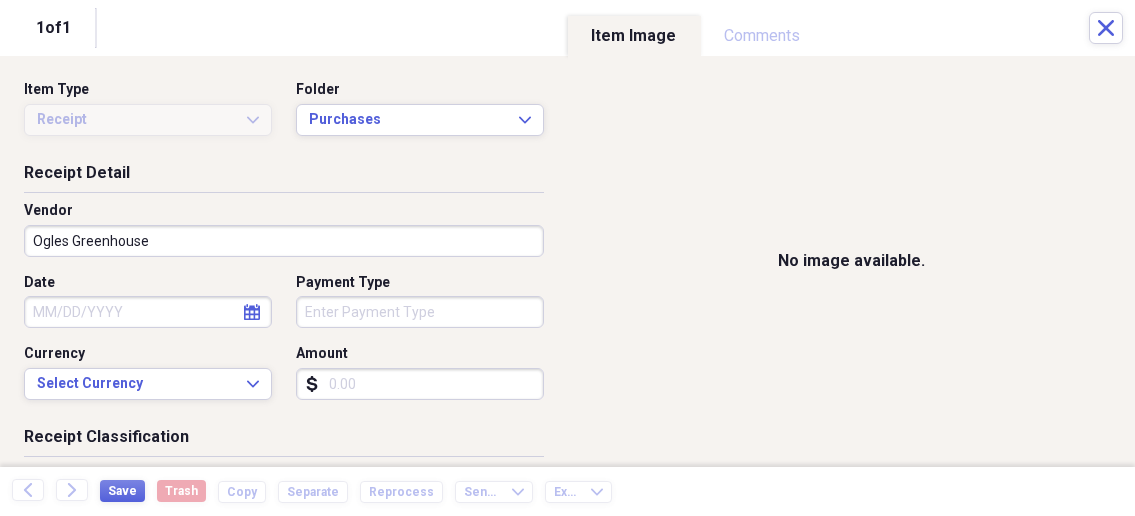 type on "Ogles Greenhouse" 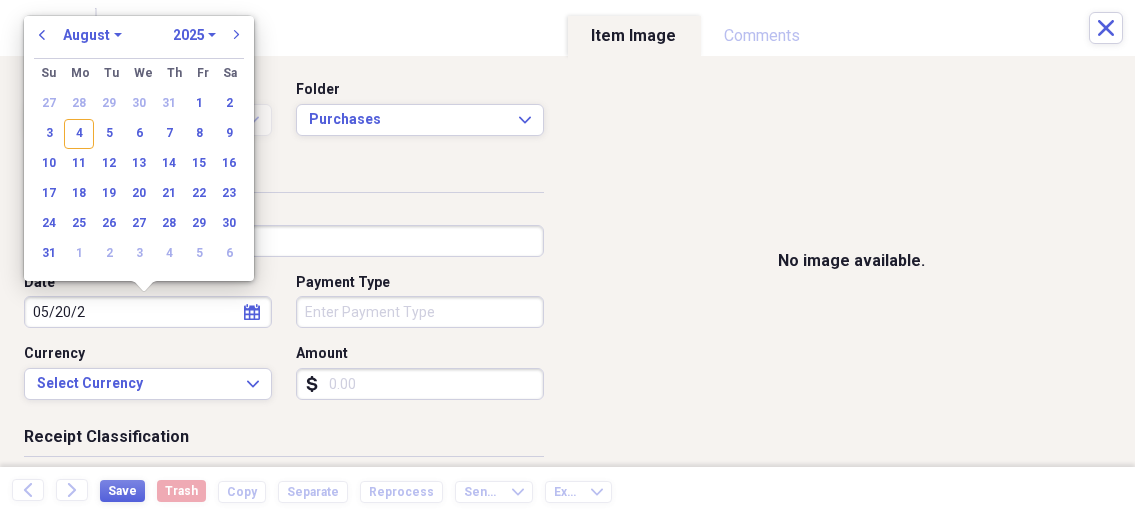 type on "05/20/20" 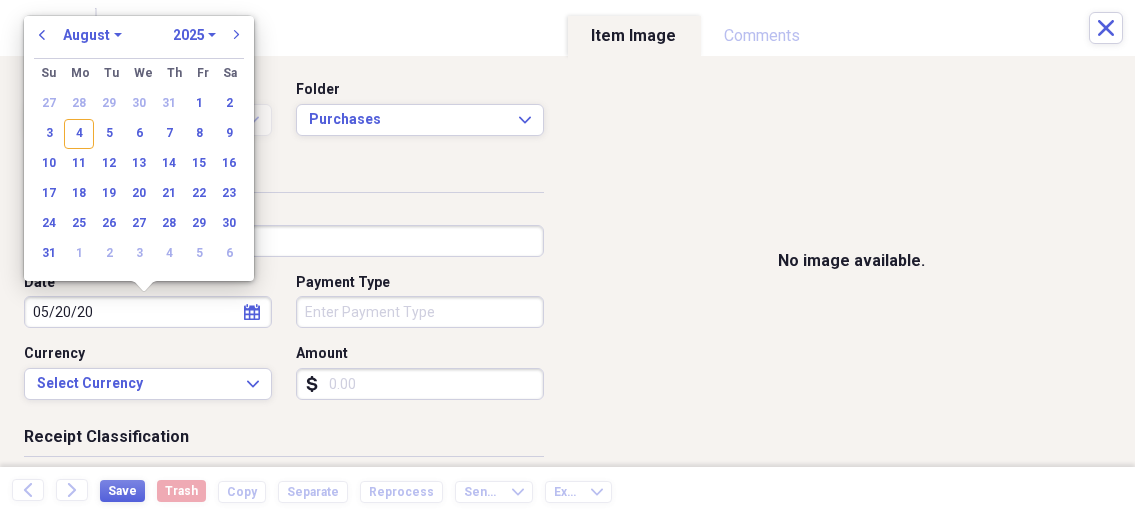 select on "4" 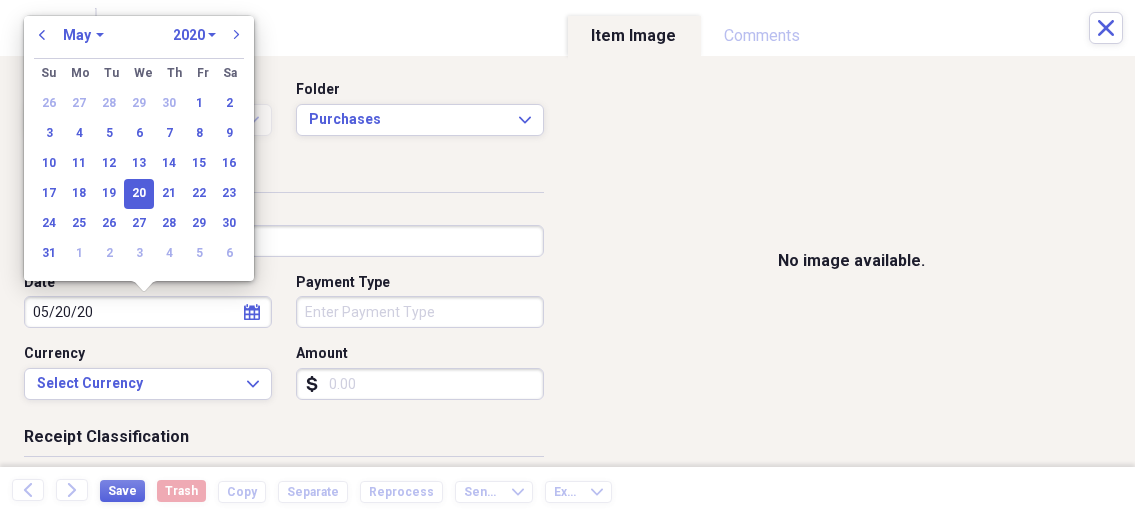 type on "05/20/2025" 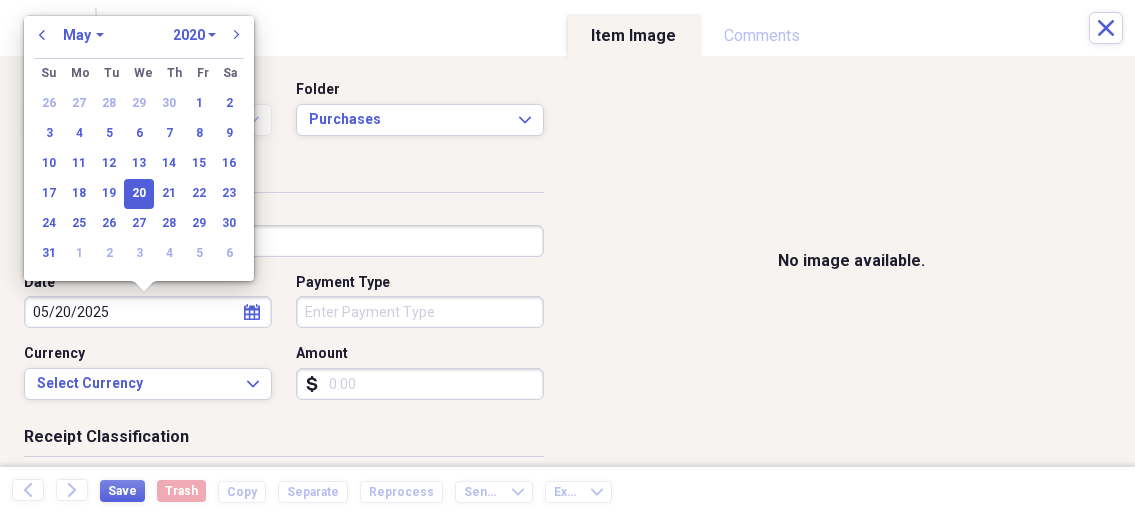 select on "2025" 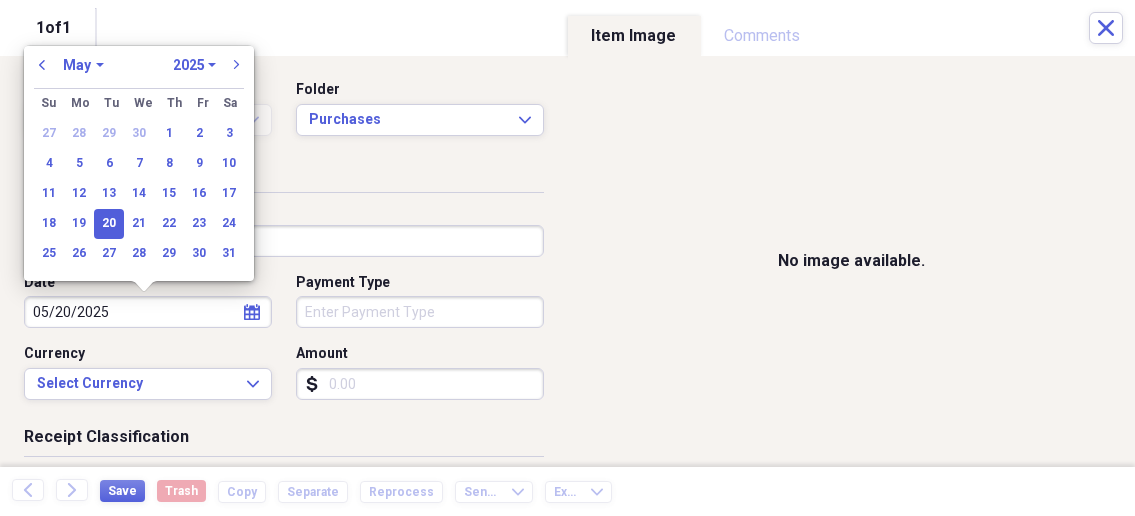 type on "05/20/2025" 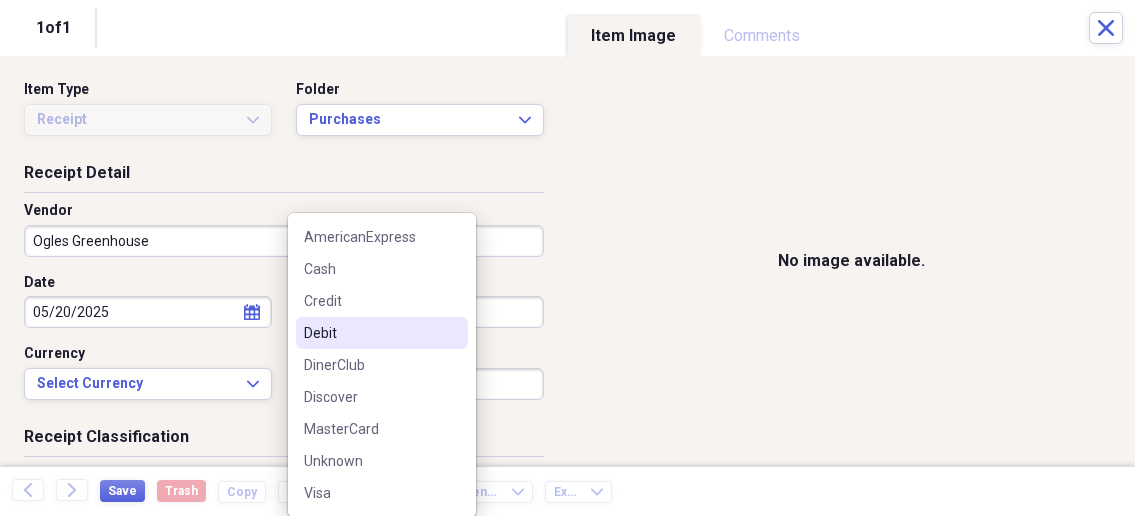 click on "Debit" at bounding box center [370, 333] 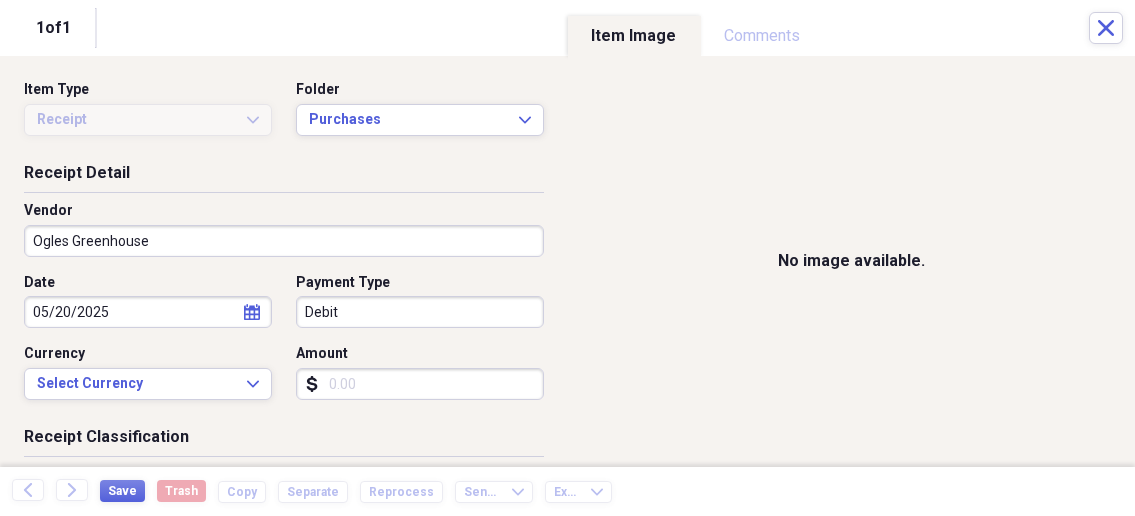 click on "Amount" at bounding box center (420, 384) 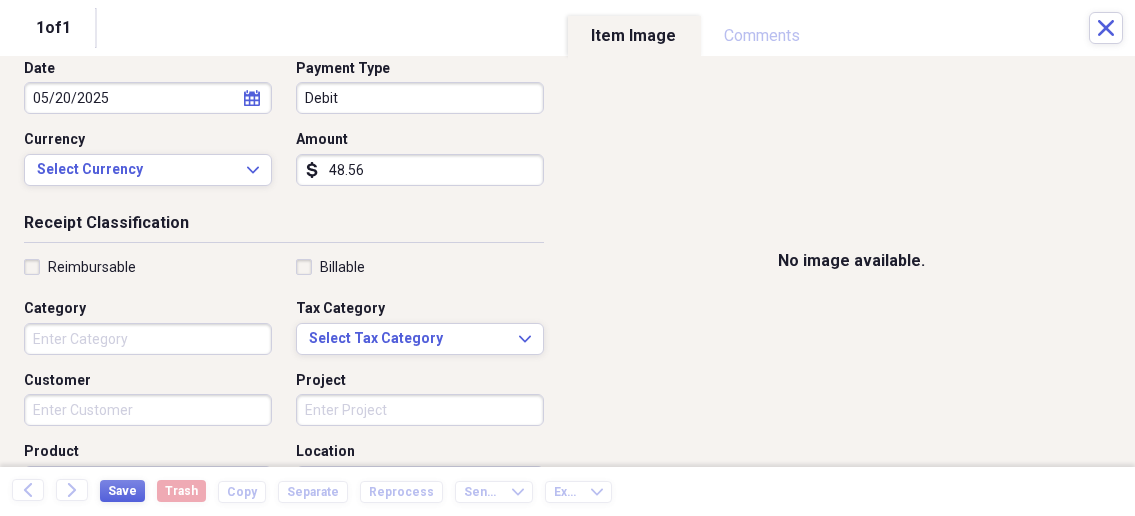 scroll, scrollTop: 321, scrollLeft: 0, axis: vertical 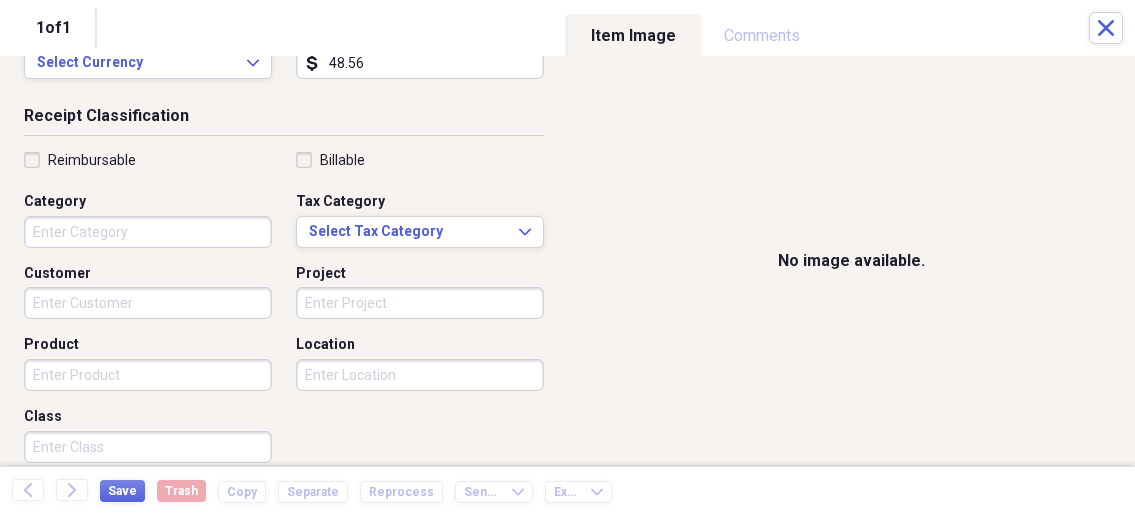 type on "48.56" 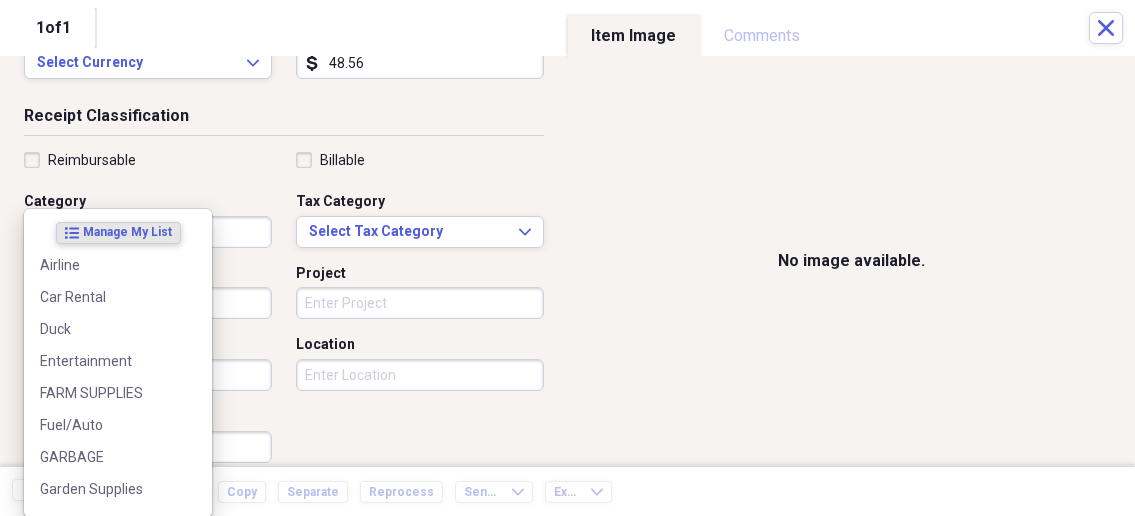 click on "Organize My Files 1 Collapse Unfiled Needs Review 1 Unfiled All Files Unfiled Unfiled Unfiled Saved Reports Collapse My Cabinet My Cabinet Add Folder Collapse Open Folder Business Add Folder Folder Bills Add Folder Folder Contacts Add Folder Folder Contracts Add Folder Folder Important Documents Add Folder Folder Legal Add Folder Folder Office Add Folder Folder Purchases Add Folder Expand Folder Taxes Add Folder Expand Folder Personal Add Folder Trash Trash Help & Support Submit Import Import Add Create Expand Reports Reports Settings Nathalee Expand Purchases Showing 5 items , totaling $713.57 Column Expand sort Sort Filters  Expand Create Item Expand Status Image Date Vendor Amount Category Product Source Billable Reimbursable check 04/03/2025 Dutchmans $329.88 Garden Supplies Garden check 07/26/2025 Smith Fertilizer & Grain $117.29 PIGS Pig/ Feed check 08/03/2025 TRUE VALUE $24.60 FARM SUPPLIES Supplies check 07/10/2025 SMART SANITATION $80.00 GARBAGE GARBAGE check 08/02/2025 Tractor Supply $161.80 Duck 25" at bounding box center [567, 258] 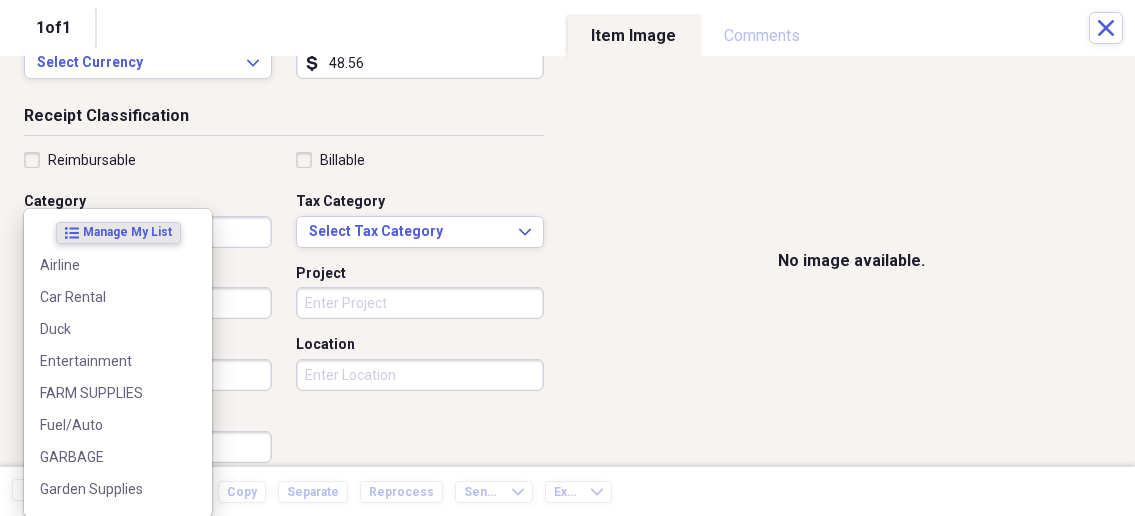 click on "Reimbursable Billable Category Tax Category Select Tax Category Expand Customer Project Product Location Class" at bounding box center (284, 311) 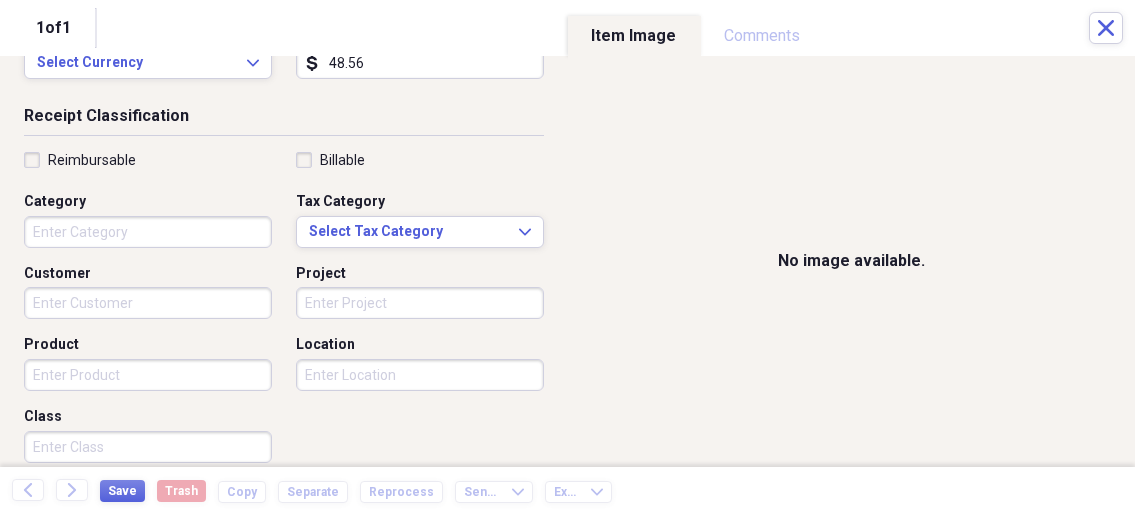 click on "Organize My Files 1 Collapse Unfiled Needs Review 1 Unfiled All Files Unfiled Unfiled Unfiled Saved Reports Collapse My Cabinet My Cabinet Add Folder Collapse Open Folder Business Add Folder Folder Bills Add Folder Folder Contacts Add Folder Folder Contracts Add Folder Folder Important Documents Add Folder Folder Legal Add Folder Folder Office Add Folder Folder Purchases Add Folder Expand Folder Taxes Add Folder Expand Folder Personal Add Folder Trash Trash Help & Support Submit Import Import Add Create Expand Reports Reports Settings Nathalee Expand Purchases Showing 5 items , totaling $713.57 Column Expand sort Sort Filters  Expand Create Item Expand Status Image Date Vendor Amount Category Product Source Billable Reimbursable check 04/03/2025 Dutchmans $329.88 Garden Supplies Garden check 07/26/2025 Smith Fertilizer & Grain $117.29 PIGS Pig/ Feed check 08/03/2025 TRUE VALUE $24.60 FARM SUPPLIES Supplies check 07/10/2025 SMART SANITATION $80.00 GARBAGE GARBAGE check 08/02/2025 Tractor Supply $161.80 Duck 25" at bounding box center [567, 258] 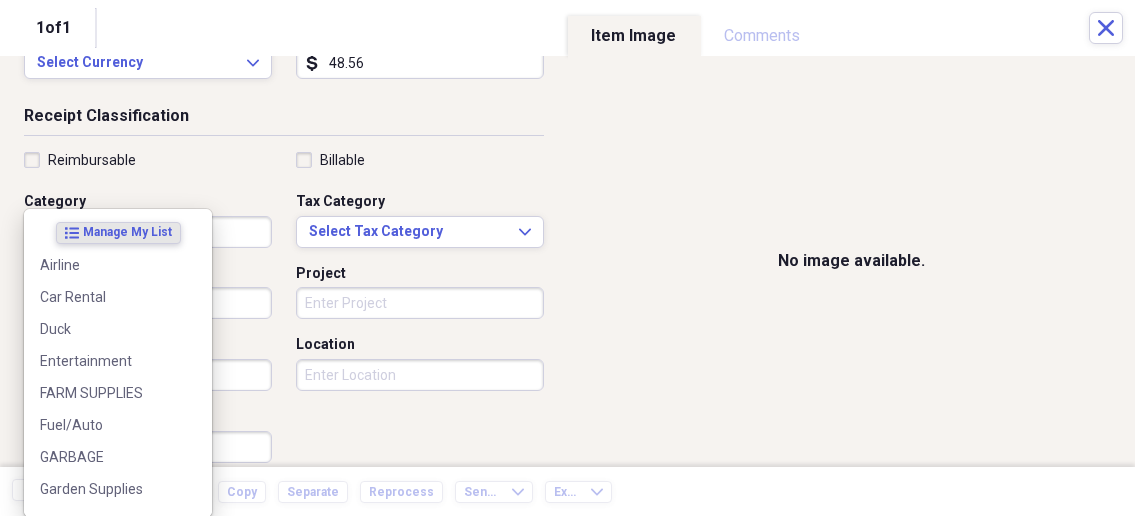 click on "Reimbursable" at bounding box center (148, 160) 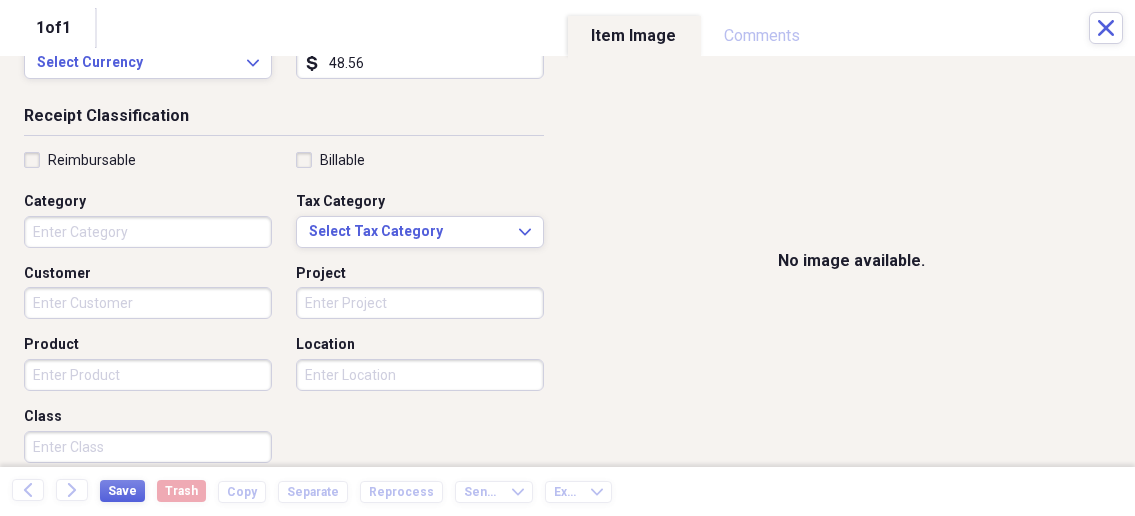 click on "Organize My Files 1 Collapse Unfiled Needs Review 1 Unfiled All Files Unfiled Unfiled Unfiled Saved Reports Collapse My Cabinet My Cabinet Add Folder Collapse Open Folder Business Add Folder Folder Bills Add Folder Folder Contacts Add Folder Folder Contracts Add Folder Folder Important Documents Add Folder Folder Legal Add Folder Folder Office Add Folder Folder Purchases Add Folder Expand Folder Taxes Add Folder Expand Folder Personal Add Folder Trash Trash Help & Support Submit Import Import Add Create Expand Reports Reports Settings Nathalee Expand Purchases Showing 5 items , totaling $713.57 Column Expand sort Sort Filters  Expand Create Item Expand Status Image Date Vendor Amount Category Product Source Billable Reimbursable check 04/03/2025 Dutchmans $329.88 Garden Supplies Garden check 07/26/2025 Smith Fertilizer & Grain $117.29 PIGS Pig/ Feed check 08/03/2025 TRUE VALUE $24.60 FARM SUPPLIES Supplies check 07/10/2025 SMART SANITATION $80.00 GARBAGE GARBAGE check 08/02/2025 Tractor Supply $161.80 Duck 25" at bounding box center [567, 258] 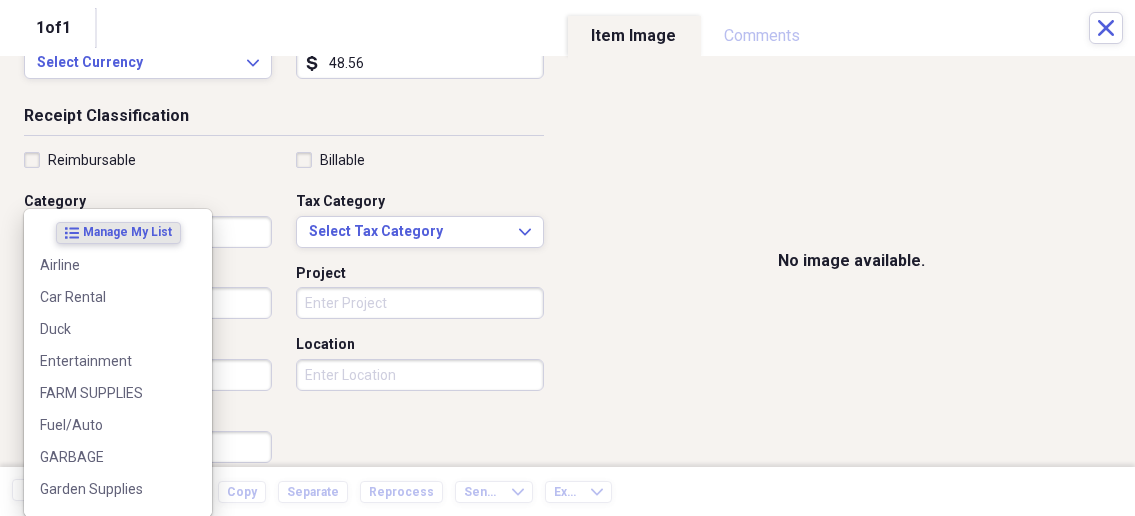 click on "Category" at bounding box center [148, 202] 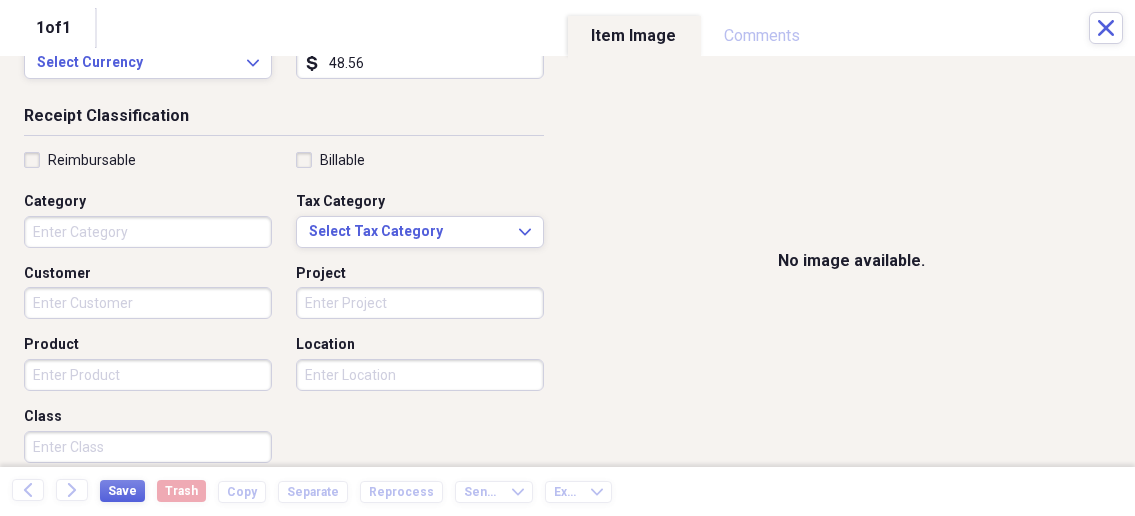 click on "Organize My Files 1 Collapse Unfiled Needs Review 1 Unfiled All Files Unfiled Unfiled Unfiled Saved Reports Collapse My Cabinet My Cabinet Add Folder Collapse Open Folder Business Add Folder Folder Bills Add Folder Folder Contacts Add Folder Folder Contracts Add Folder Folder Important Documents Add Folder Folder Legal Add Folder Folder Office Add Folder Folder Purchases Add Folder Expand Folder Taxes Add Folder Expand Folder Personal Add Folder Trash Trash Help & Support Submit Import Import Add Create Expand Reports Reports Settings Nathalee Expand Purchases Showing 5 items , totaling $713.57 Column Expand sort Sort Filters  Expand Create Item Expand Status Image Date Vendor Amount Category Product Source Billable Reimbursable check 04/03/2025 Dutchmans $329.88 Garden Supplies Garden check 07/26/2025 Smith Fertilizer & Grain $117.29 PIGS Pig/ Feed check 08/03/2025 TRUE VALUE $24.60 FARM SUPPLIES Supplies check 07/10/2025 SMART SANITATION $80.00 GARBAGE GARBAGE check 08/02/2025 Tractor Supply $161.80 Duck 25" at bounding box center [567, 258] 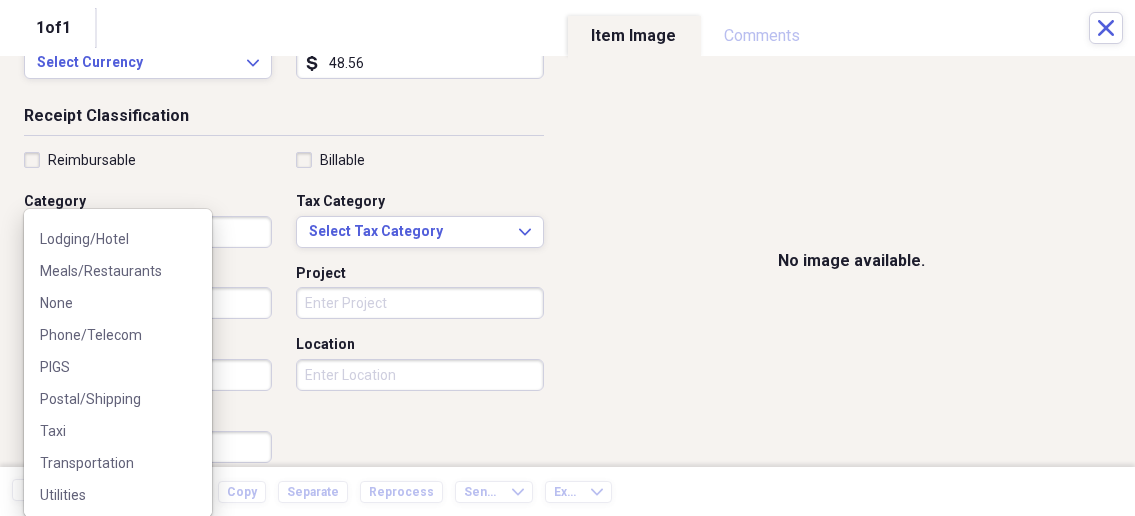 scroll, scrollTop: 315, scrollLeft: 0, axis: vertical 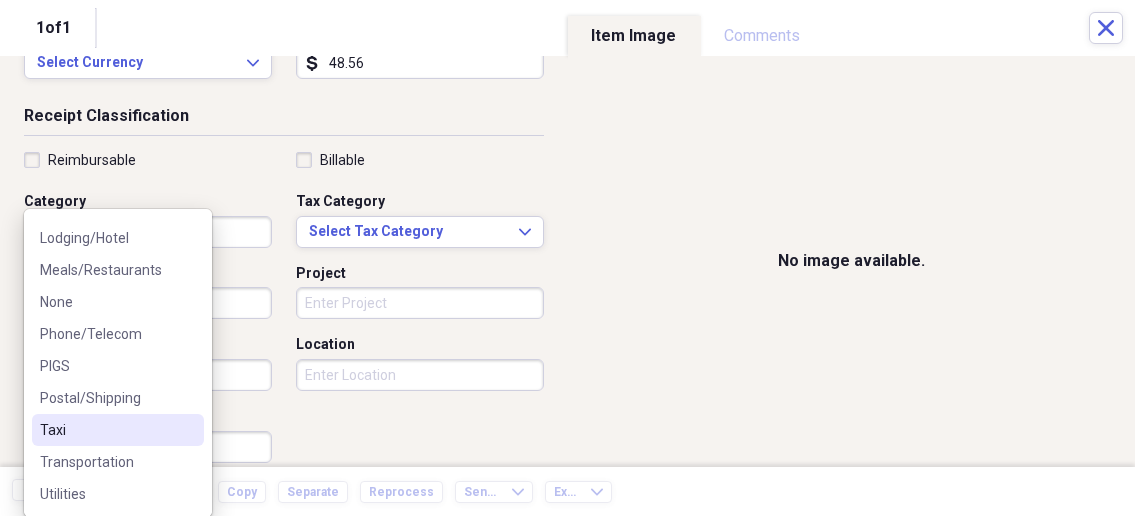 click on "Taxi" at bounding box center [106, 430] 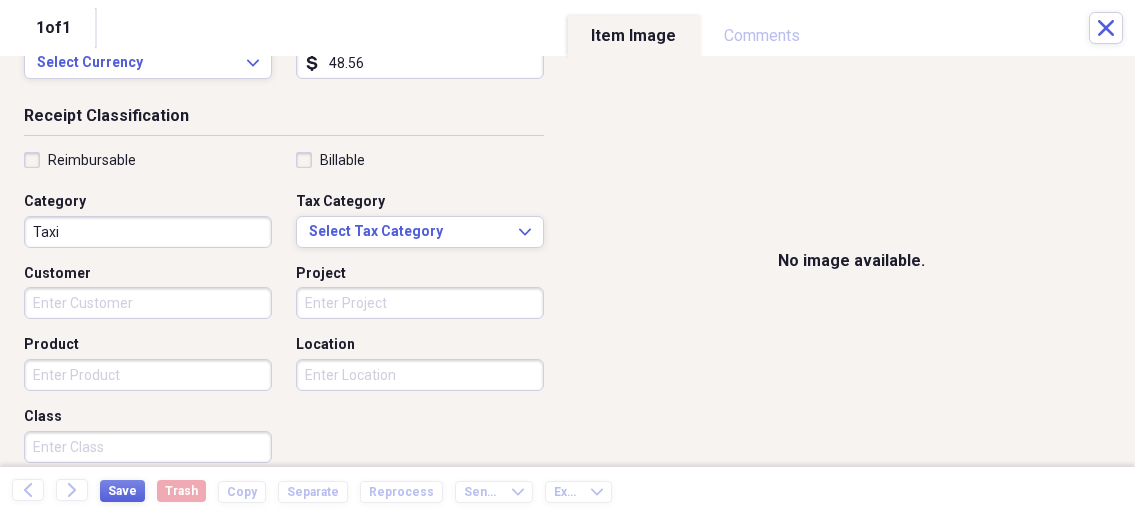 drag, startPoint x: 89, startPoint y: 223, endPoint x: 77, endPoint y: 225, distance: 12.165525 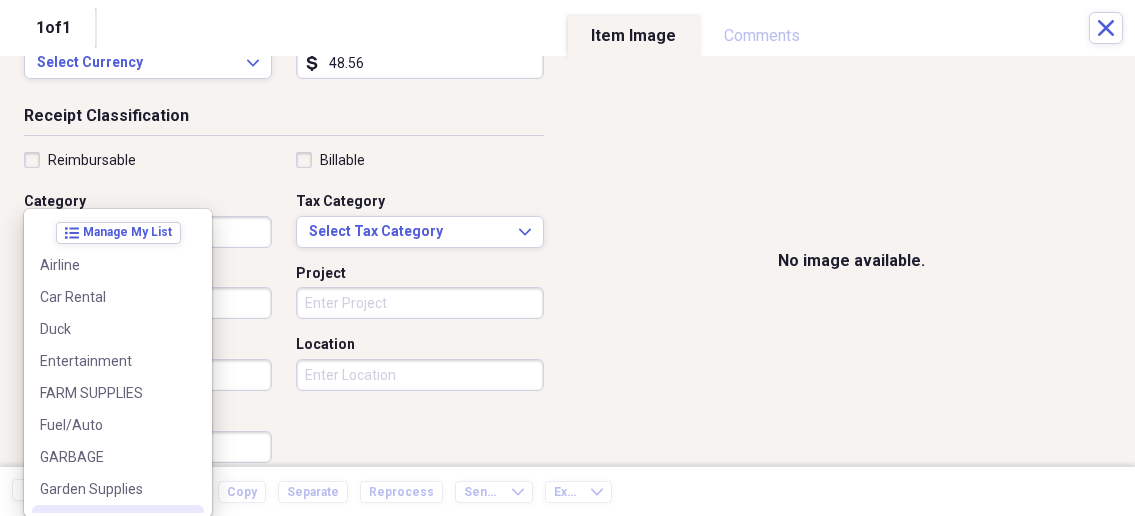 scroll, scrollTop: 284, scrollLeft: 0, axis: vertical 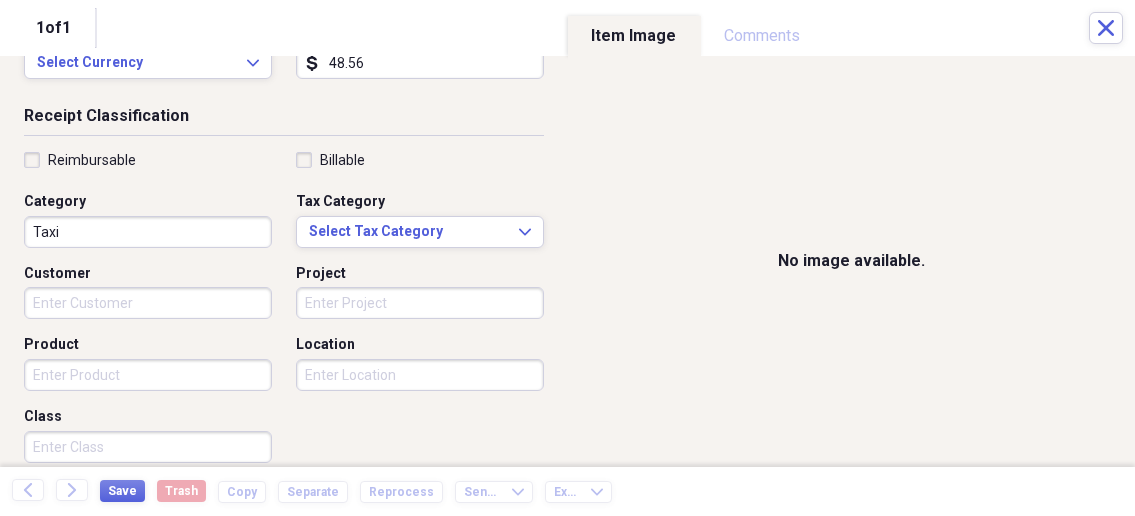 click on "Category" at bounding box center [148, 202] 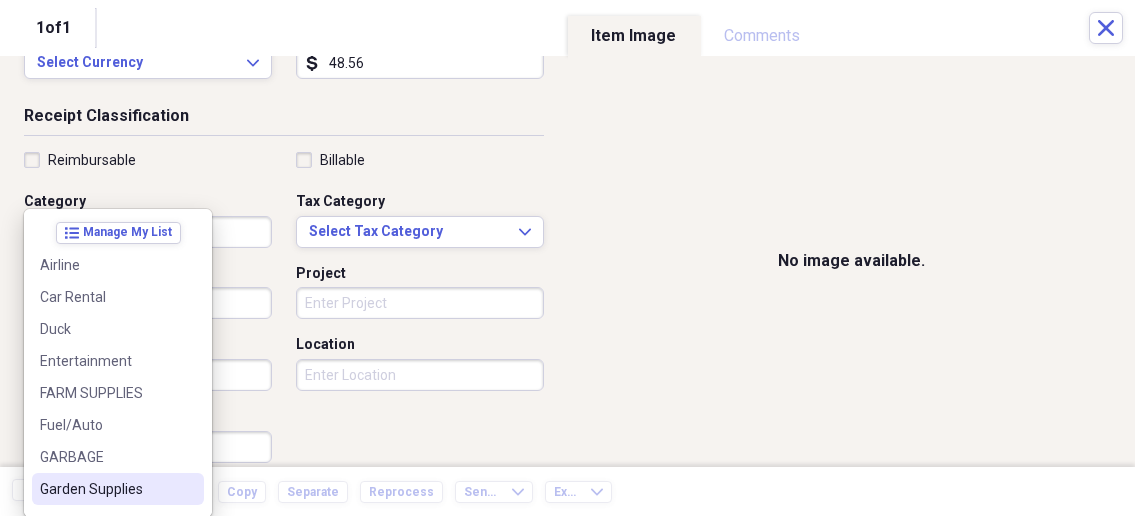 click on "Organize My Files 1 Collapse Unfiled Needs Review 1 Unfiled All Files Unfiled Unfiled Unfiled Saved Reports Collapse My Cabinet My Cabinet Add Folder Collapse Open Folder Business Add Folder Folder Bills Add Folder Folder Contacts Add Folder Folder Contracts Add Folder Folder Important Documents Add Folder Folder Legal Add Folder Folder Office Add Folder Folder Purchases Add Folder Expand Folder Taxes Add Folder Expand Folder Personal Add Folder Trash Trash Help & Support Submit Import Import Add Create Expand Reports Reports Settings Nathalee Expand Purchases Showing 5 items , totaling $713.57 Column Expand sort Sort Filters  Expand Create Item Expand Status Image Date Vendor Amount Category Product Source Billable Reimbursable check 04/03/2025 Dutchmans $329.88 Garden Supplies Garden check 07/26/2025 Smith Fertilizer & Grain $117.29 PIGS Pig/ Feed check 08/03/2025 TRUE VALUE $24.60 FARM SUPPLIES Supplies check 07/10/2025 SMART SANITATION $80.00 GARBAGE GARBAGE check 08/02/2025 Tractor Supply $161.80 Duck 25" at bounding box center (567, 258) 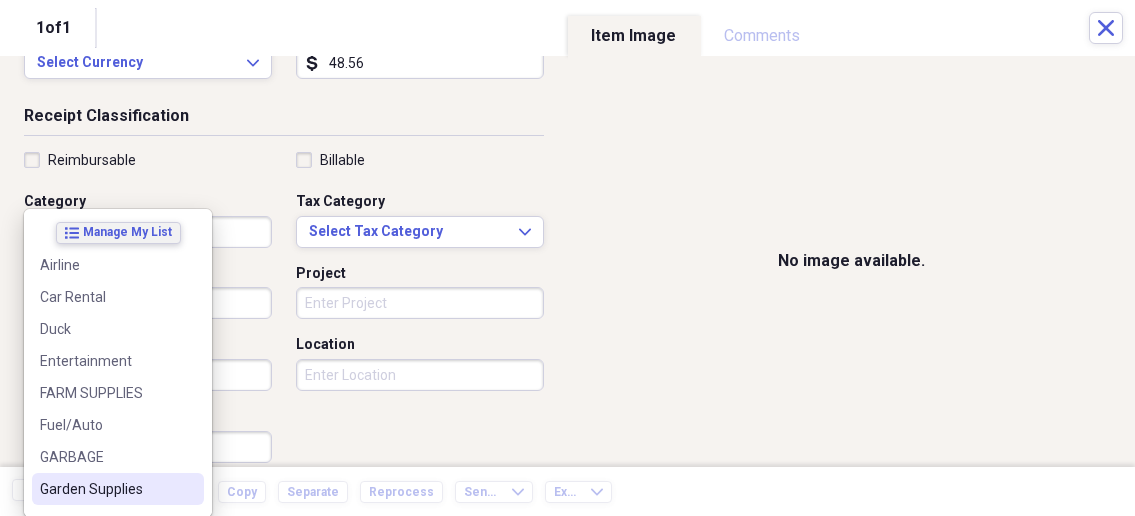 click on "Manage My List" at bounding box center [127, 232] 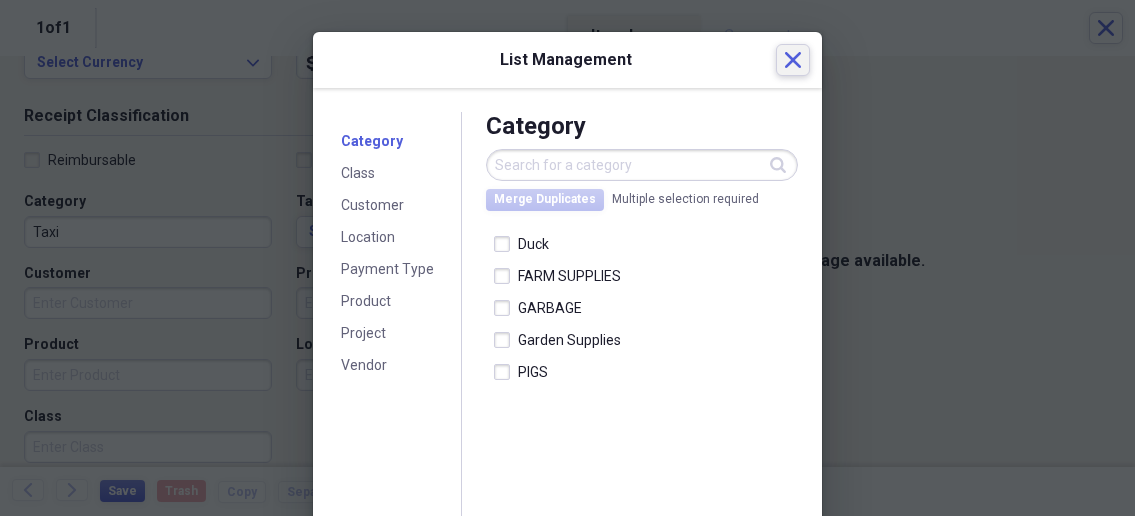 click 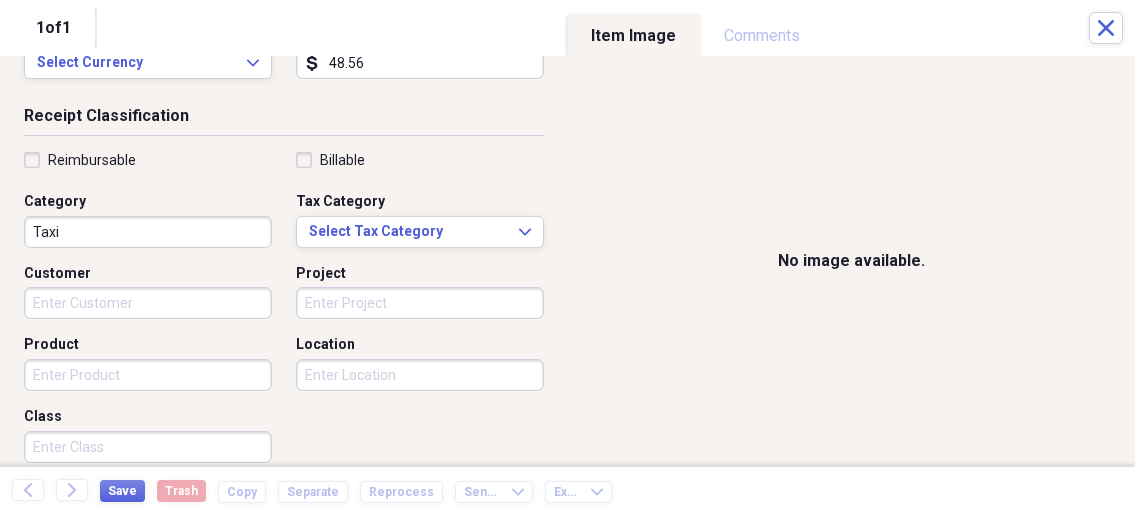click on "Organize My Files 1 Collapse Unfiled Needs Review 1 Unfiled All Files Unfiled Unfiled Unfiled Saved Reports Collapse My Cabinet My Cabinet Add Folder Collapse Open Folder Business Add Folder Folder Bills Add Folder Folder Contacts Add Folder Folder Contracts Add Folder Folder Important Documents Add Folder Folder Legal Add Folder Folder Office Add Folder Folder Purchases Add Folder Expand Folder Taxes Add Folder Expand Folder Personal Add Folder Trash Trash Help & Support Submit Import Import Add Create Expand Reports Reports Settings Nathalee Expand Purchases Showing 5 items , totaling $713.57 Column Expand sort Sort Filters  Expand Create Item Expand Status Image Date Vendor Amount Category Product Source Billable Reimbursable check 04/03/2025 Dutchmans $329.88 Garden Supplies Garden check 07/26/2025 Smith Fertilizer & Grain $117.29 PIGS Pig/ Feed check 08/03/2025 TRUE VALUE $24.60 FARM SUPPLIES Supplies check 07/10/2025 SMART SANITATION $80.00 GARBAGE GARBAGE check 08/02/2025 Tractor Supply $161.80 Duck 25" at bounding box center [567, 258] 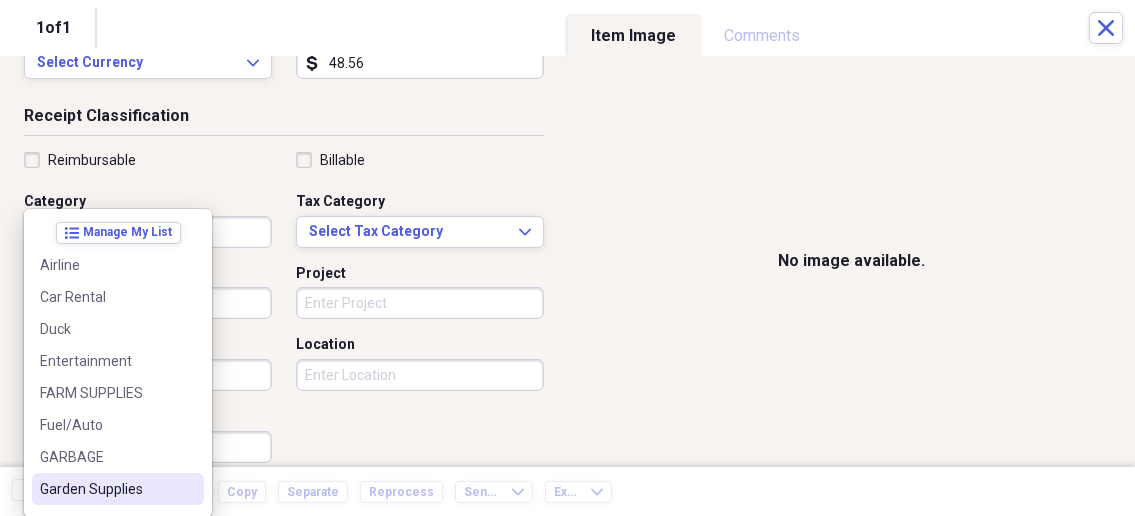 click on "Garden Supplies" at bounding box center [106, 489] 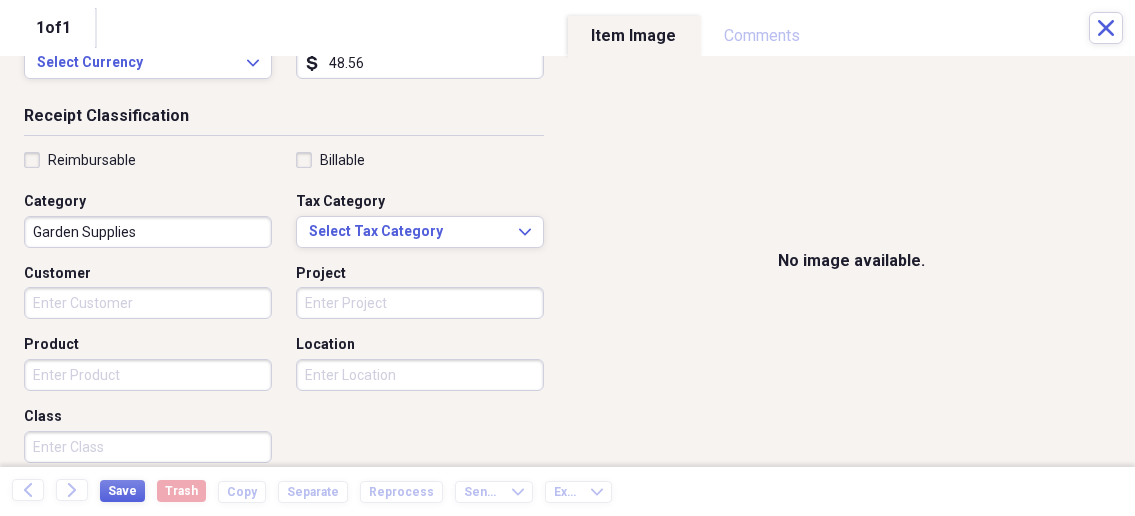 click on "Customer" at bounding box center [148, 303] 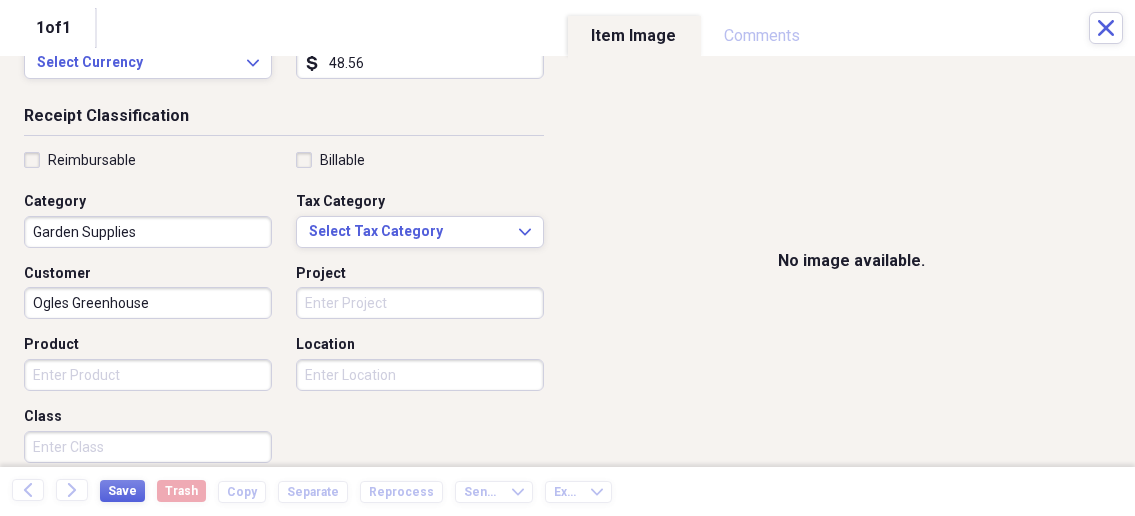 type on "Ogles Greenhouse" 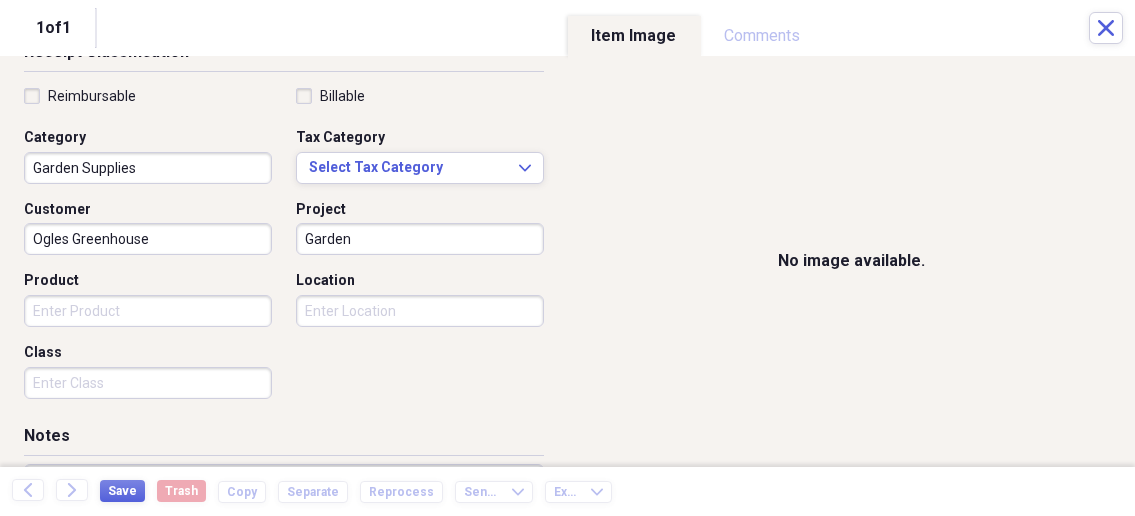 scroll, scrollTop: 428, scrollLeft: 0, axis: vertical 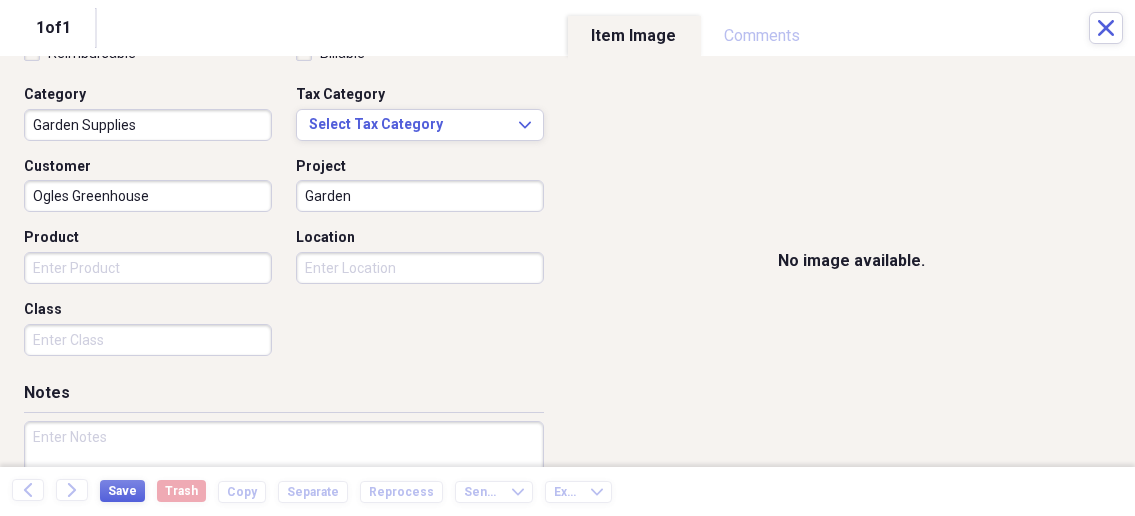 type on "Garden" 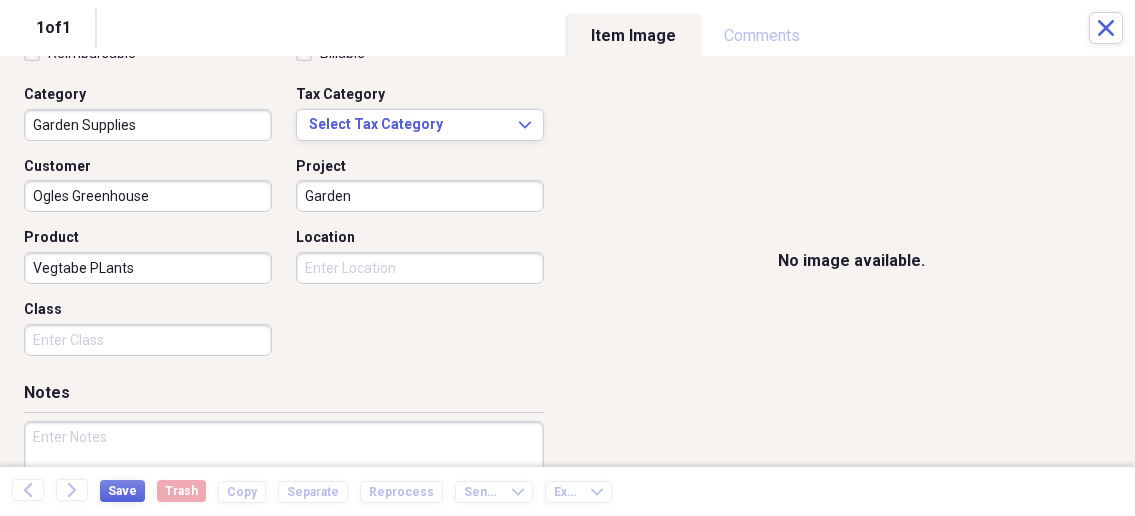 drag, startPoint x: 66, startPoint y: 266, endPoint x: 67, endPoint y: 302, distance: 36.013885 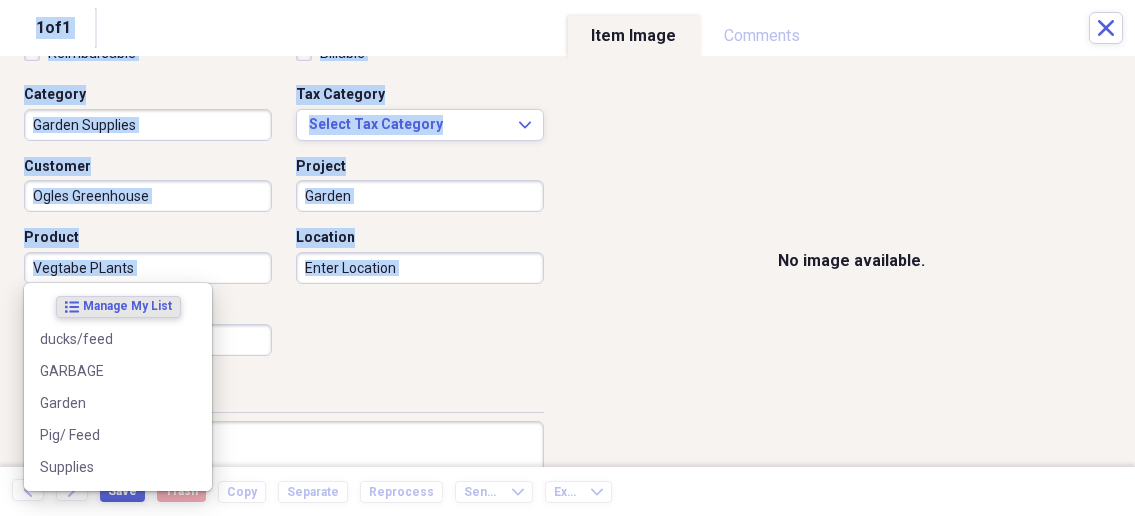 drag, startPoint x: 52, startPoint y: 270, endPoint x: -1, endPoint y: 299, distance: 60.41523 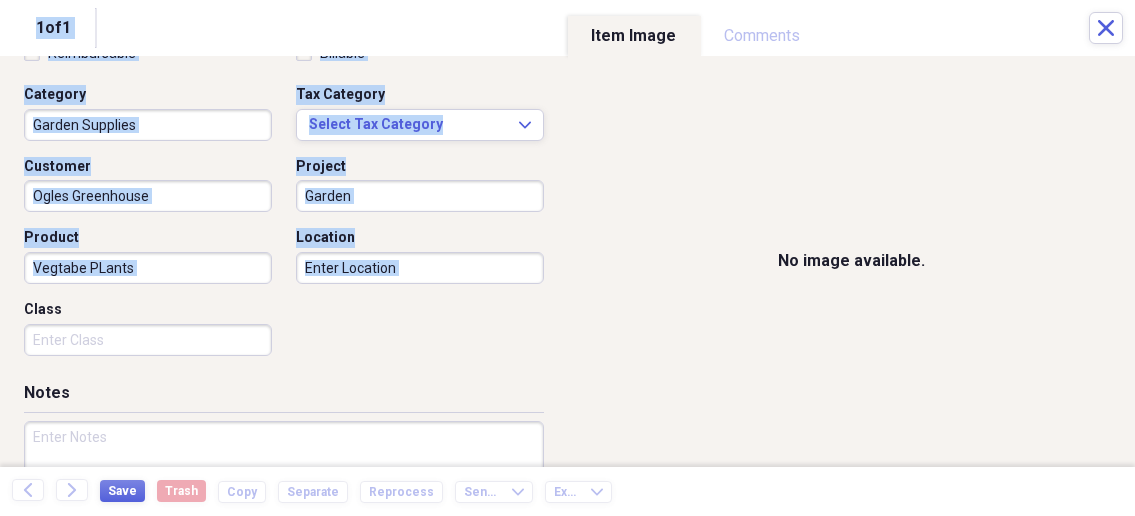 drag, startPoint x: -1, startPoint y: 299, endPoint x: 160, endPoint y: 285, distance: 161.60754 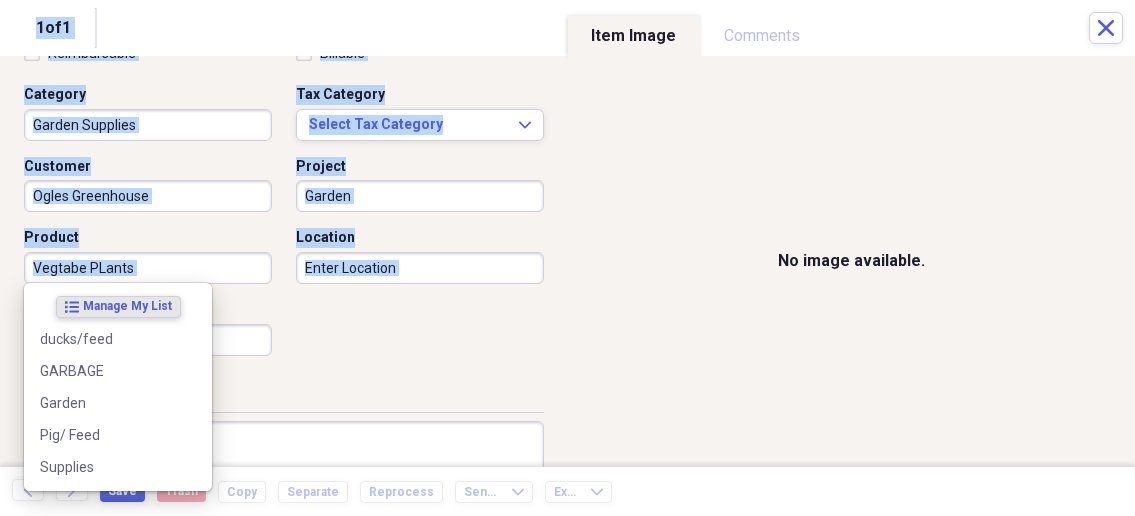 click on "Vegtabe PLants" at bounding box center (148, 268) 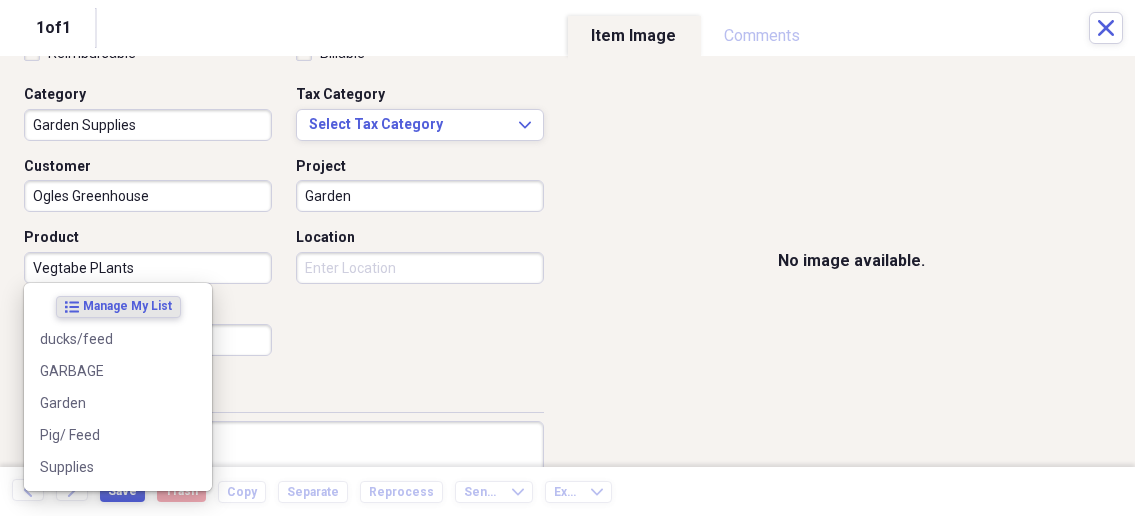 click on "Reimbursable Billable Category Garden Supplies Tax Category Select Tax Category Expand Customer Ogles Greenhouse Project Garden Product Vegtabe PLants Location Class" at bounding box center (284, 204) 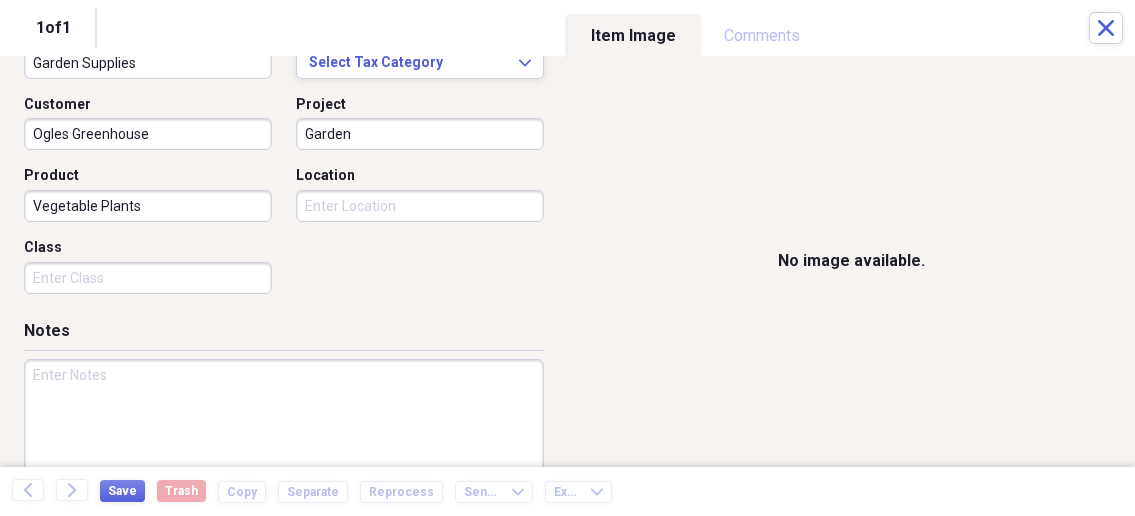 scroll, scrollTop: 535, scrollLeft: 0, axis: vertical 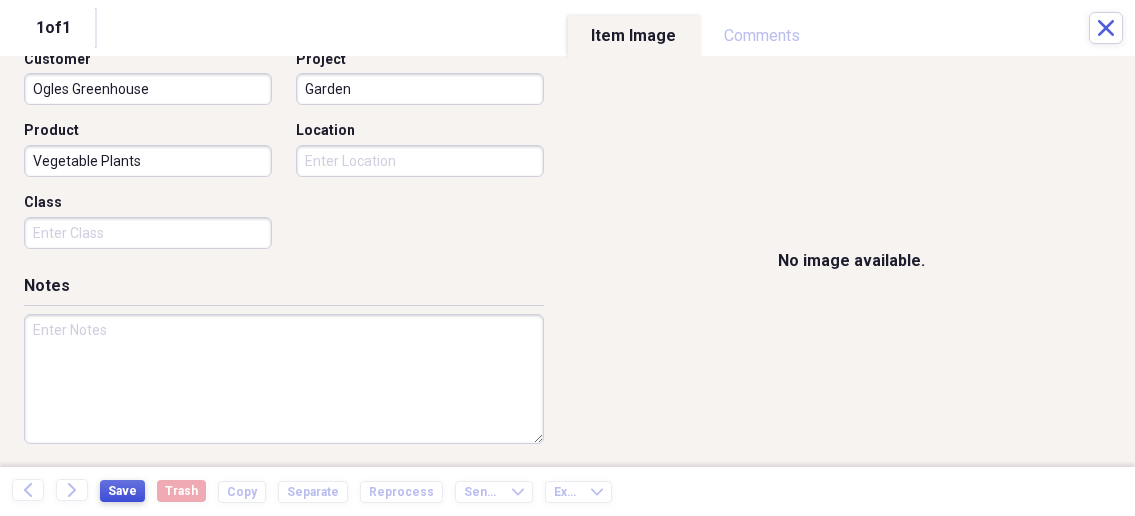 type on "Vegetable Plants" 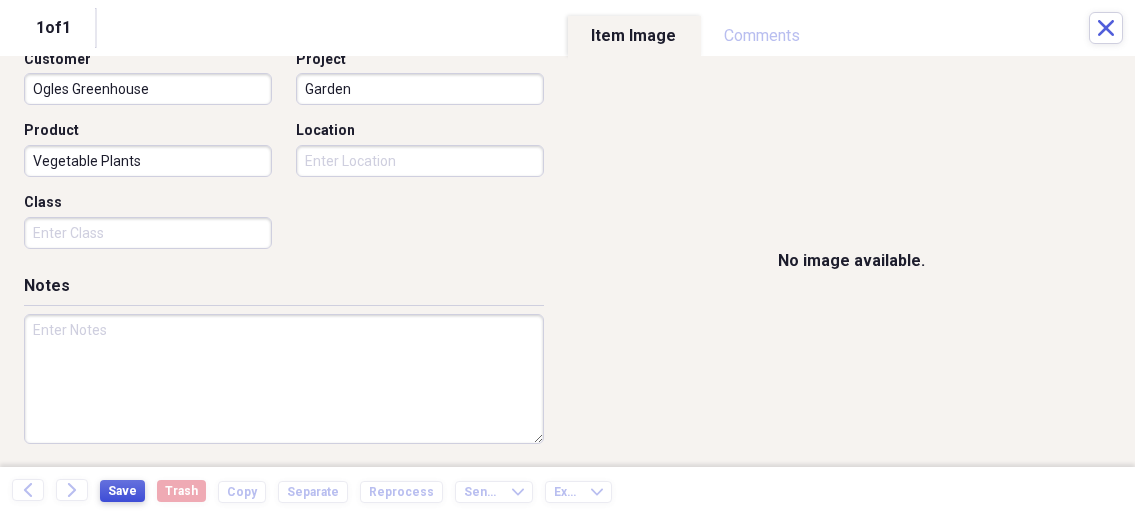 click on "Save" at bounding box center (122, 491) 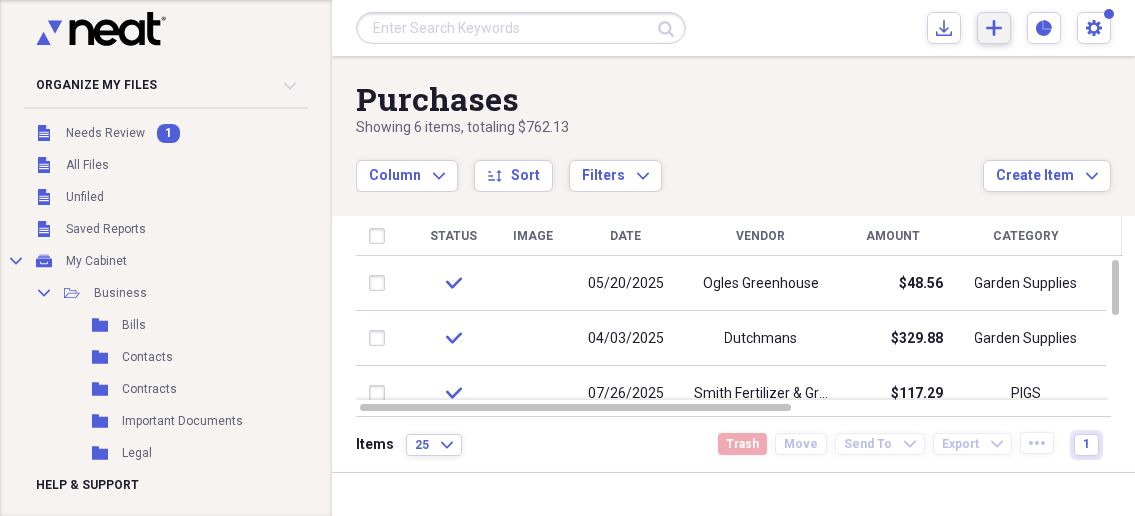 click on "Add Create Expand" at bounding box center (994, 28) 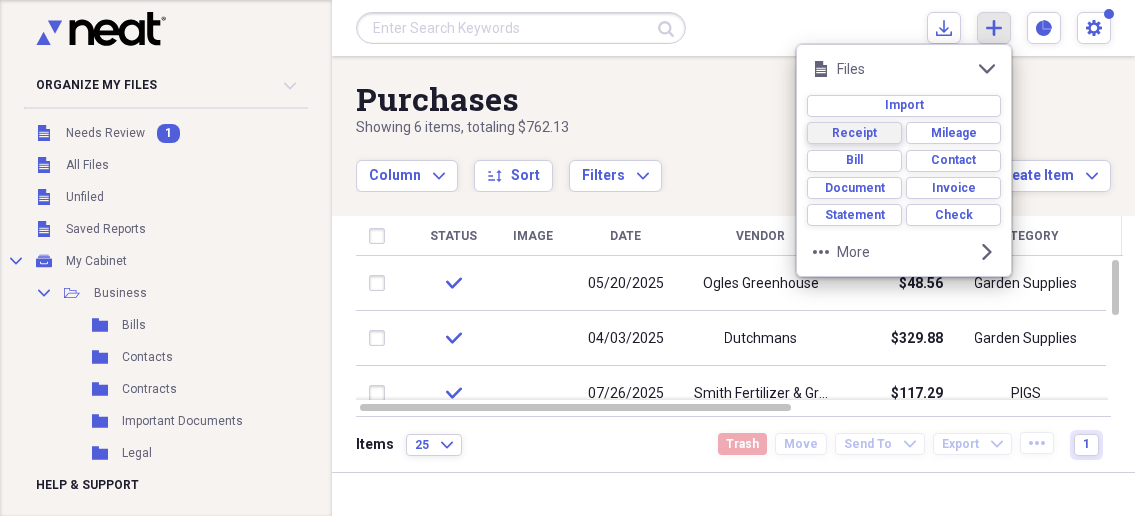 click on "Receipt" at bounding box center (854, 133) 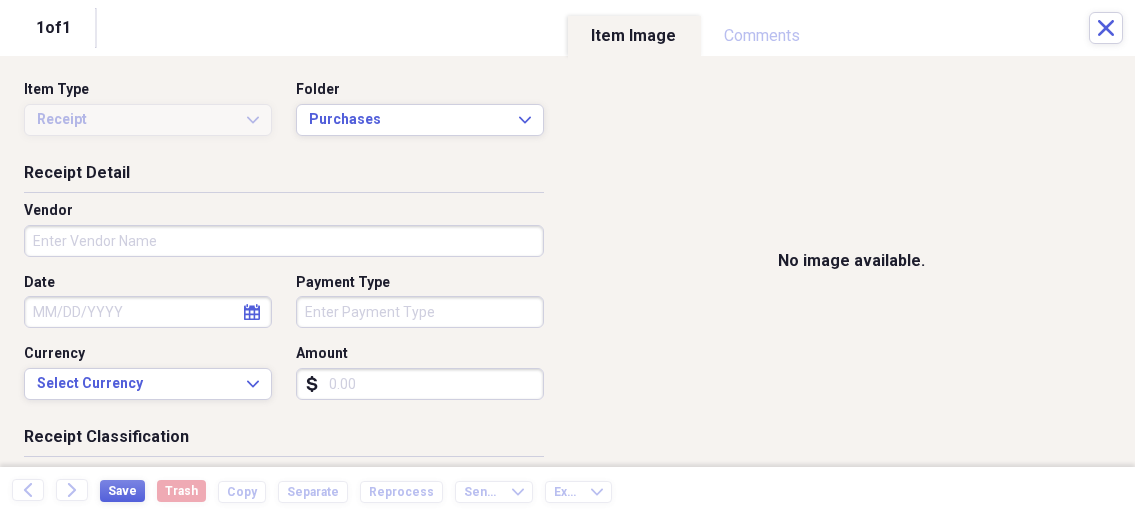 click on "Vendor" at bounding box center [284, 241] 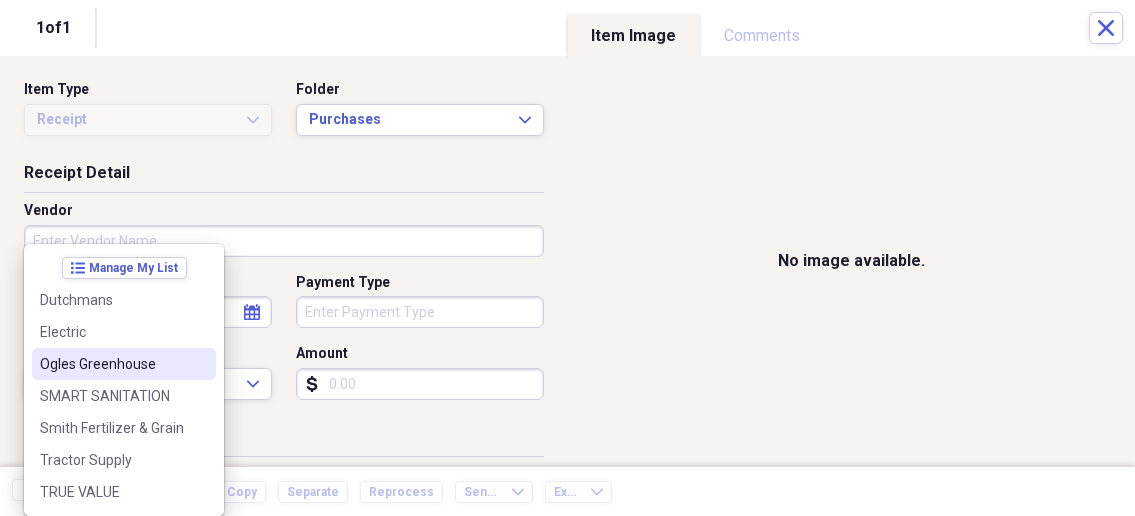 click on "Ogles Greenhouse" at bounding box center (112, 364) 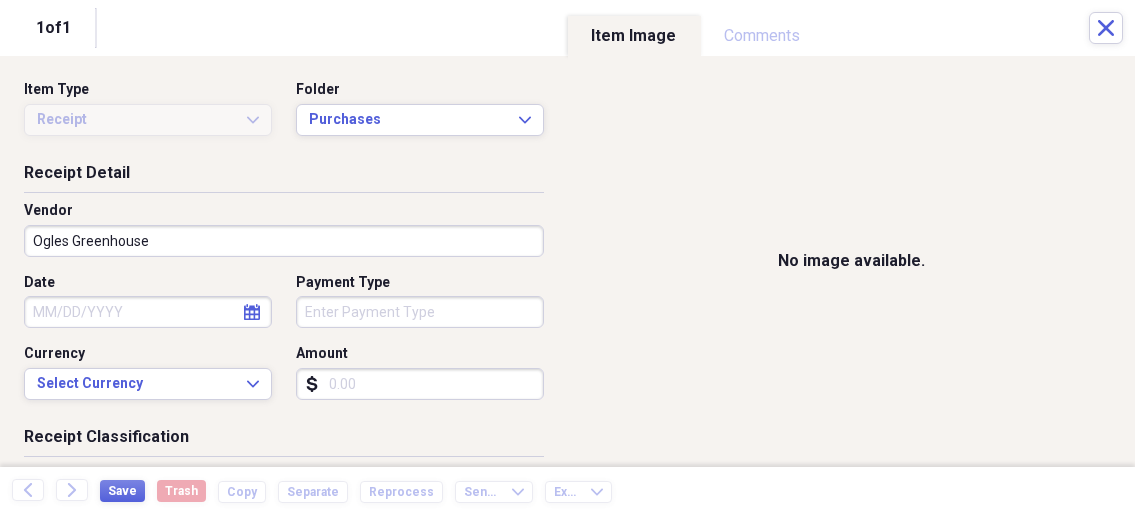 click on "Date" at bounding box center [148, 312] 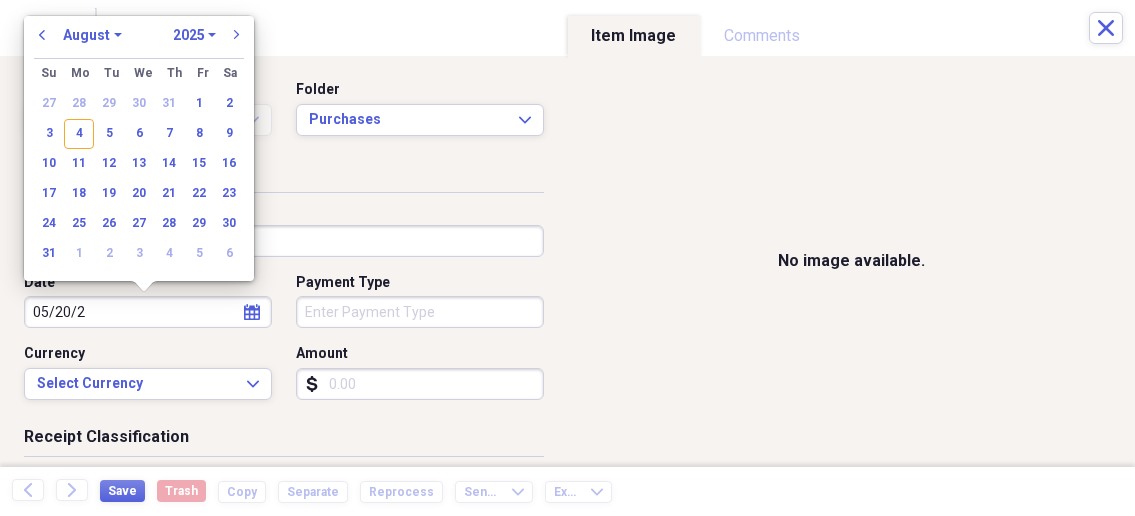 type on "05/20/25" 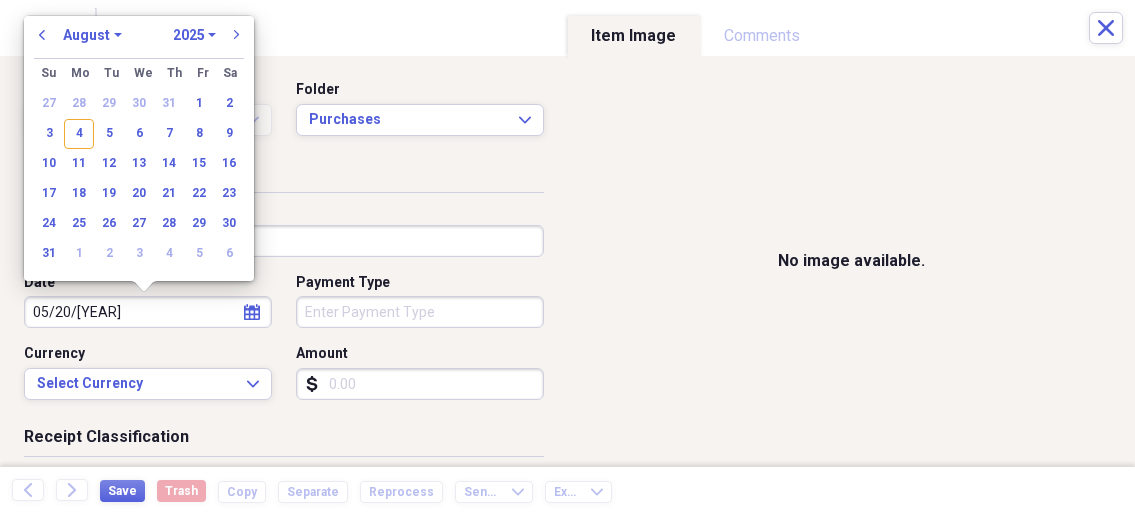 select on "4" 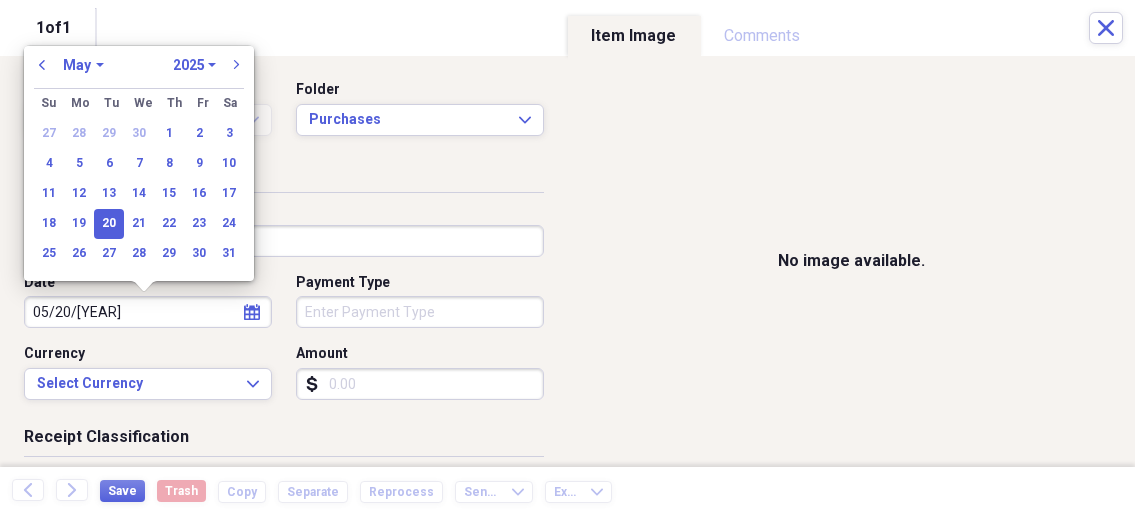 type on "05/20/2025" 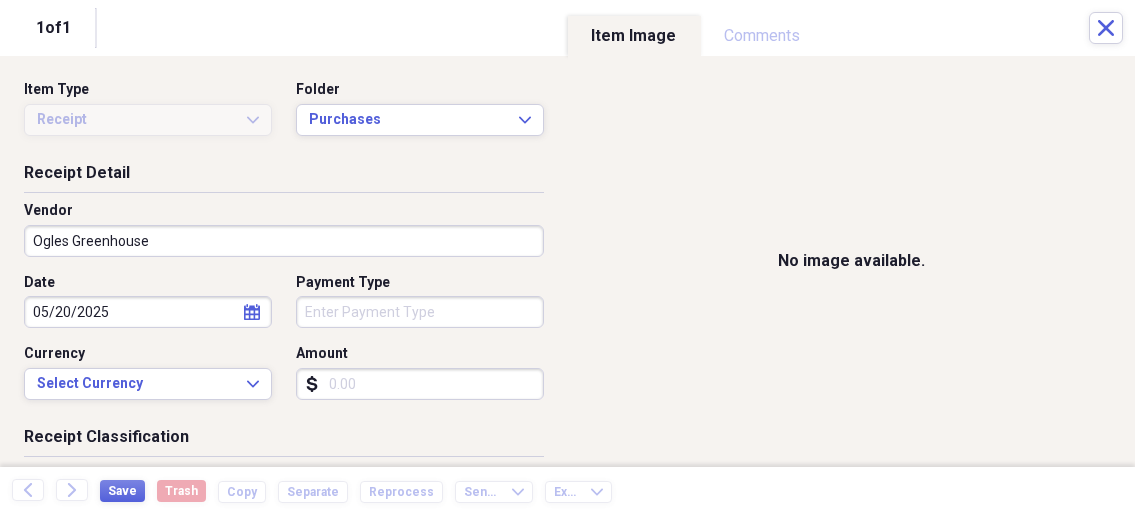 click on "Organize My Files 1 Collapse Unfiled Needs Review 1 Unfiled All Files Unfiled Unfiled Unfiled Saved Reports Collapse My Cabinet My Cabinet Add Folder Collapse Open Folder Business Add Folder Folder Bills Add Folder Folder Contacts Add Folder Folder Contracts Add Folder Folder Important Documents Add Folder Folder Legal Add Folder Folder Office Add Folder Folder Purchases Add Folder Expand Folder Taxes Add Folder Expand Folder Personal Add Folder Trash Trash Help & Support Submit Import Import Add Create Expand Reports Reports Settings Nathalee Expand Purchases Showing 6 items , totaling $762.13 Column Expand sort Sort Filters  Expand Create Item Expand Status Image Date Vendor Amount Category Product Source Billable Reimbursable check 05/20/2025 Ogles Greenhouse $48.56 Garden Supplies Vegetable Plants check 04/03/2025 Dutchmans $329.88 Garden Supplies Garden check 07/26/2025 Smith Fertilizer & Grain $117.29 PIGS Pig/ Feed check 08/03/2025 TRUE VALUE $24.60 FARM SUPPLIES Supplies check 07/10/2025 $80.00 check" at bounding box center [567, 258] 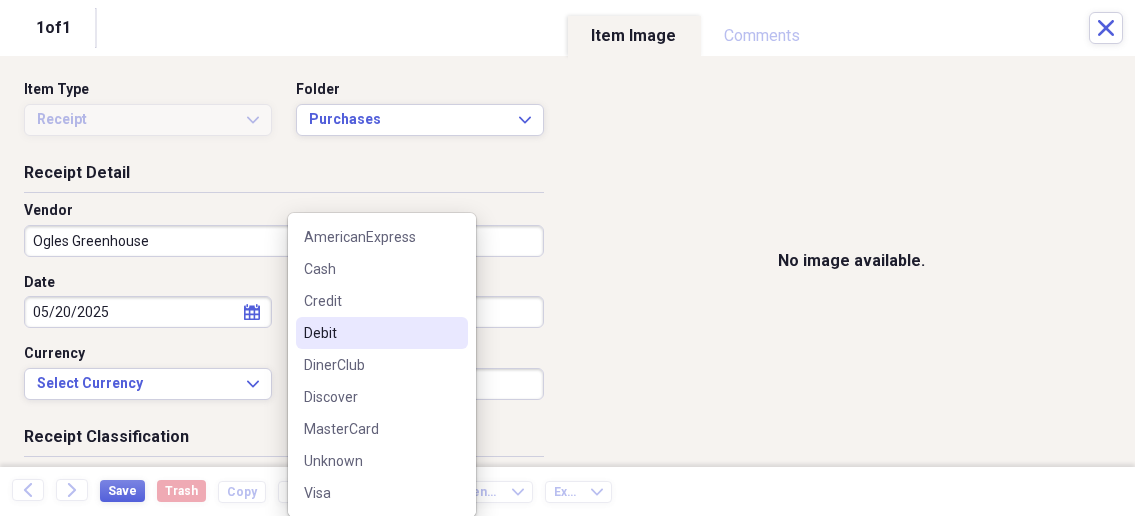 click on "Debit" at bounding box center [370, 333] 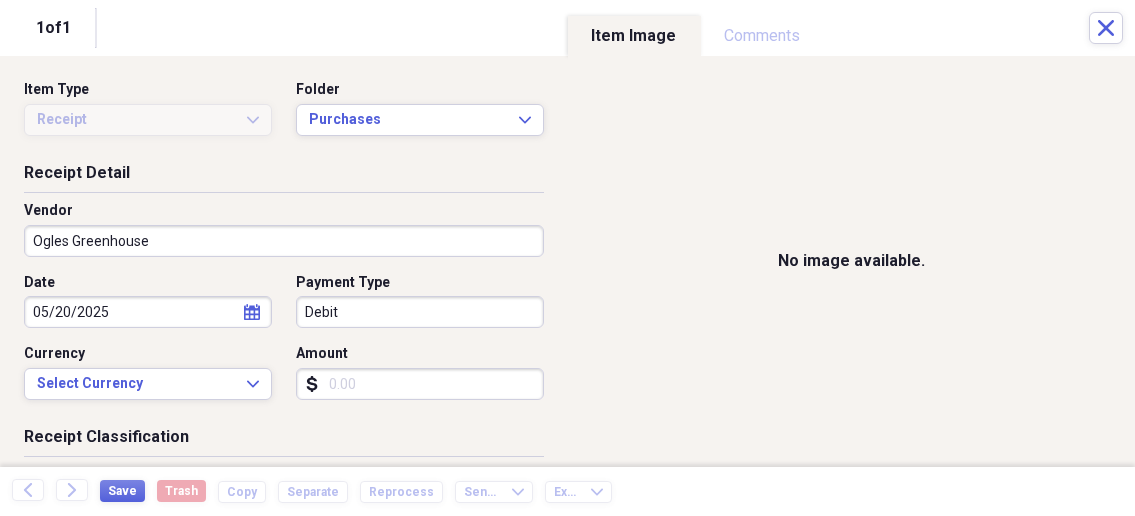 click on "Amount" at bounding box center (420, 384) 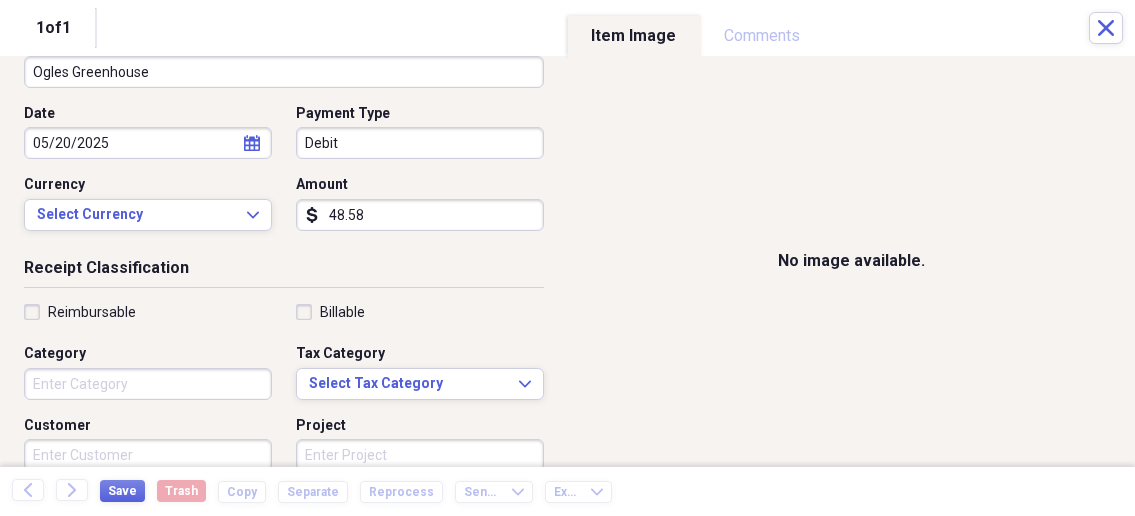 scroll, scrollTop: 214, scrollLeft: 0, axis: vertical 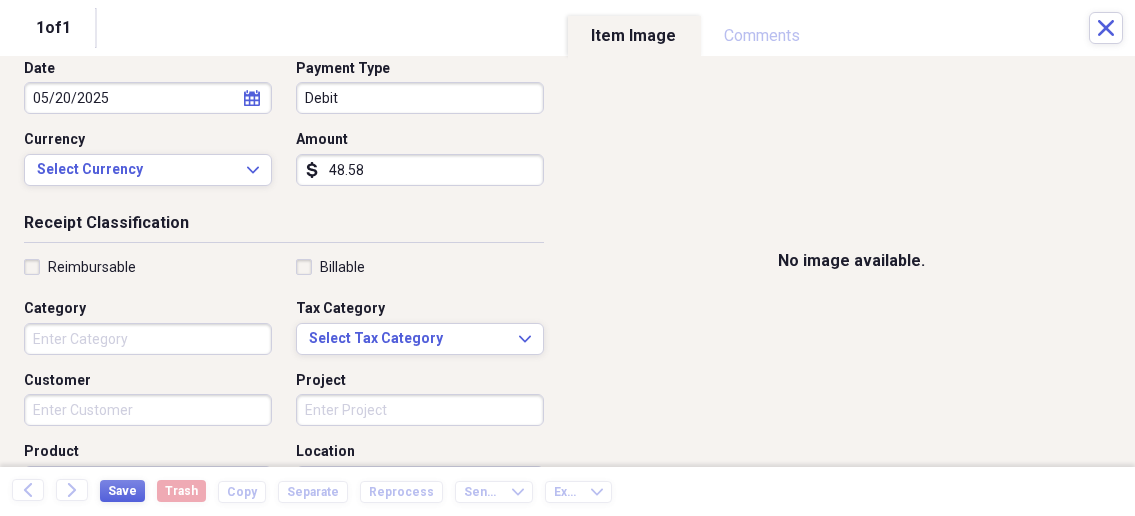 type on "48.58" 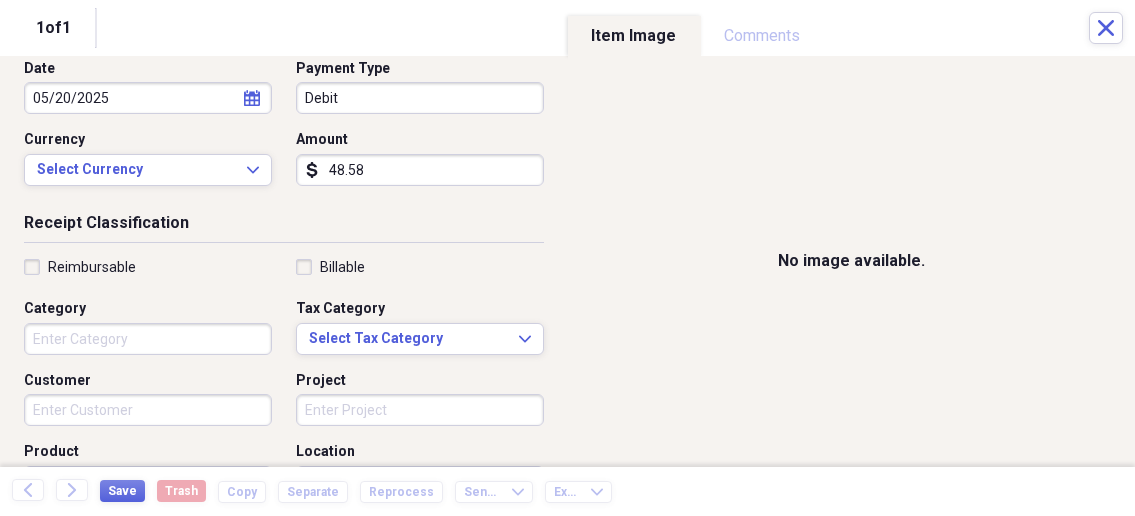 click on "Category" at bounding box center [148, 339] 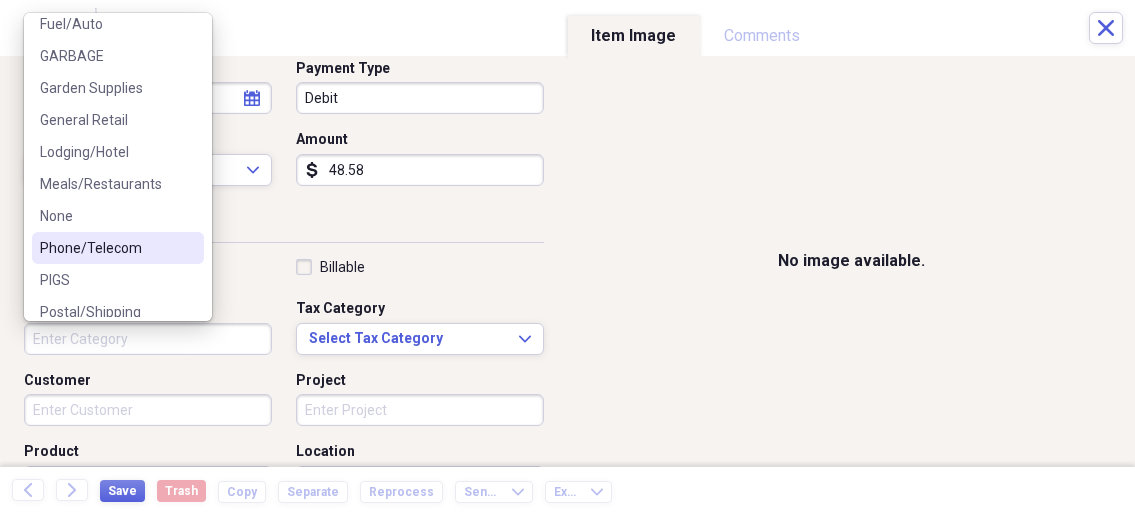 scroll, scrollTop: 214, scrollLeft: 0, axis: vertical 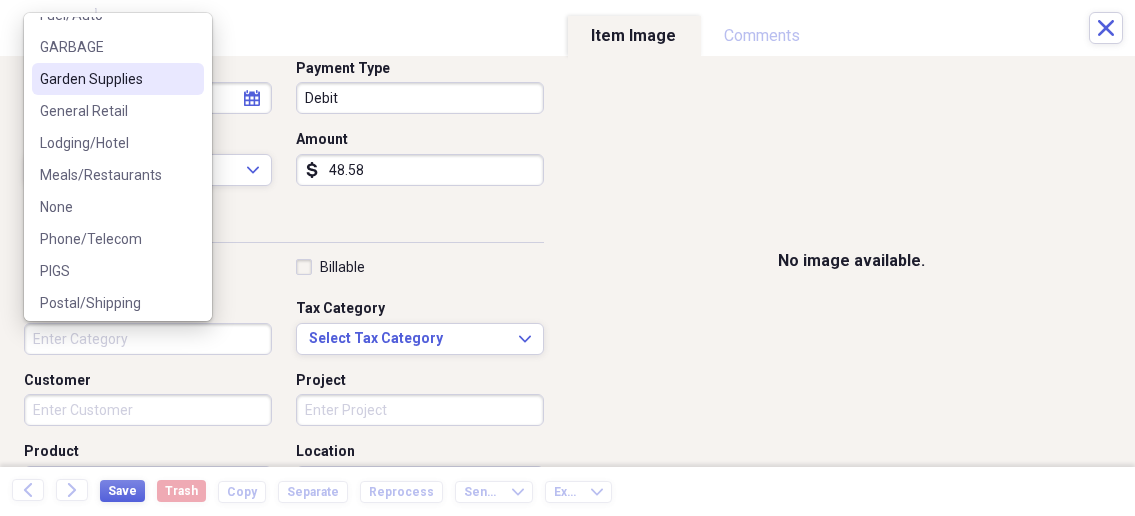 click on "Garden Supplies" at bounding box center [106, 79] 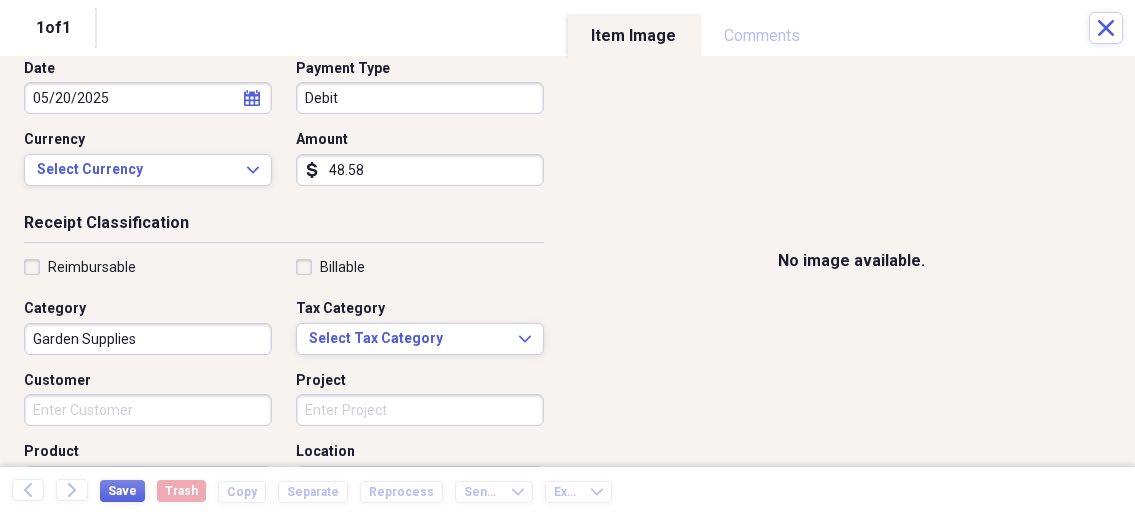 click on "Customer" at bounding box center (148, 410) 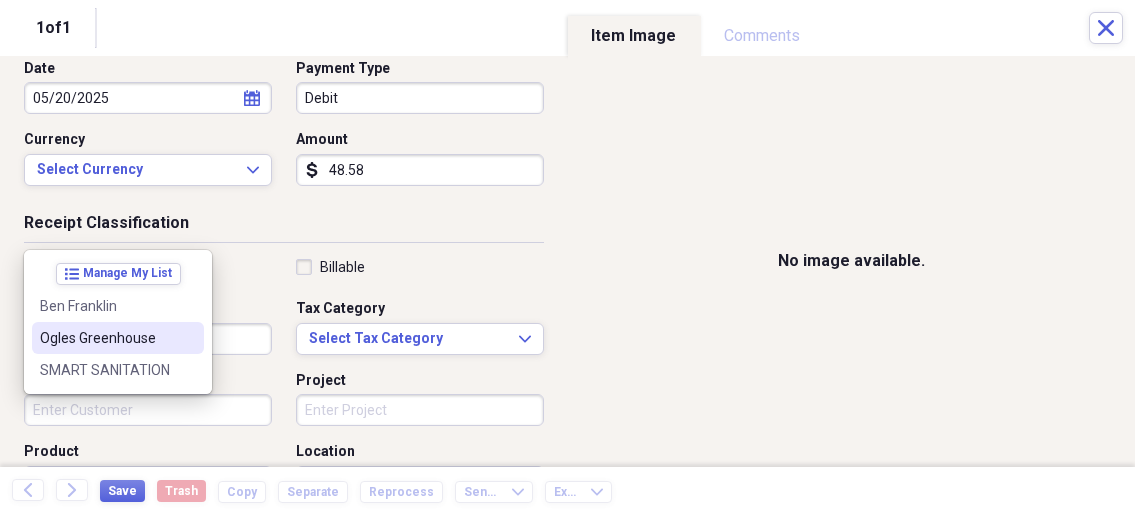 click on "Ogles Greenhouse" at bounding box center [106, 338] 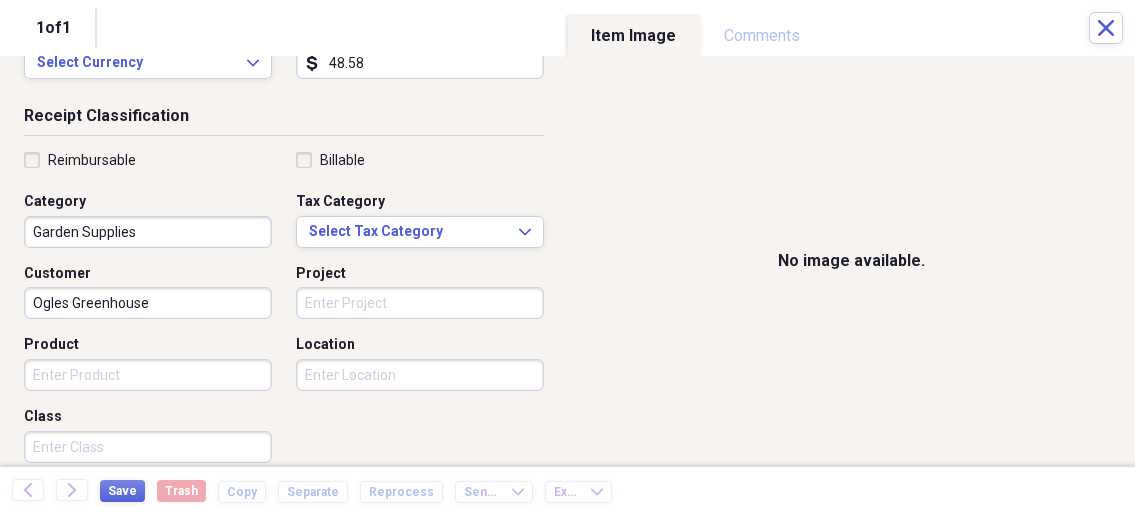 scroll, scrollTop: 428, scrollLeft: 0, axis: vertical 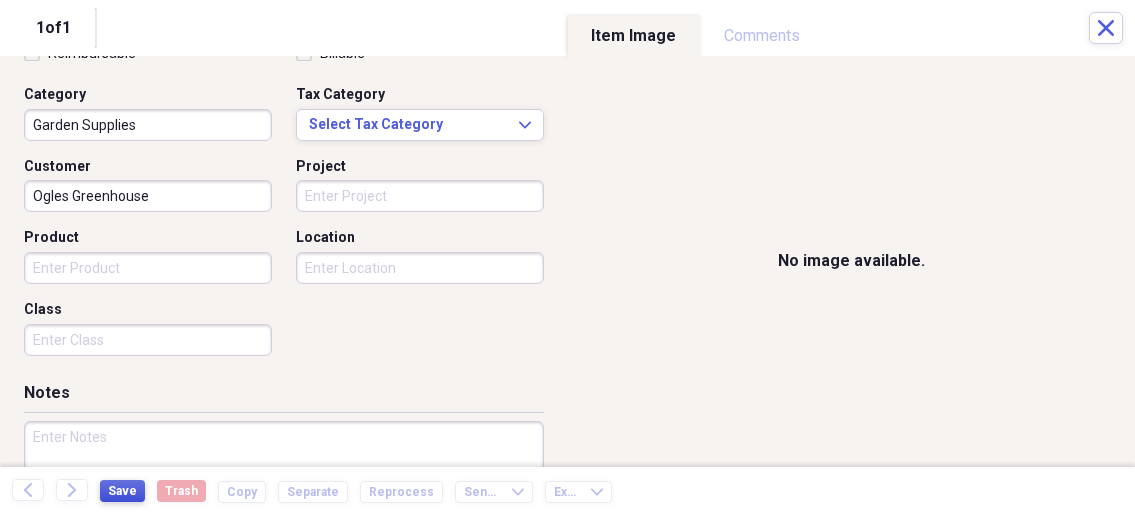 click on "Save" at bounding box center [122, 491] 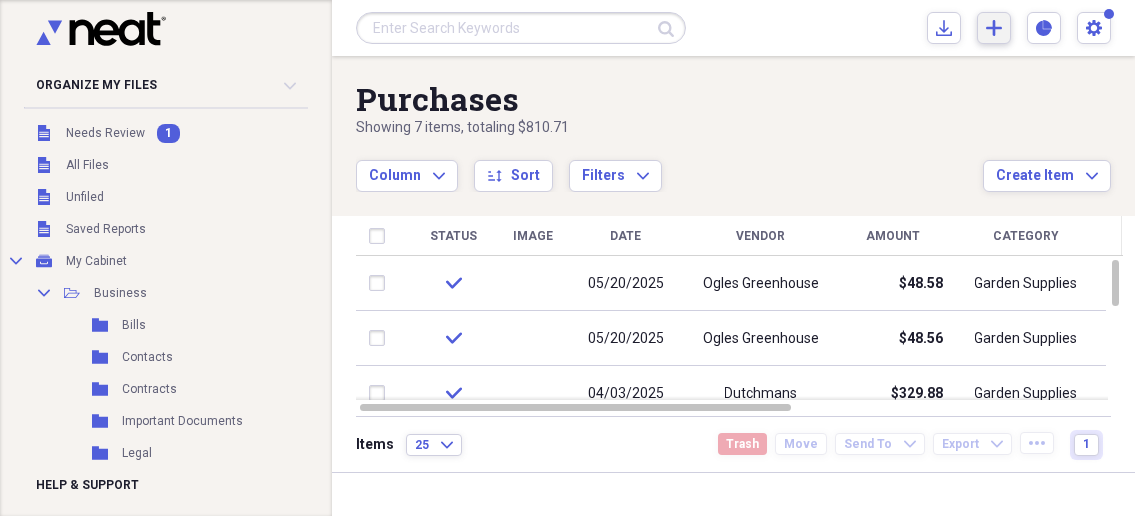 click on "Add" 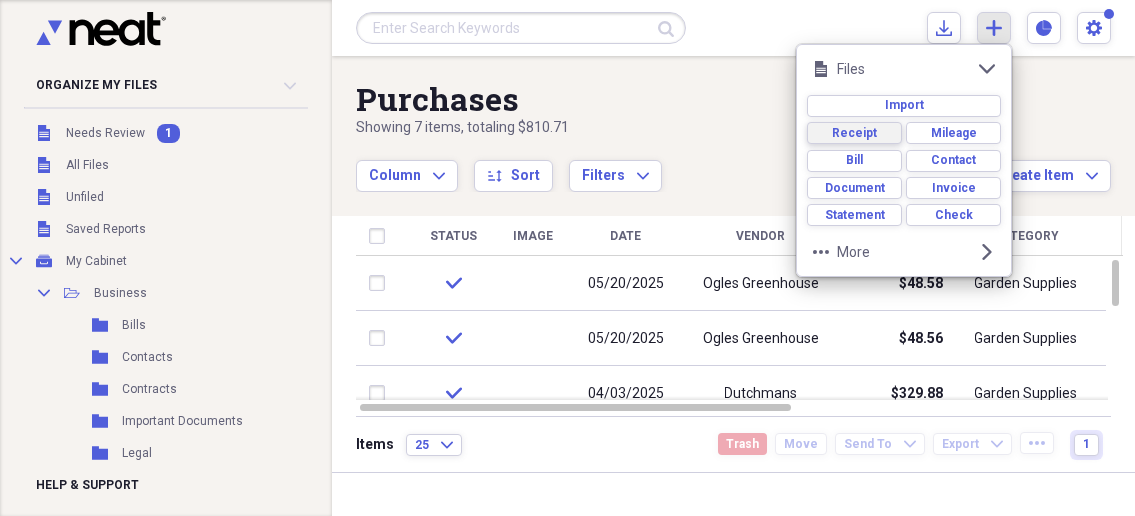 click on "Receipt" at bounding box center [854, 133] 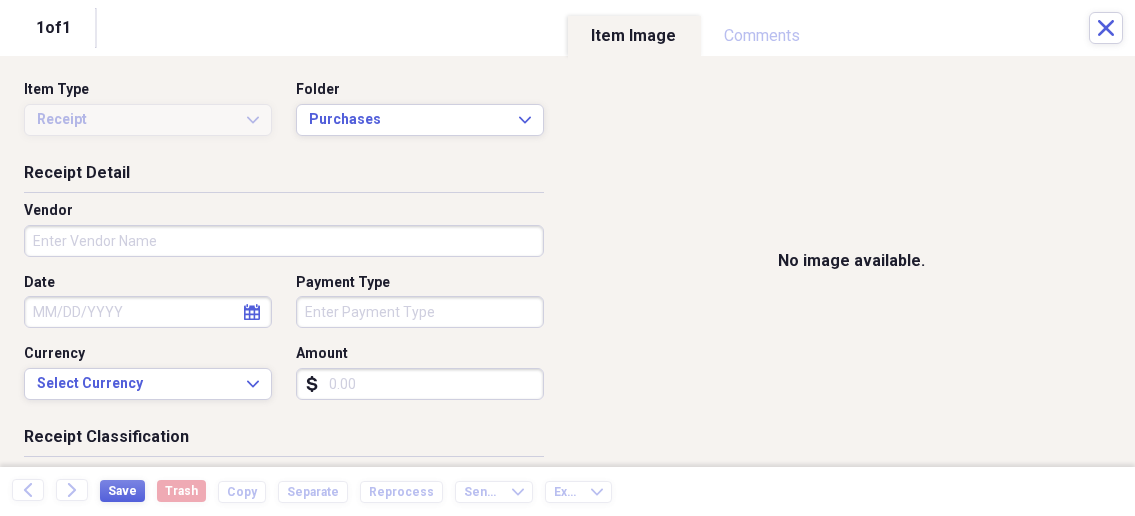 click on "Vendor" at bounding box center [284, 241] 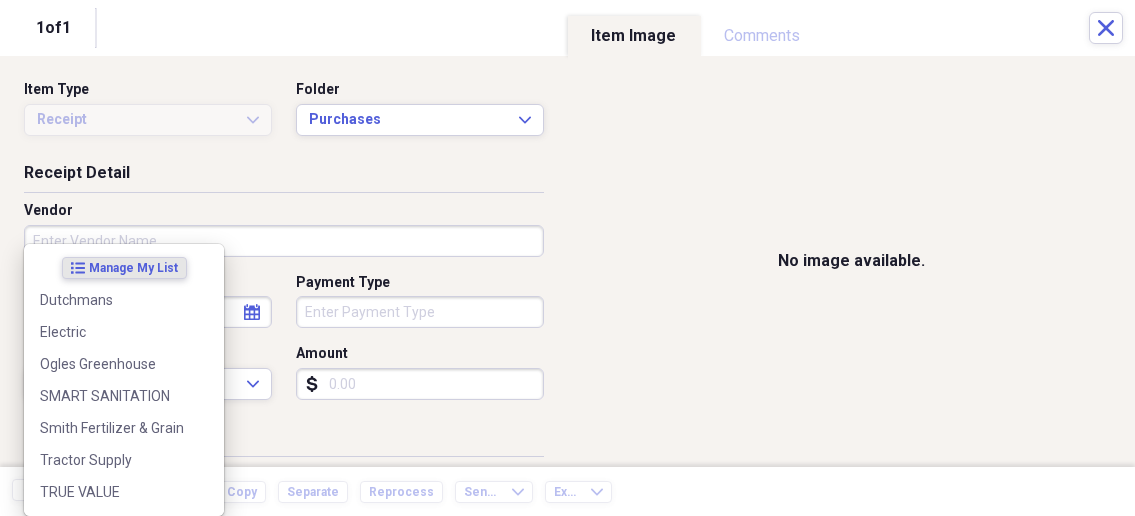 click on "Vendor" at bounding box center [284, 241] 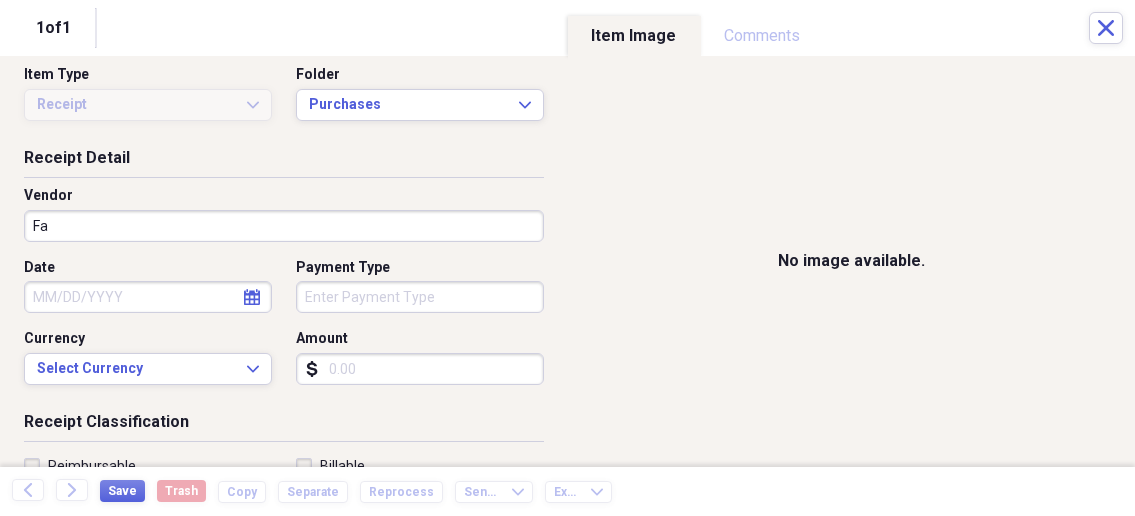 scroll, scrollTop: 17, scrollLeft: 0, axis: vertical 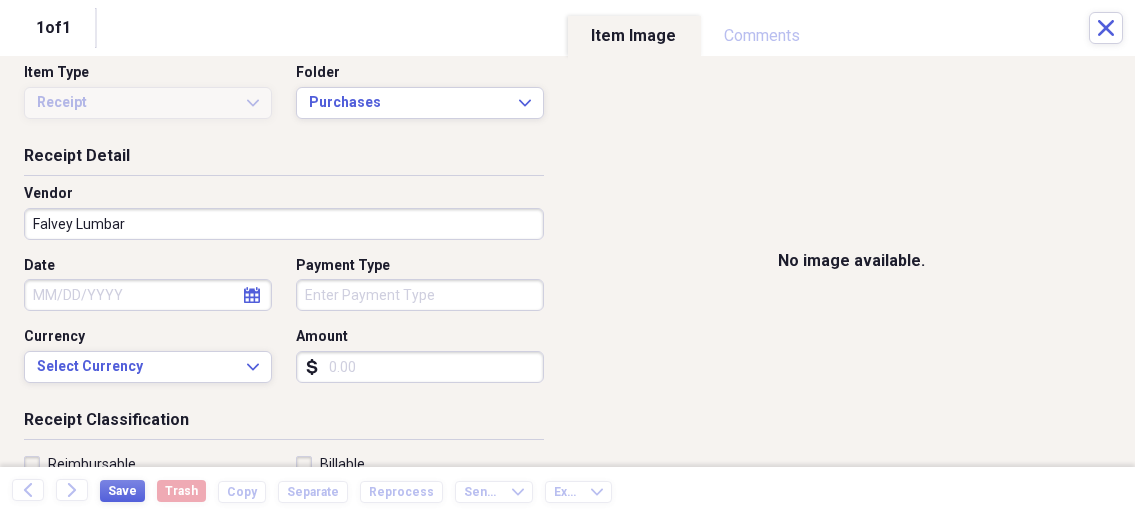 type on "Falvey Lumbar" 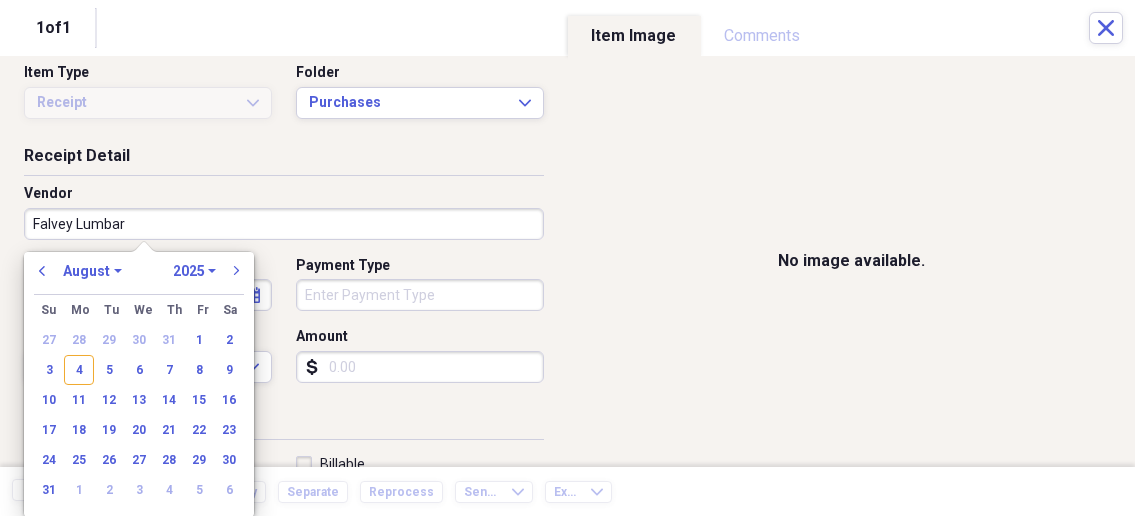 type on "05/20/20" 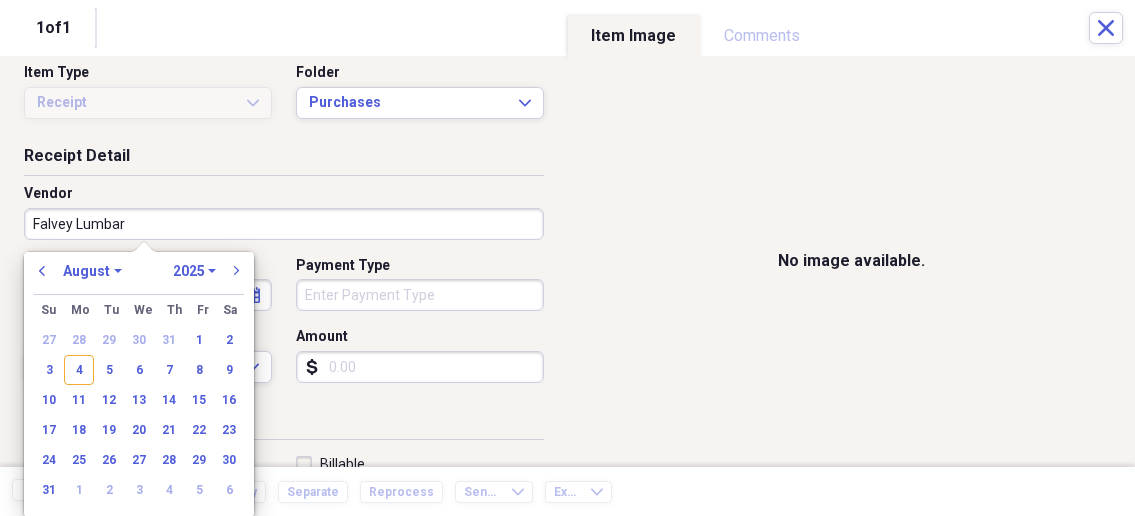select on "4" 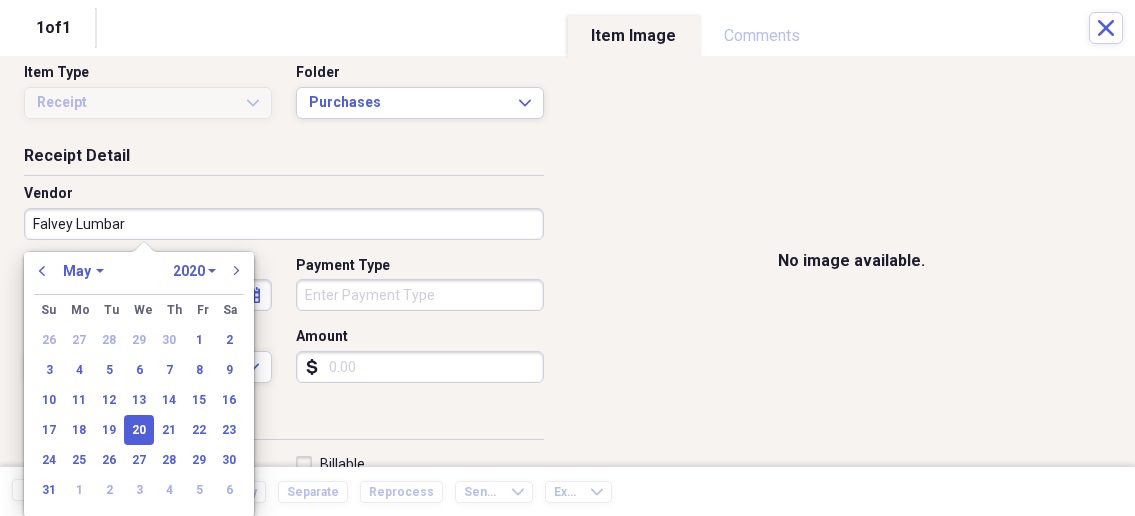 type on "05/20/2025" 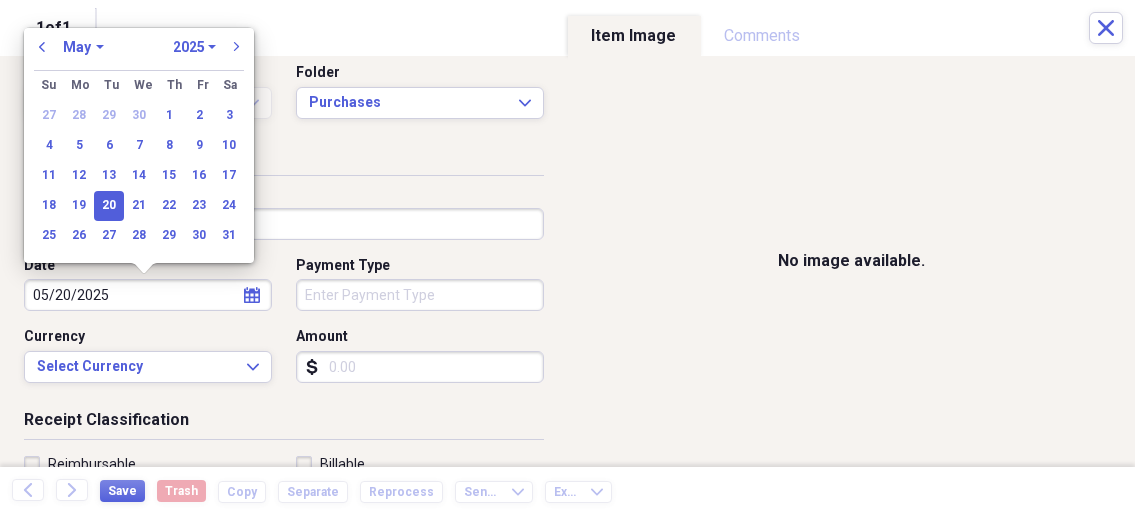 type on "05/20/2025" 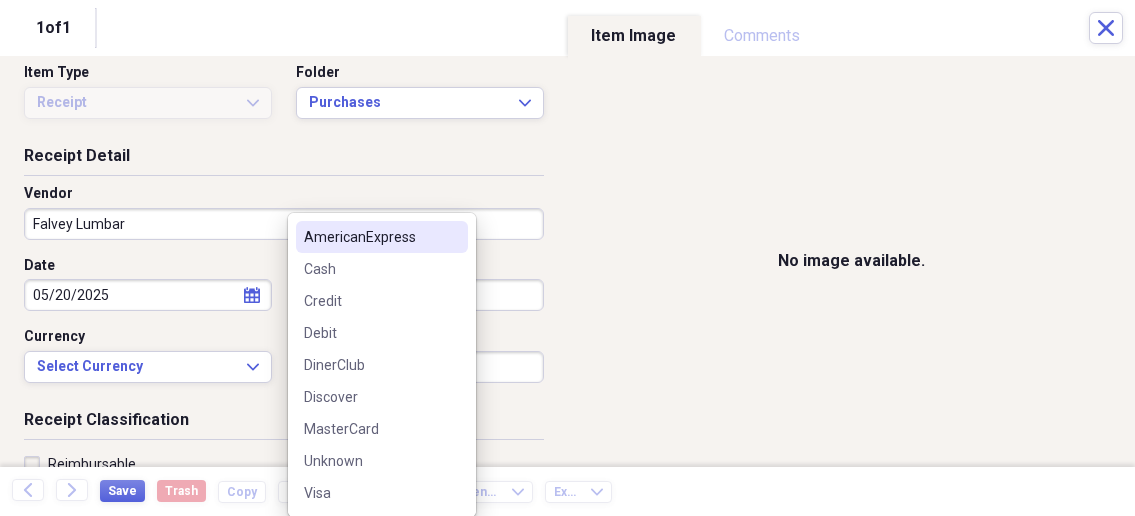 click on "Organize My Files 1 Collapse Unfiled Needs Review 1 Unfiled All Files Unfiled Unfiled Unfiled Saved Reports Collapse My Cabinet My Cabinet Add Folder Collapse Open Folder Business Add Folder Folder Bills Add Folder Folder Contacts Add Folder Folder Contracts Add Folder Folder Important Documents Add Folder Folder Legal Add Folder Folder Office Add Folder Folder Purchases Add Folder Expand Folder Taxes Add Folder Expand Folder Personal Add Folder Trash Trash Help & Support Submit Import Import Add Create Expand Reports Reports Settings Nathalee Expand Purchases Showing 7 items , totaling $810.71 Column Expand sort Sort Filters  Expand Create Item Expand Status Image Date Vendor Amount Category Product Source Billable Reimbursable check 05/20/2025 Ogles Greenhouse $48.58 Garden Supplies check 05/20/2025 Ogles Greenhouse $48.56 Garden Supplies Vegetable Plants check 04/03/2025 Dutchmans $329.88 Garden Supplies Garden check 07/26/2025 Smith Fertilizer & Grain $117.29 PIGS Pig/ Feed check 08/03/2025 TRUE VALUE 25" at bounding box center [567, 258] 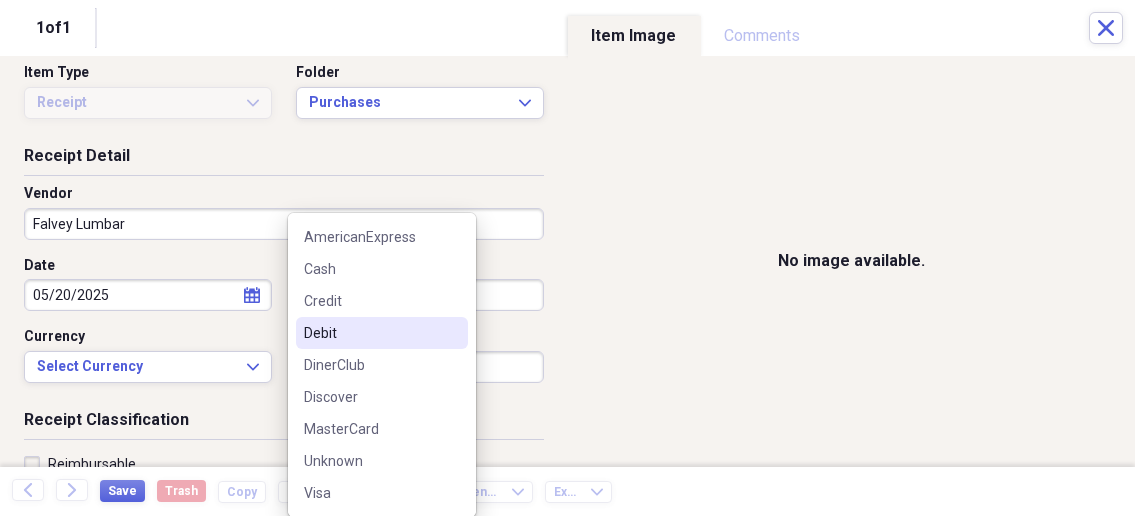 click on "Debit" at bounding box center (370, 333) 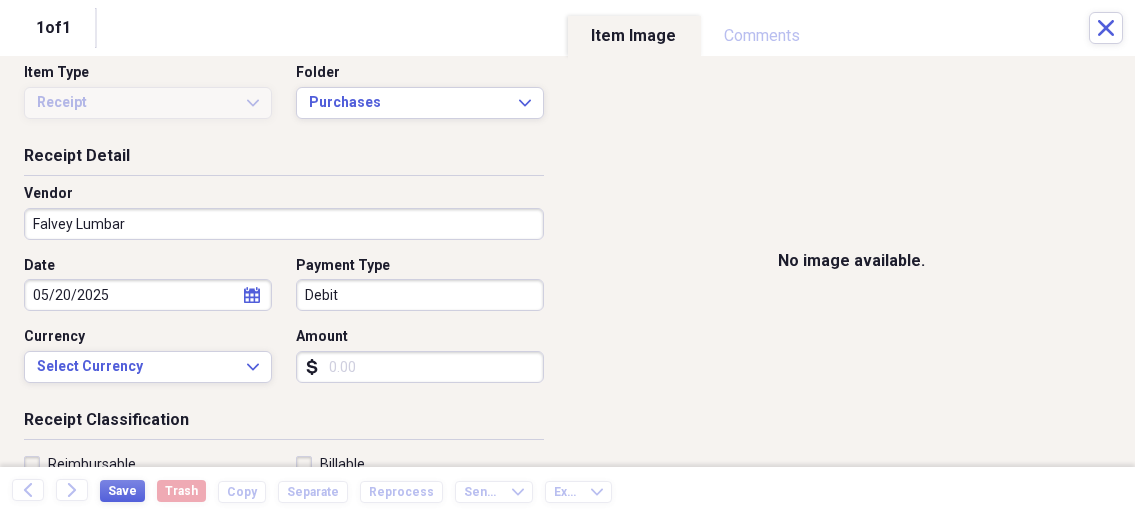 click on "Amount" at bounding box center (420, 367) 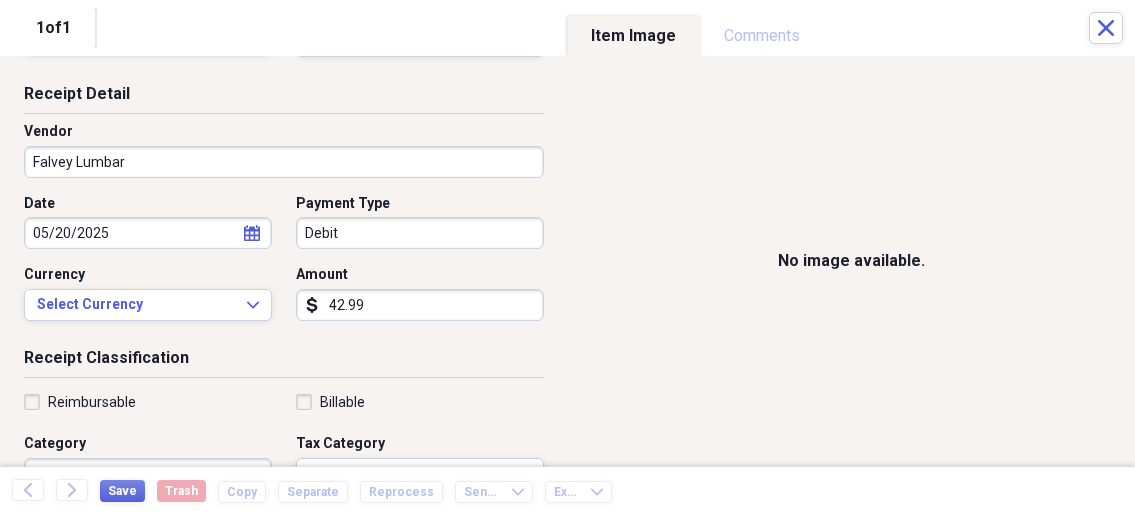 scroll, scrollTop: 232, scrollLeft: 0, axis: vertical 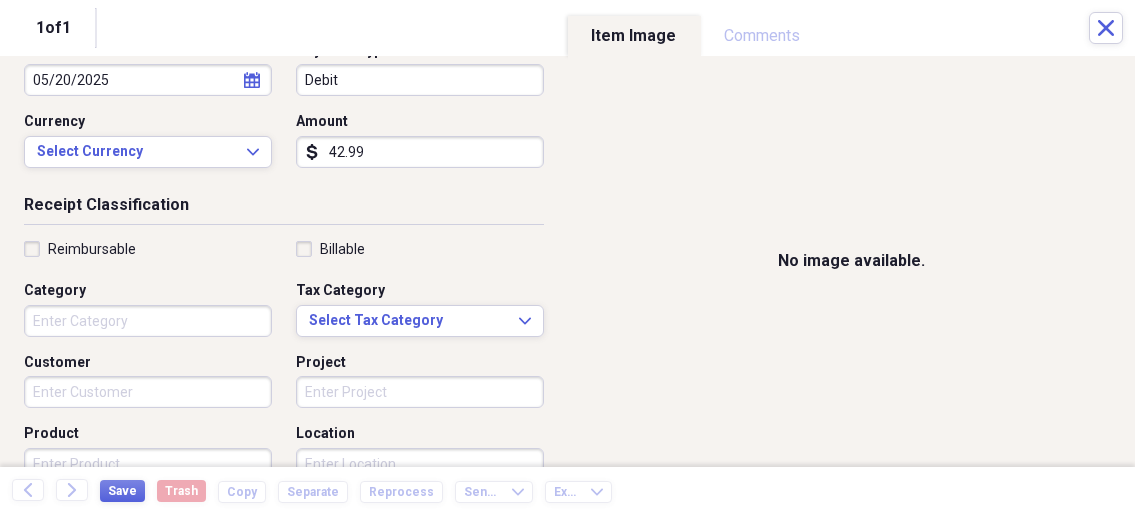 type on "42.99" 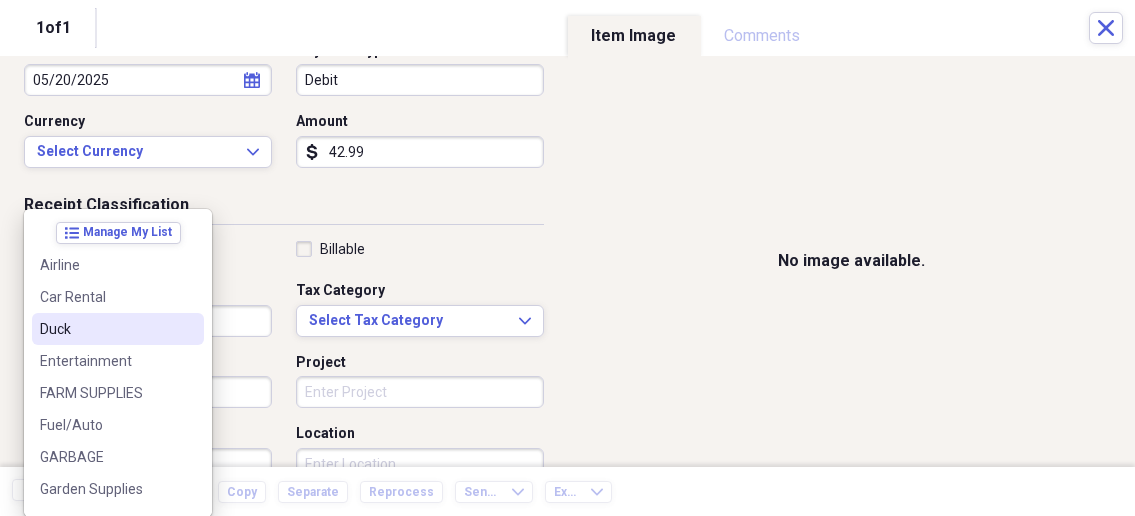 click on "Reimbursable Billable Category Tax Category Select Tax Category Expand Customer Project Product Location Class" at bounding box center [284, 400] 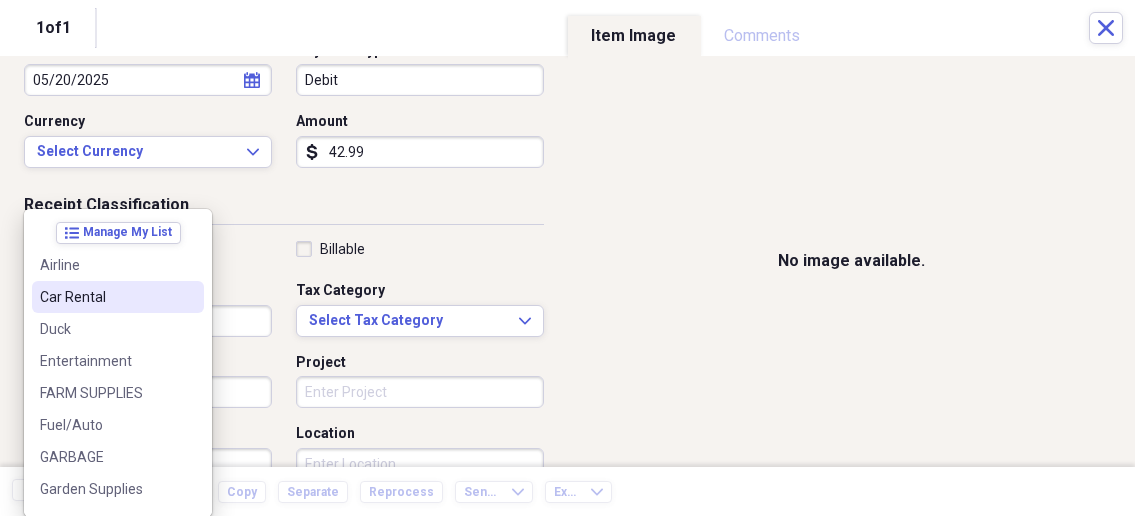 click on "Reimbursable" at bounding box center [148, 249] 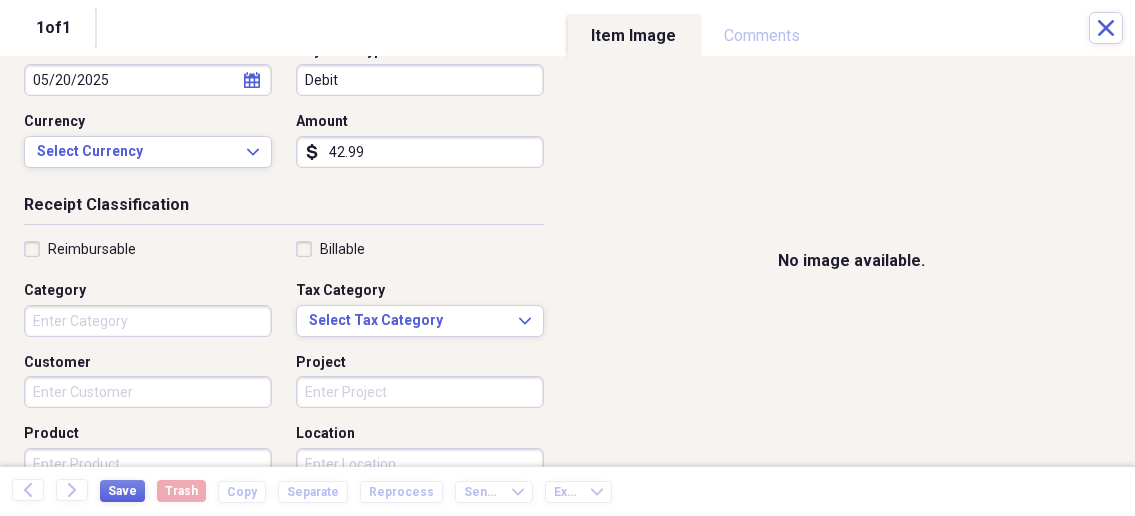 click on "Organize My Files 1 Collapse Unfiled Needs Review 1 Unfiled All Files Unfiled Unfiled Unfiled Saved Reports Collapse My Cabinet My Cabinet Add Folder Collapse Open Folder Business Add Folder Folder Bills Add Folder Folder Contacts Add Folder Folder Contracts Add Folder Folder Important Documents Add Folder Folder Legal Add Folder Folder Office Add Folder Folder Purchases Add Folder Expand Folder Taxes Add Folder Expand Folder Personal Add Folder Trash Trash Help & Support Submit Import Import Add Create Expand Reports Reports Settings Nathalee Expand Purchases Showing 7 items , totaling $810.71 Column Expand sort Sort Filters  Expand Create Item Expand Status Image Date Vendor Amount Category Product Source Billable Reimbursable check 05/20/2025 Ogles Greenhouse $48.58 Garden Supplies check 05/20/2025 Ogles Greenhouse $48.56 Garden Supplies Vegetable Plants check 04/03/2025 Dutchmans $329.88 Garden Supplies Garden check 07/26/2025 Smith Fertilizer & Grain $117.29 PIGS Pig/ Feed check 08/03/2025 TRUE VALUE 25" at bounding box center [567, 258] 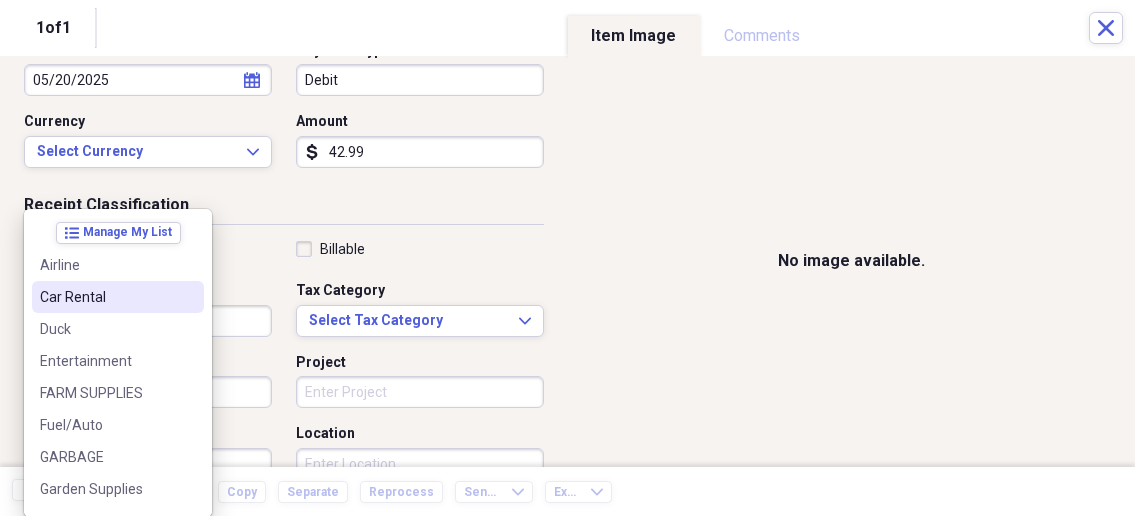 click on "Duck" at bounding box center (118, 329) 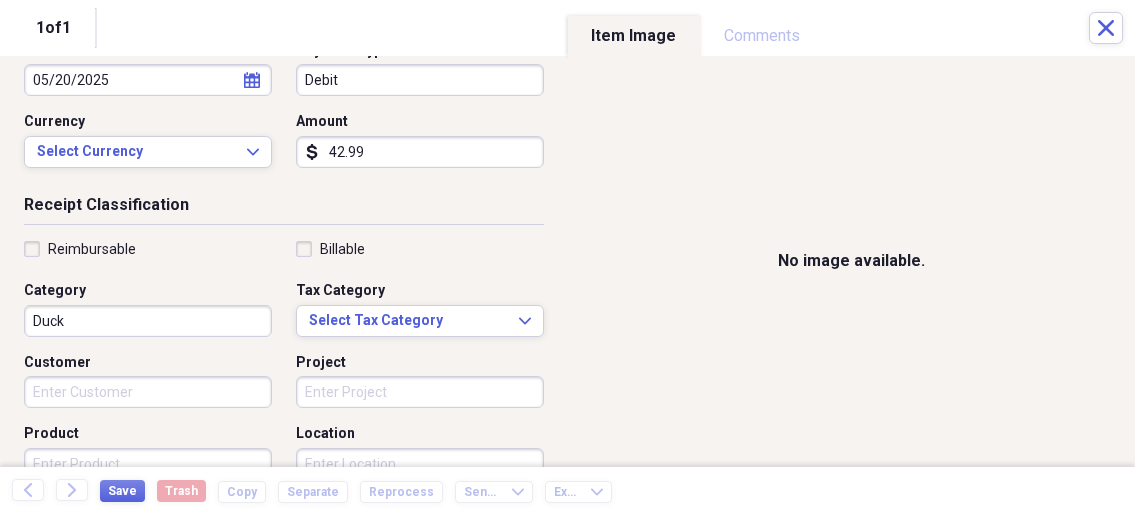 scroll, scrollTop: 0, scrollLeft: 0, axis: both 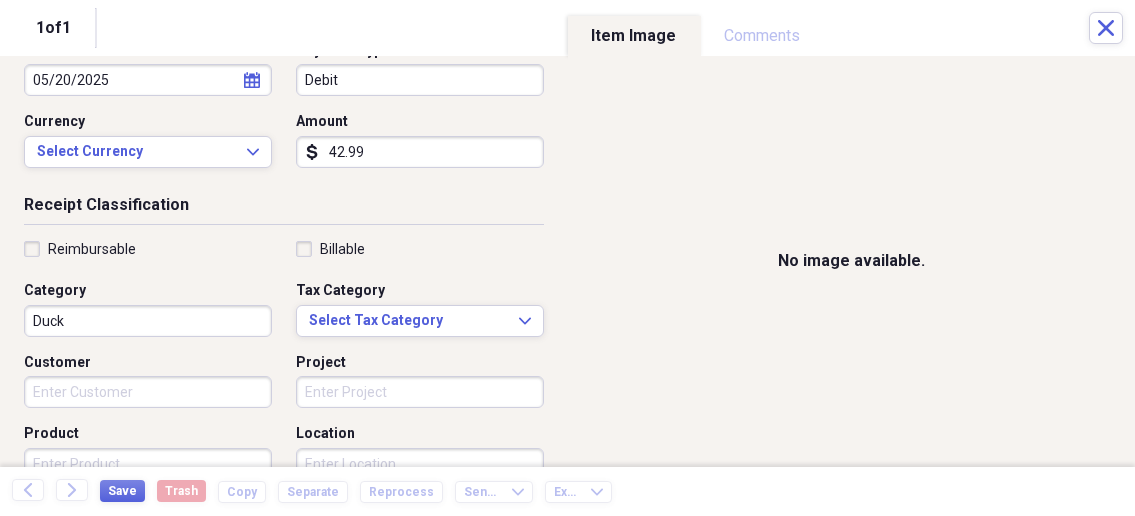 click on "Duck" at bounding box center [148, 321] 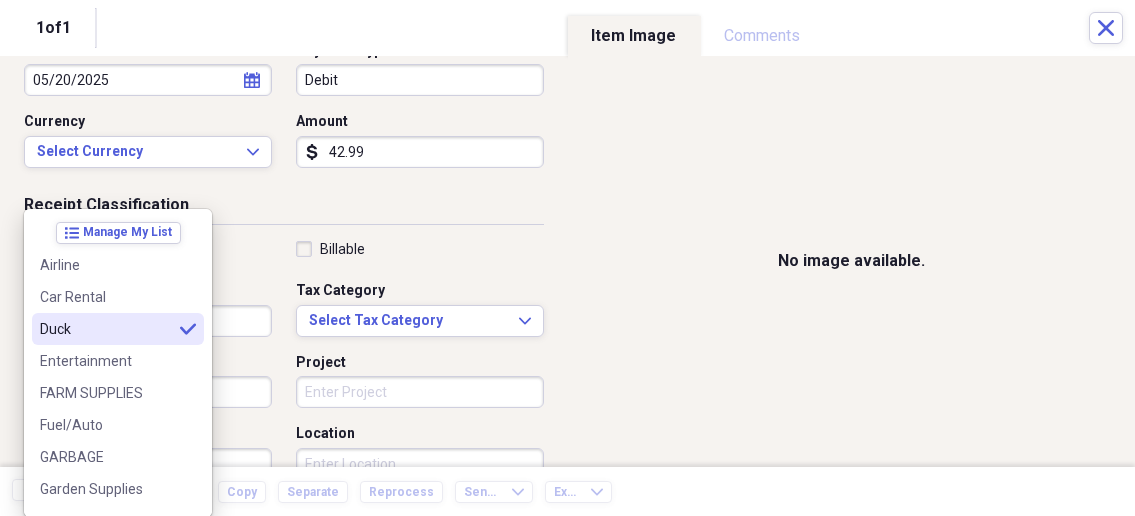 click on "Duck selected" at bounding box center [118, 329] 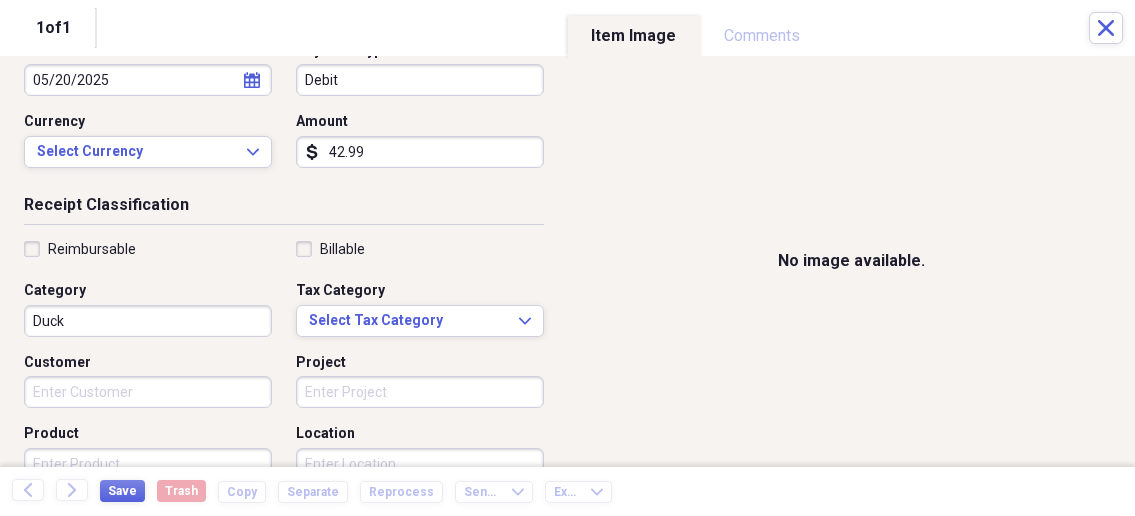 click on "Duck" at bounding box center (148, 321) 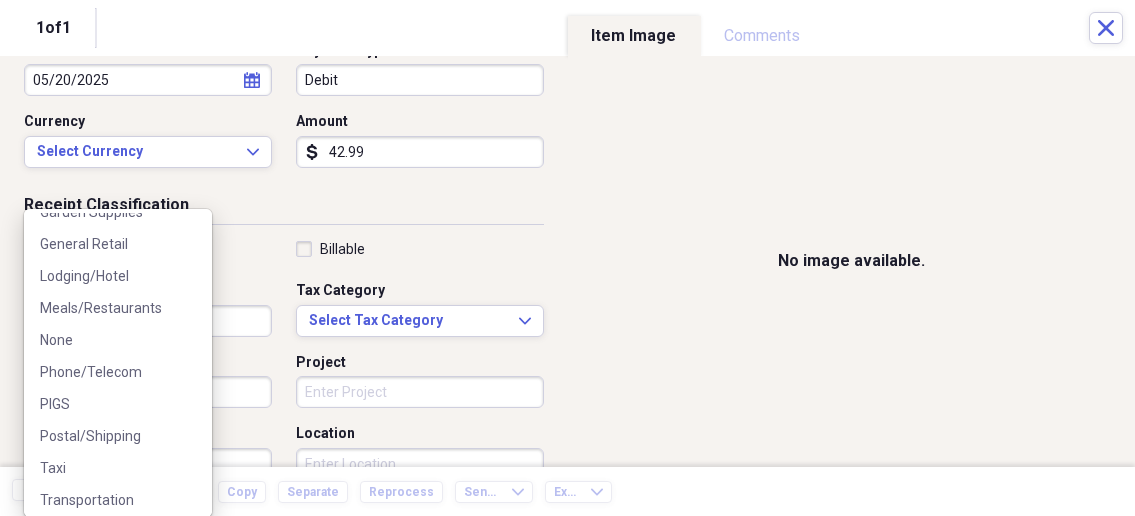 scroll, scrollTop: 315, scrollLeft: 0, axis: vertical 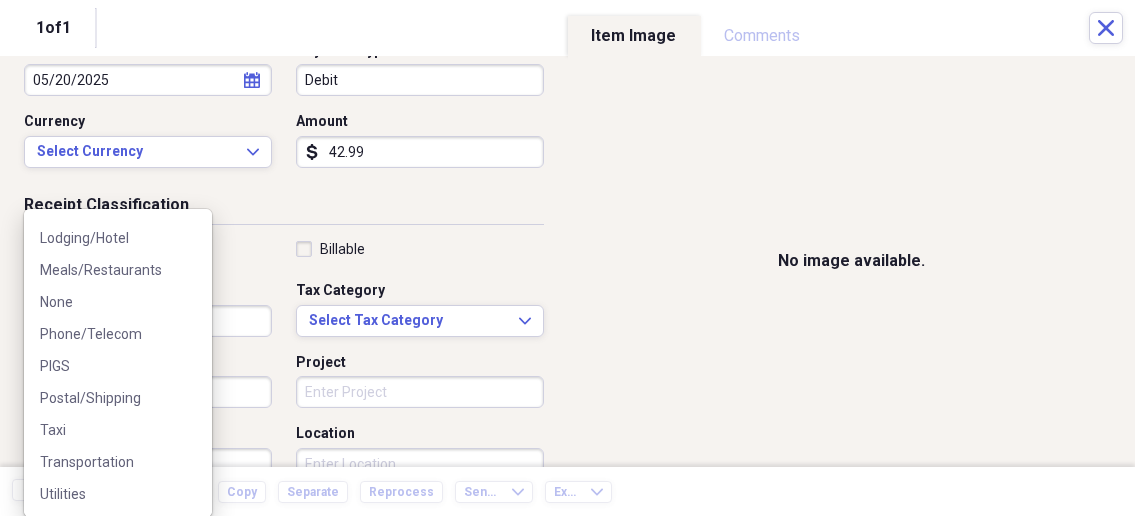 click on "list Manage My List Airline Car Rental Duck selected Entertainment FARM SUPPLIES Fuel/Auto GARBAGE Garden Supplies General Retail Lodging/Hotel Meals/Restaurants None Phone/Telecom PIGS Postal/Shipping Taxi Transportation Utilities" at bounding box center (118, 363) 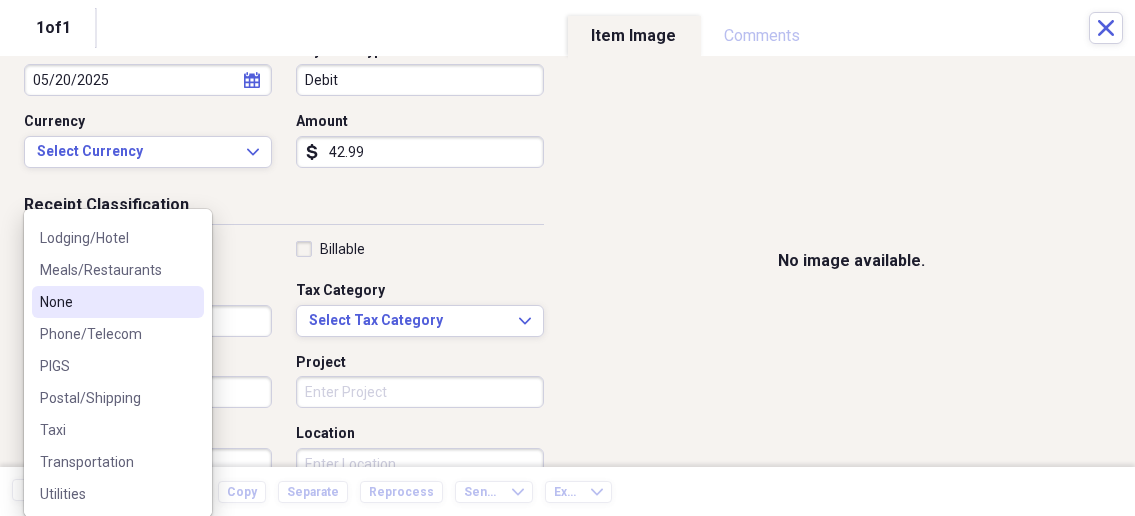 click on "None" at bounding box center (118, 302) 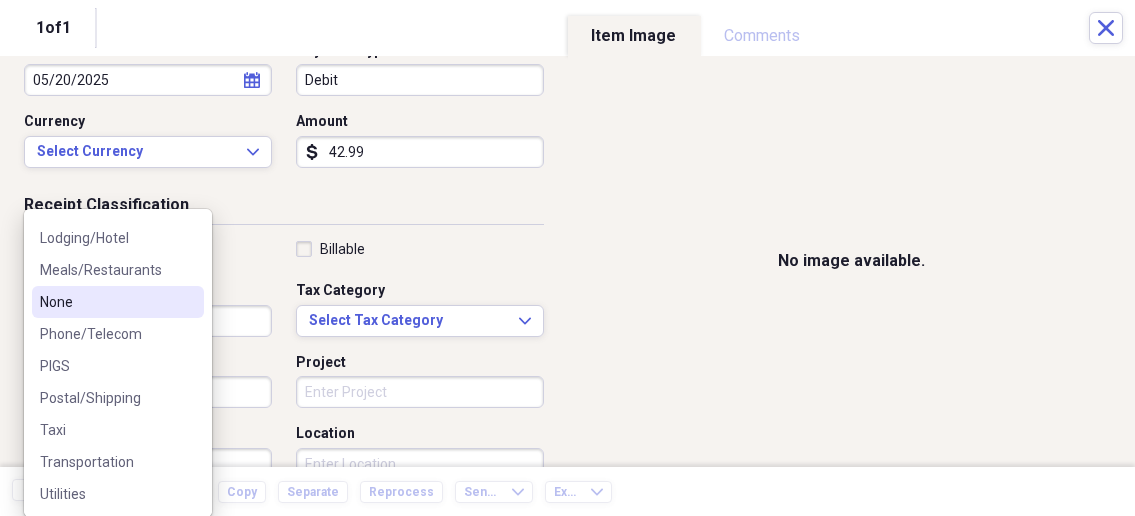 type on "None" 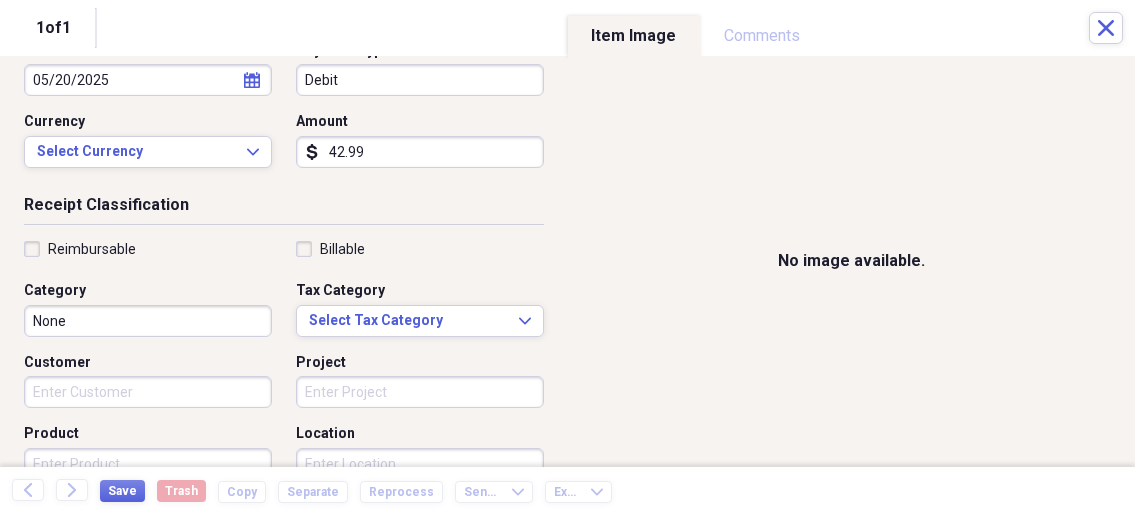 drag, startPoint x: 86, startPoint y: 316, endPoint x: 23, endPoint y: 313, distance: 63.07139 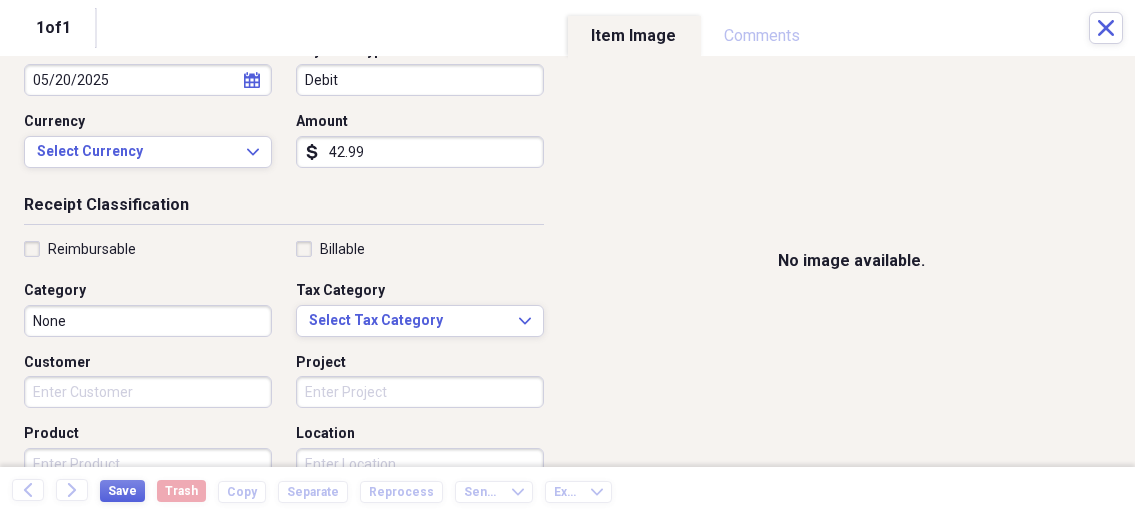 click on "None" at bounding box center [148, 321] 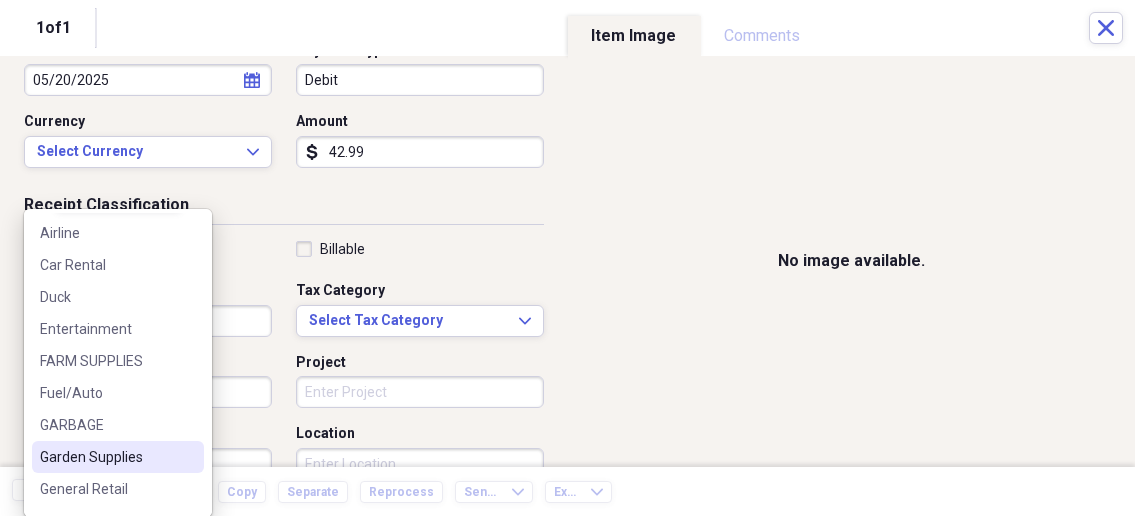 scroll, scrollTop: 0, scrollLeft: 0, axis: both 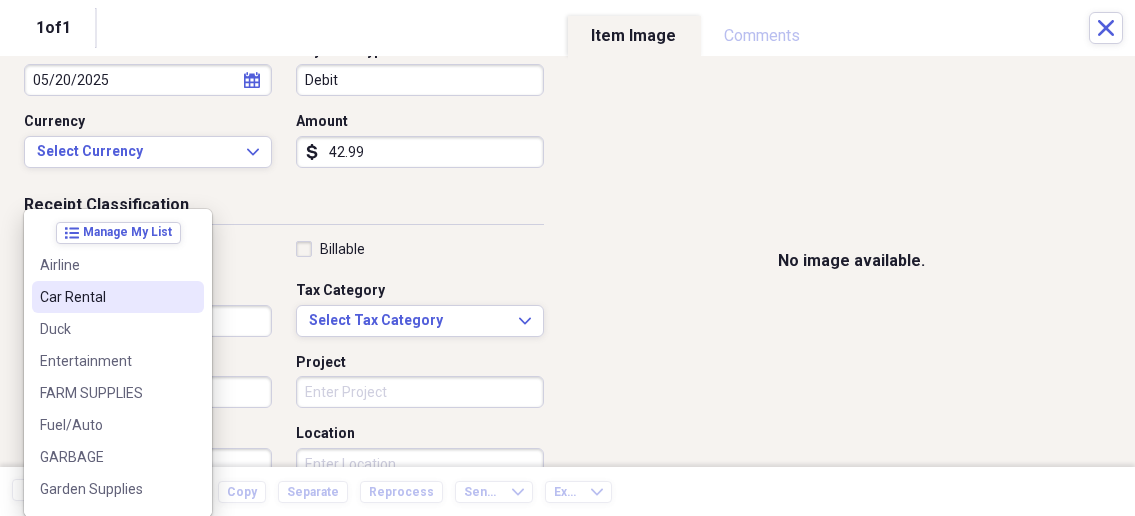 click on "Receipt Classification" at bounding box center (284, 209) 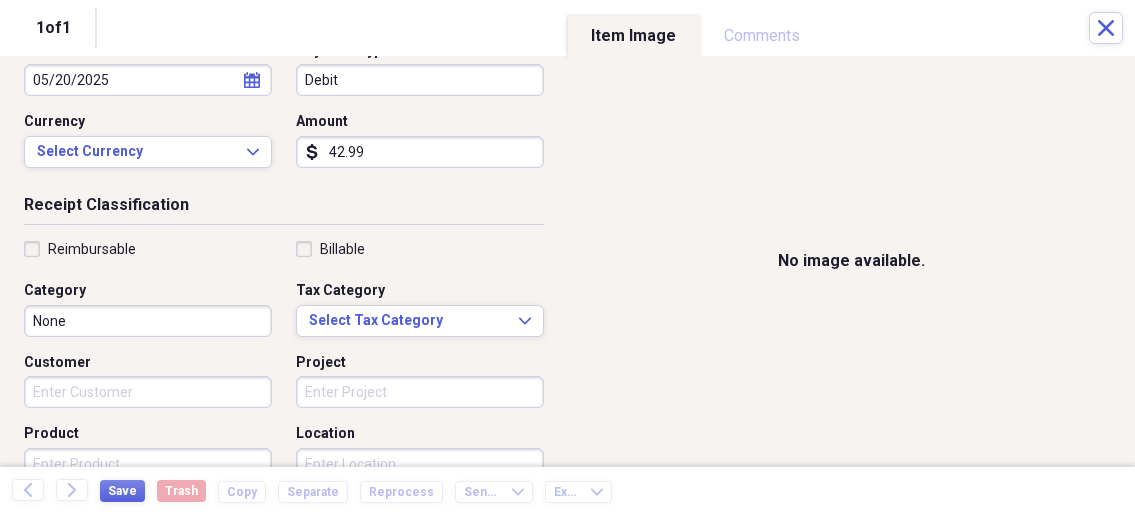 click on "Customer" at bounding box center (148, 392) 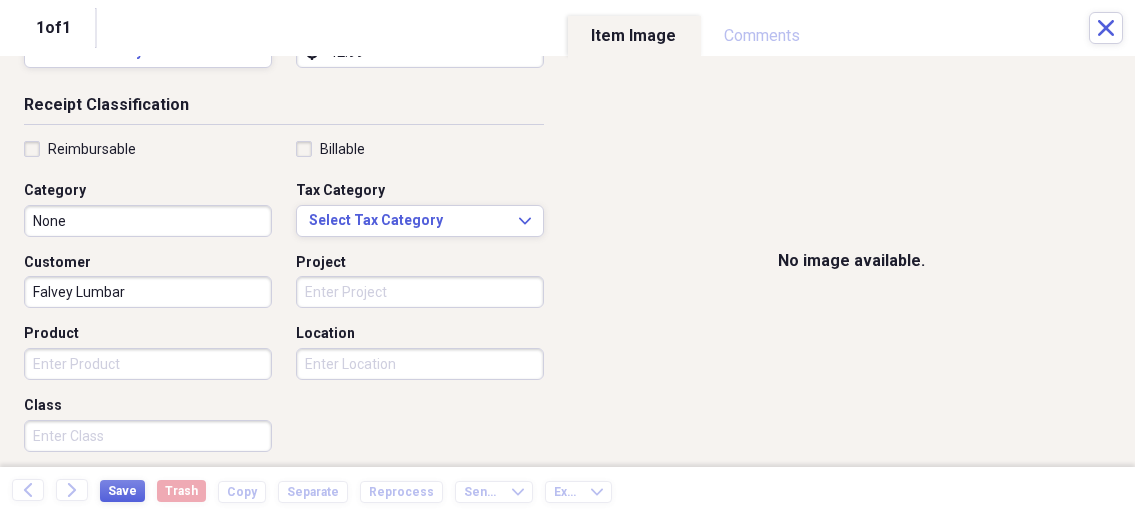 scroll, scrollTop: 446, scrollLeft: 0, axis: vertical 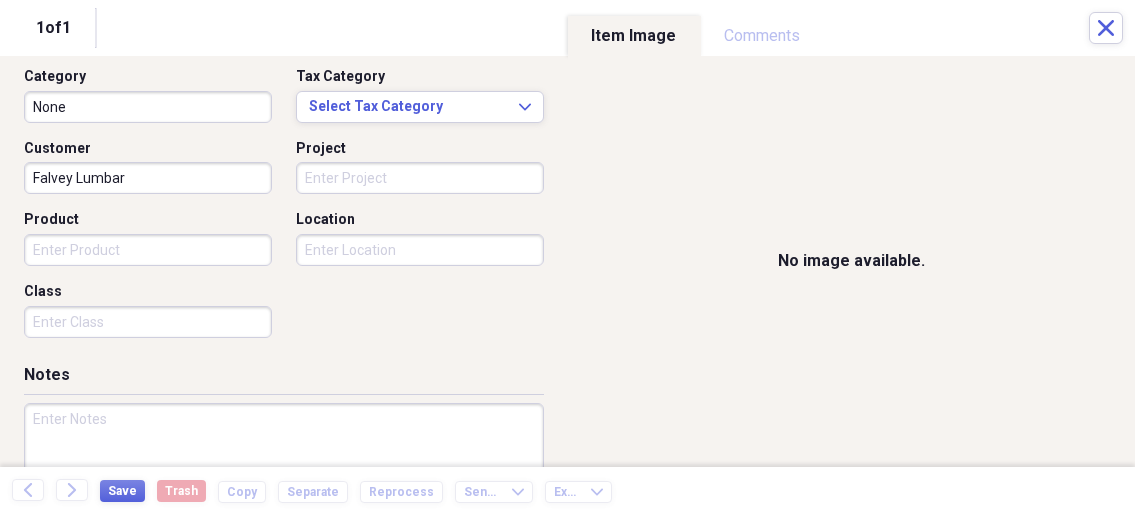 type on "Falvey Lumbar" 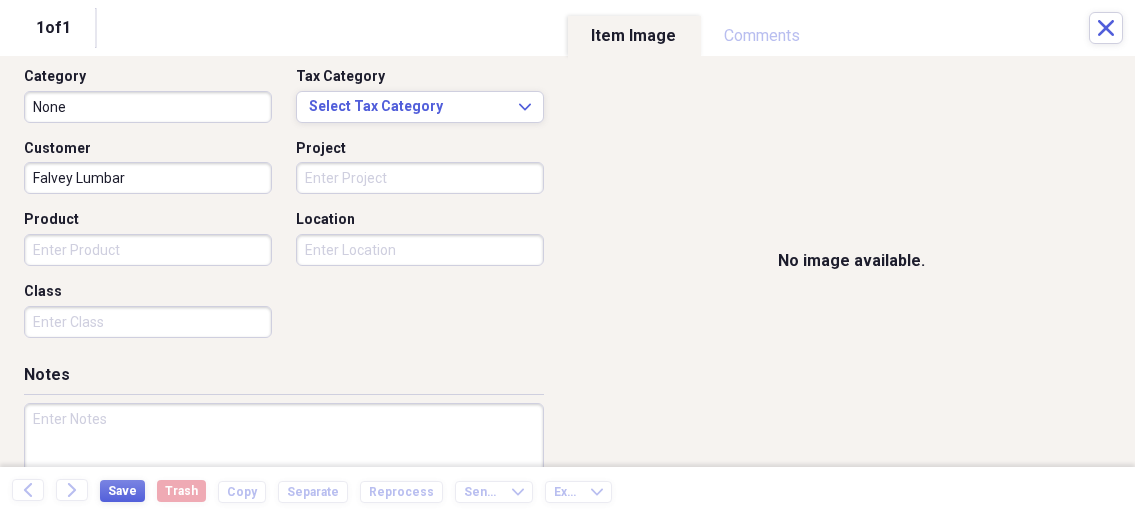 click on "Product" at bounding box center [148, 250] 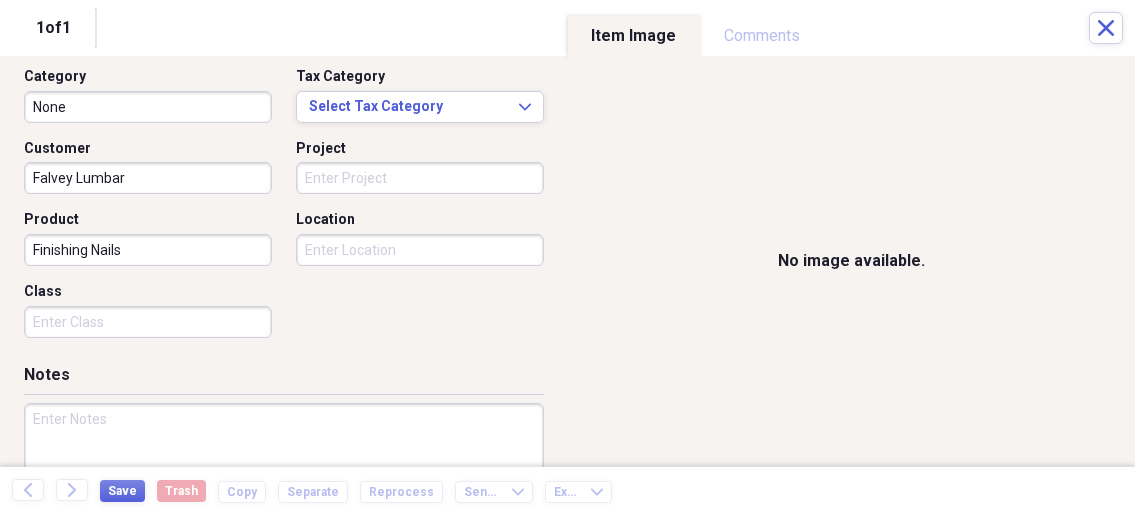 type on "Finishing Nails" 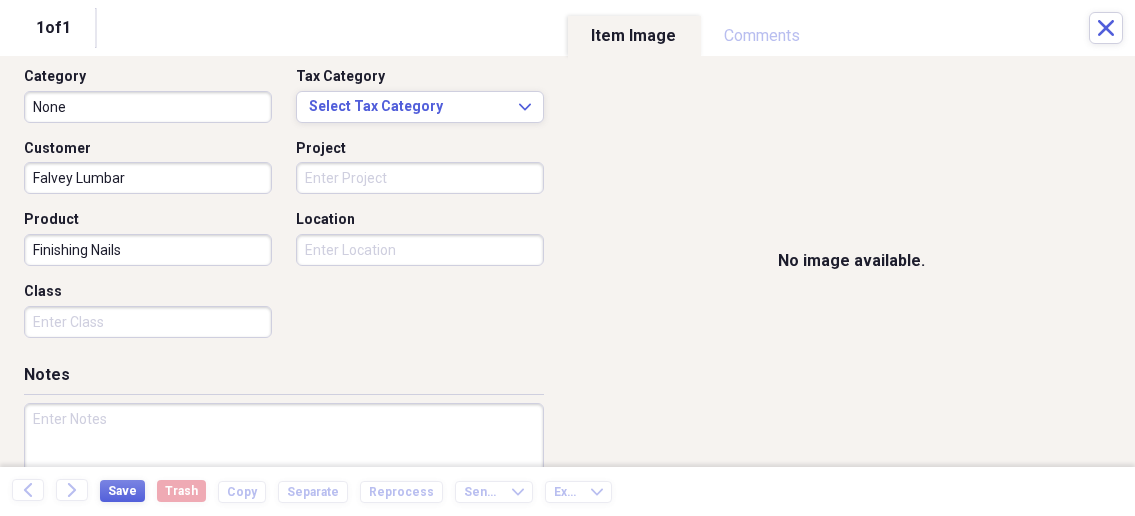 click on "Product" at bounding box center (148, 220) 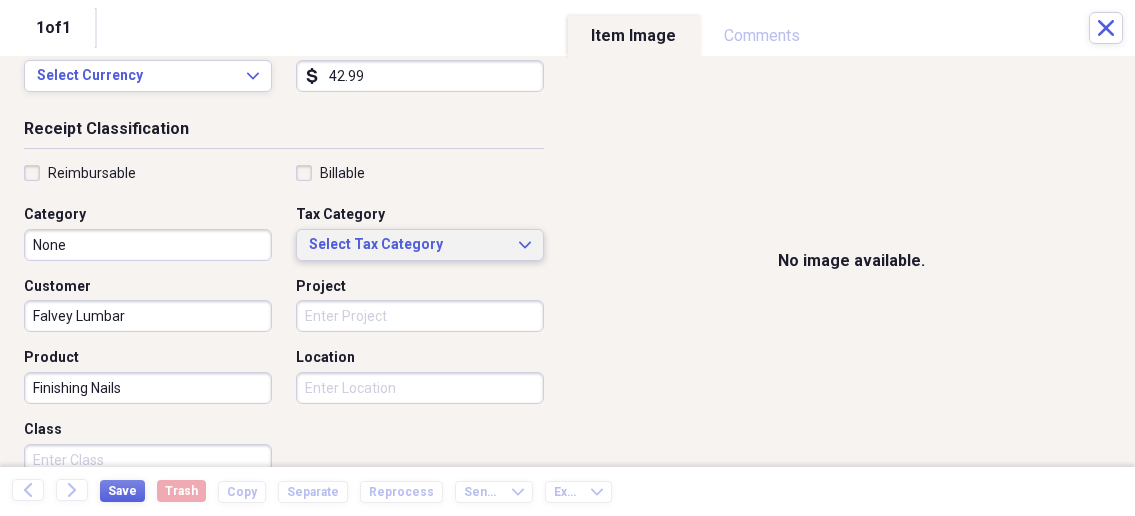 scroll, scrollTop: 232, scrollLeft: 0, axis: vertical 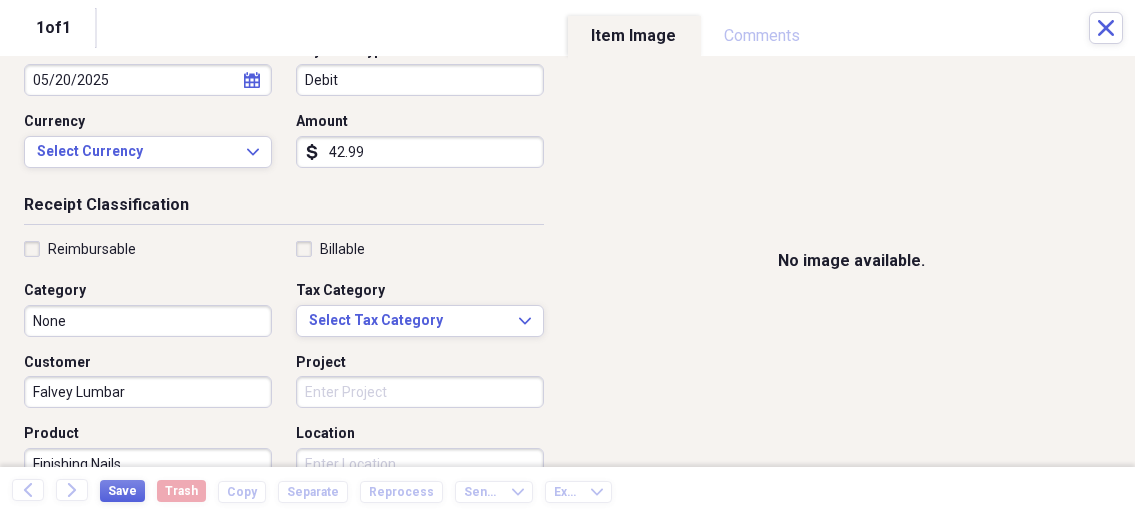 click on "Organize My Files 1 Collapse Unfiled Needs Review 1 Unfiled All Files Unfiled Unfiled Unfiled Saved Reports Collapse My Cabinet My Cabinet Add Folder Collapse Open Folder Business Add Folder Folder Bills Add Folder Folder Contacts Add Folder Folder Contracts Add Folder Folder Important Documents Add Folder Folder Legal Add Folder Folder Office Add Folder Folder Purchases Add Folder Expand Folder Taxes Add Folder Expand Folder Personal Add Folder Trash Trash Help & Support Submit Import Import Add Create Expand Reports Reports Settings Nathalee Expand Purchases Showing 7 items , totaling $810.71 Column Expand sort Sort Filters  Expand Create Item Expand Status Image Date Vendor Amount Category Product Source Billable Reimbursable check 05/20/2025 Ogles Greenhouse $48.58 Garden Supplies check 05/20/2025 Ogles Greenhouse $48.56 Garden Supplies Vegetable Plants check 04/03/2025 Dutchmans $329.88 Garden Supplies Garden check 07/26/2025 Smith Fertilizer & Grain $117.29 PIGS Pig/ Feed check 08/03/2025 TRUE VALUE 25" at bounding box center (567, 258) 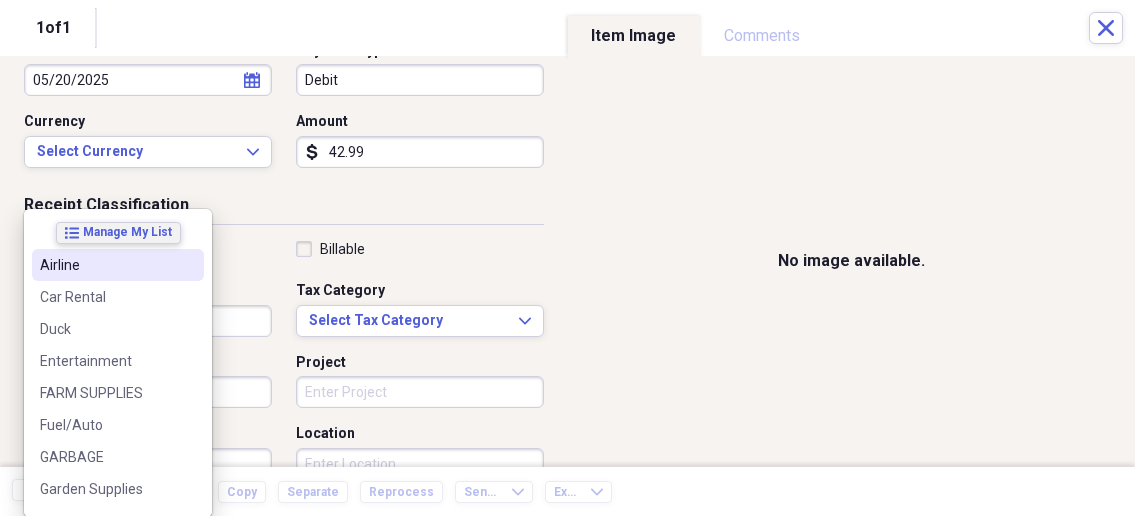 click on "list" 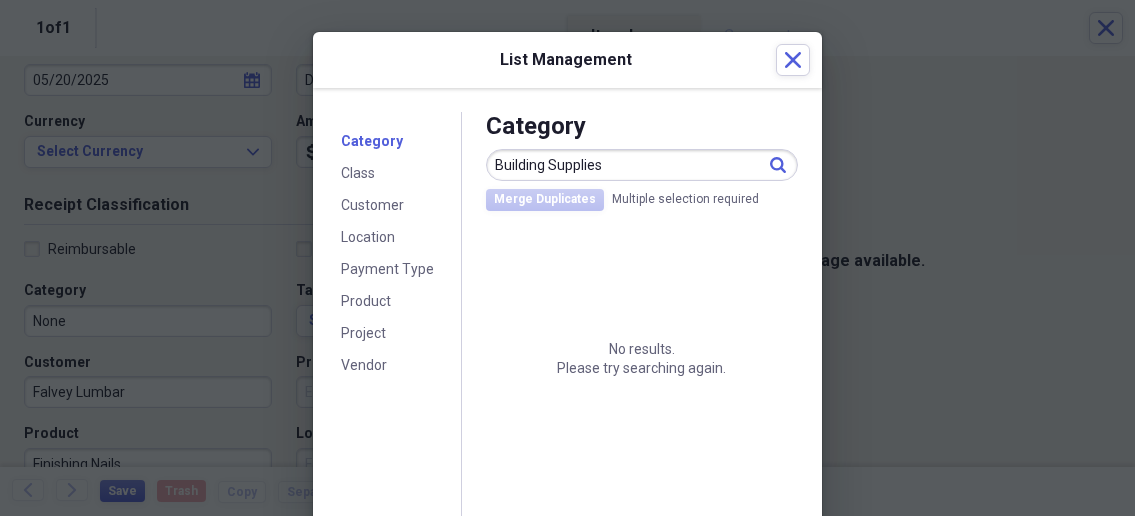 type on "Building Supplies" 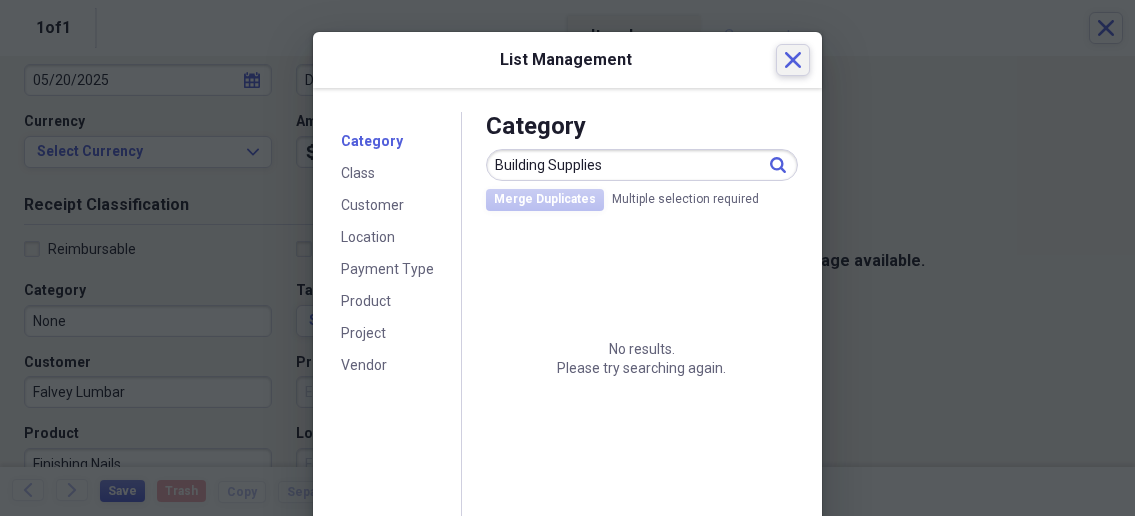 click on "Close" at bounding box center (793, 60) 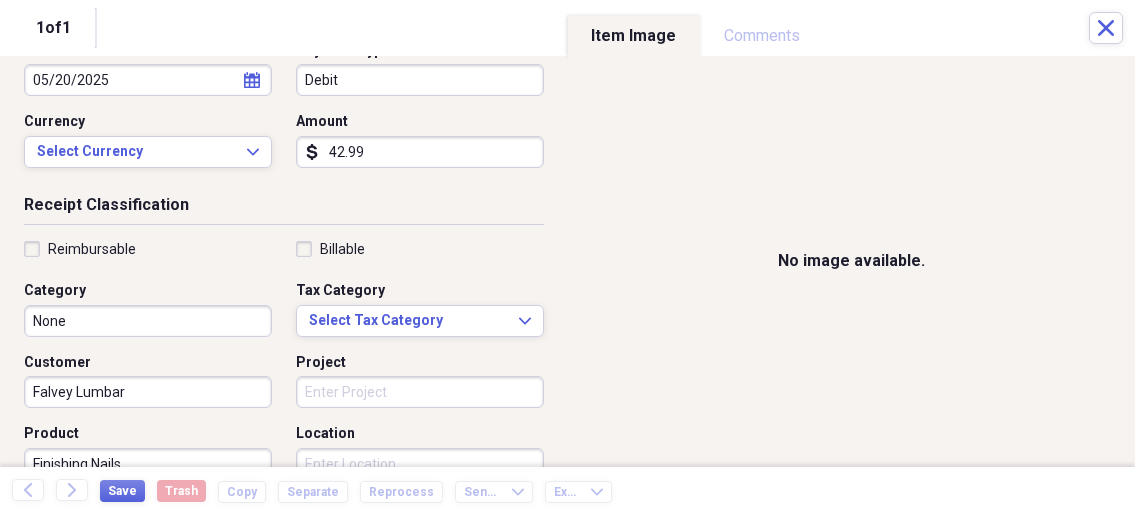 scroll, scrollTop: 339, scrollLeft: 0, axis: vertical 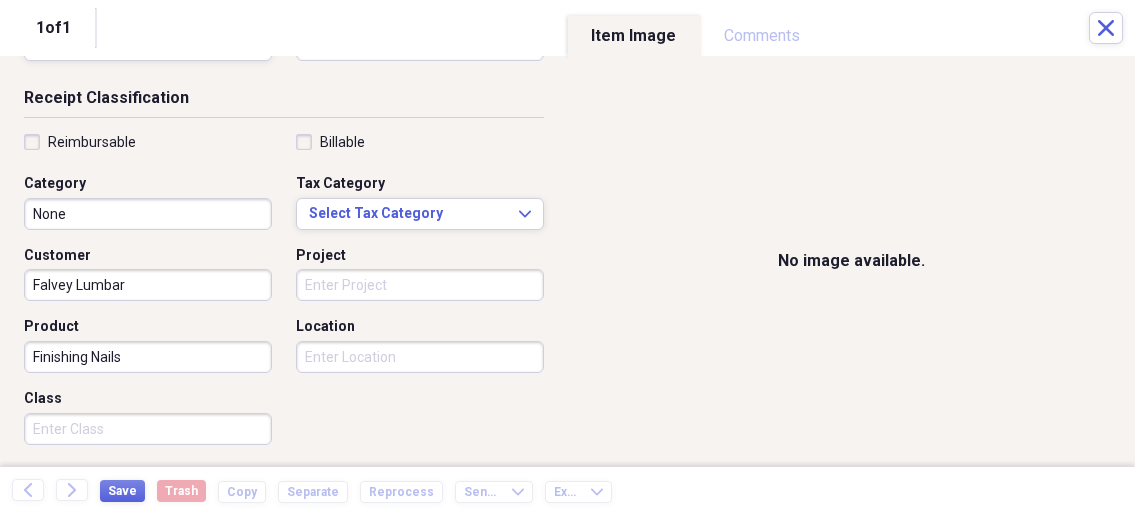 click on "Organize My Files 1 Collapse Unfiled Needs Review 1 Unfiled All Files Unfiled Unfiled Unfiled Saved Reports Collapse My Cabinet My Cabinet Add Folder Collapse Open Folder Business Add Folder Folder Bills Add Folder Folder Contacts Add Folder Folder Contracts Add Folder Folder Important Documents Add Folder Folder Legal Add Folder Folder Office Add Folder Folder Purchases Add Folder Expand Folder Taxes Add Folder Expand Folder Personal Add Folder Trash Trash Help & Support Submit Import Import Add Create Expand Reports Reports Settings Nathalee Expand Purchases Showing 7 items , totaling $810.71 Column Expand sort Sort Filters  Expand Create Item Expand Status Image Date Vendor Amount Category Product Source Billable Reimbursable check 05/20/2025 Ogles Greenhouse $48.58 Garden Supplies check 05/20/2025 Ogles Greenhouse $48.56 Garden Supplies Vegetable Plants check 04/03/2025 Dutchmans $329.88 Garden Supplies Garden check 07/26/2025 Smith Fertilizer & Grain $117.29 PIGS Pig/ Feed check 08/03/2025 TRUE VALUE 25" at bounding box center (567, 258) 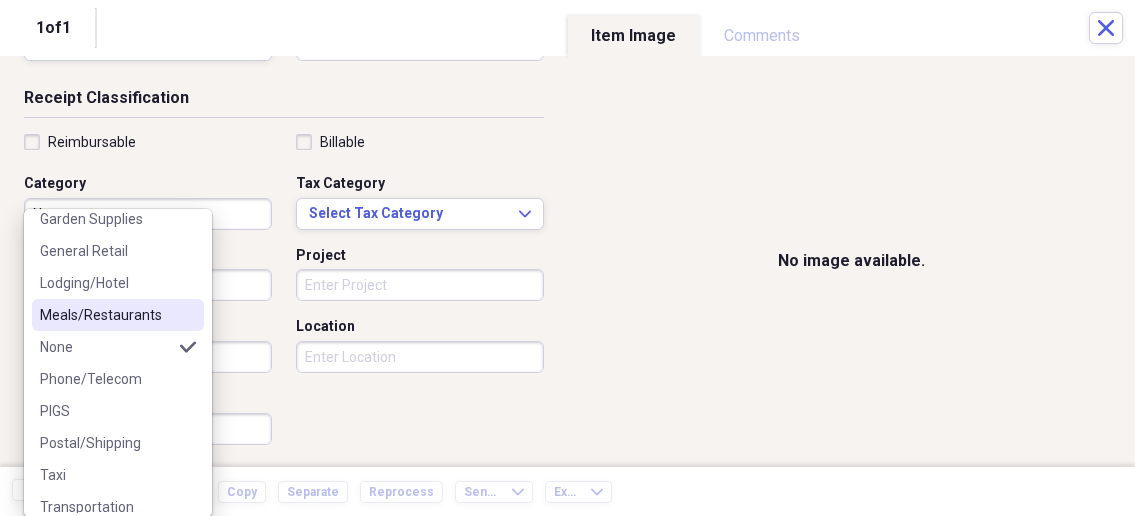 scroll, scrollTop: 315, scrollLeft: 0, axis: vertical 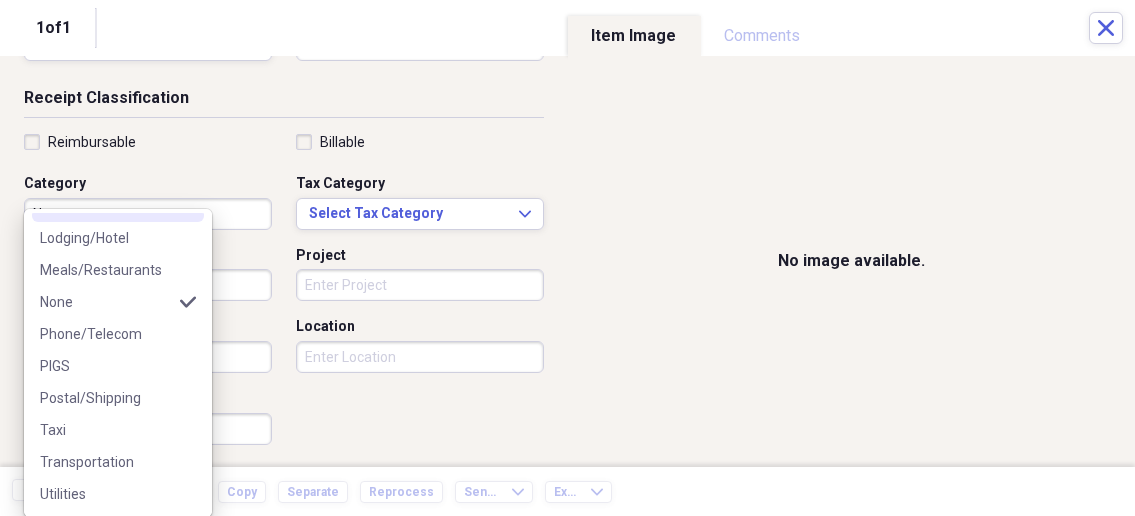 click on "Reimbursable" at bounding box center (148, 142) 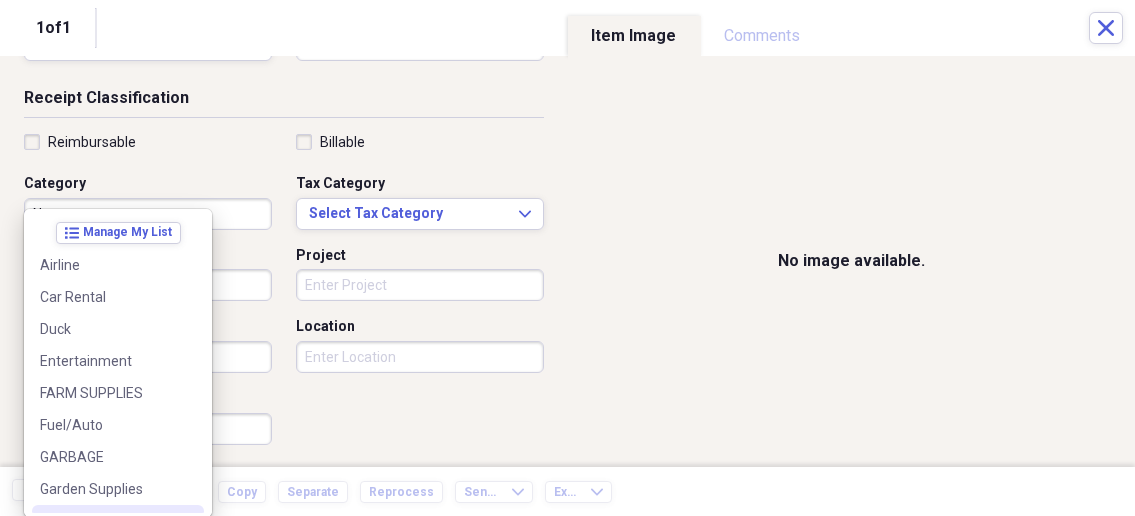 scroll, scrollTop: 60, scrollLeft: 0, axis: vertical 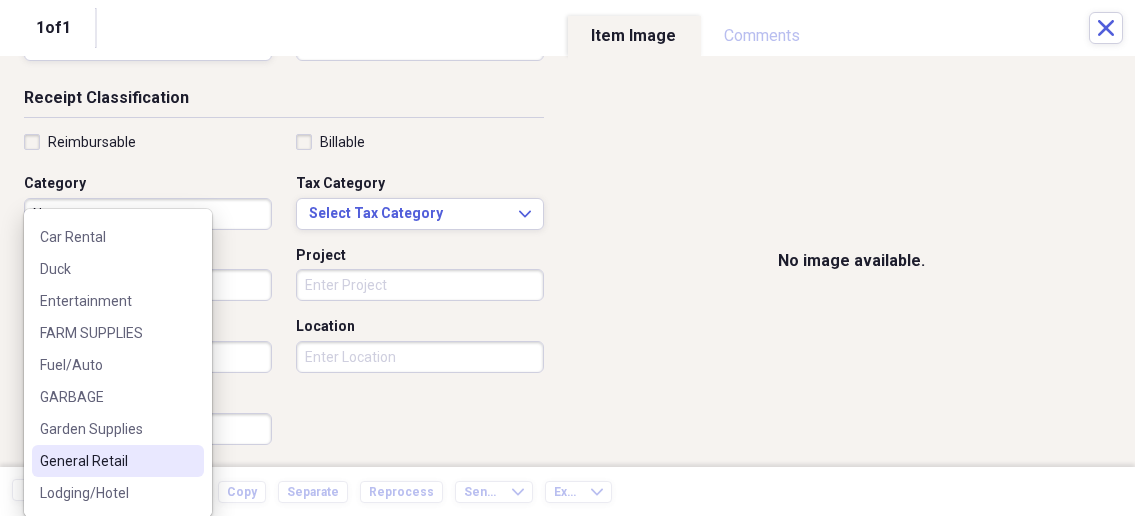 drag, startPoint x: 83, startPoint y: 206, endPoint x: 175, endPoint y: 110, distance: 132.96616 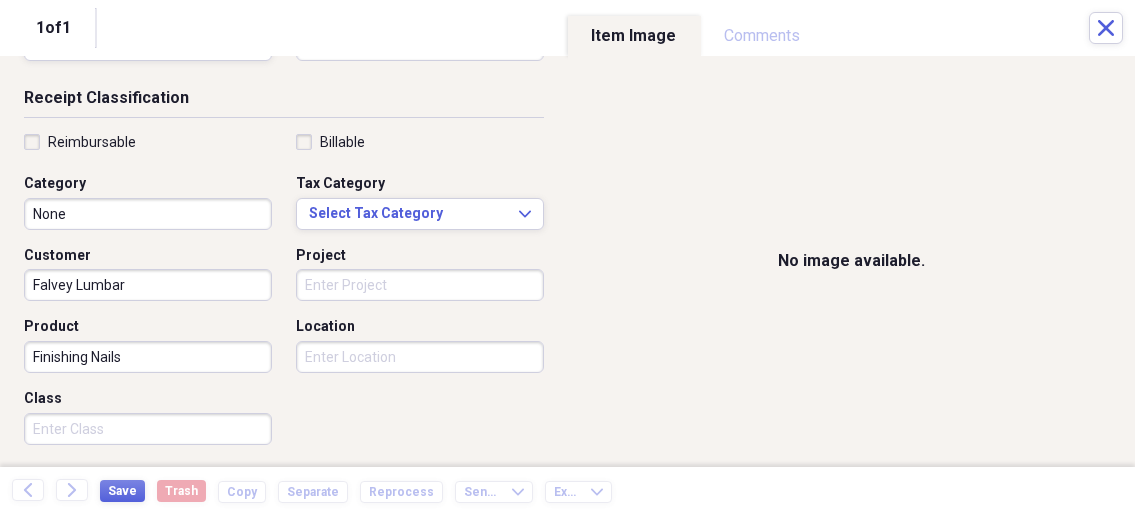click on "Organize My Files 1 Collapse Unfiled Needs Review 1 Unfiled All Files Unfiled Unfiled Unfiled Saved Reports Collapse My Cabinet My Cabinet Add Folder Collapse Open Folder Business Add Folder Folder Bills Add Folder Folder Contacts Add Folder Folder Contracts Add Folder Folder Important Documents Add Folder Folder Legal Add Folder Folder Office Add Folder Folder Purchases Add Folder Expand Folder Taxes Add Folder Expand Folder Personal Add Folder Trash Trash Help & Support Submit Import Import Add Create Expand Reports Reports Settings Nathalee Expand Purchases Showing 7 items , totaling $810.71 Column Expand sort Sort Filters  Expand Create Item Expand Status Image Date Vendor Amount Category Product Source Billable Reimbursable check 05/20/2025 Ogles Greenhouse $48.58 Garden Supplies check 05/20/2025 Ogles Greenhouse $48.56 Garden Supplies Vegetable Plants check 04/03/2025 Dutchmans $329.88 Garden Supplies Garden check 07/26/2025 Smith Fertilizer & Grain $117.29 PIGS Pig/ Feed check 08/03/2025 TRUE VALUE 25" at bounding box center [567, 258] 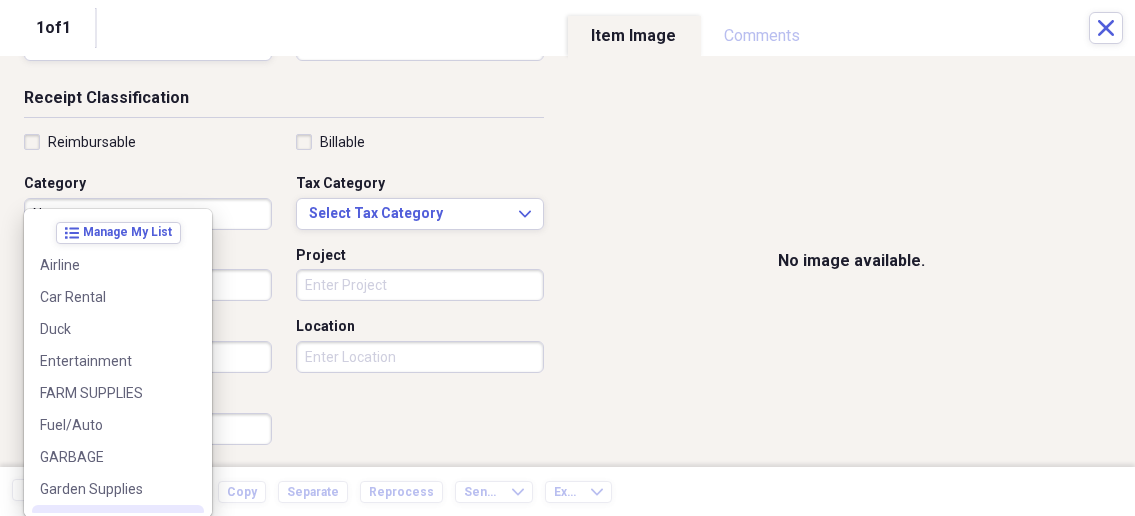 scroll, scrollTop: 60, scrollLeft: 0, axis: vertical 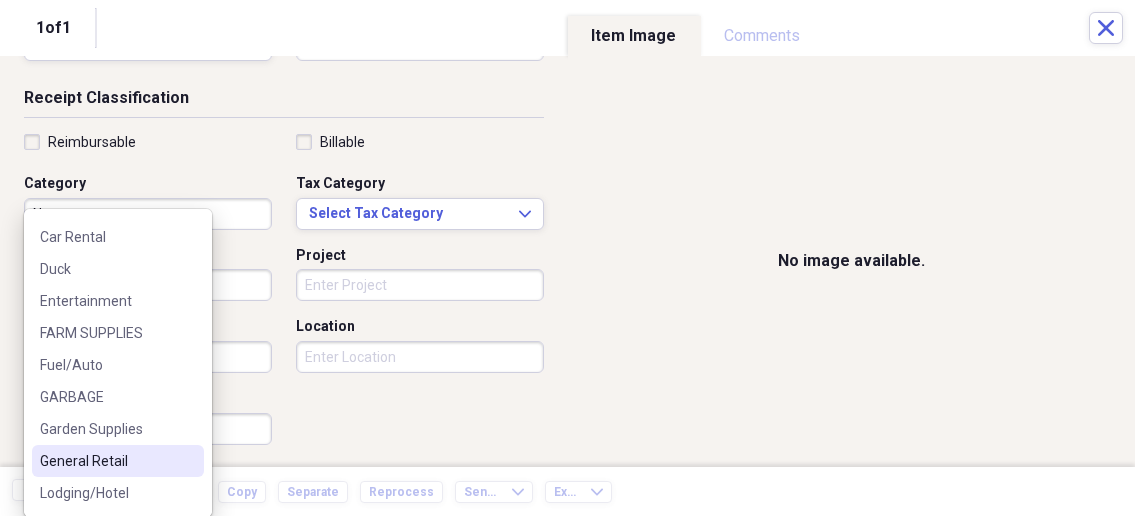 click on "Category" at bounding box center [148, 184] 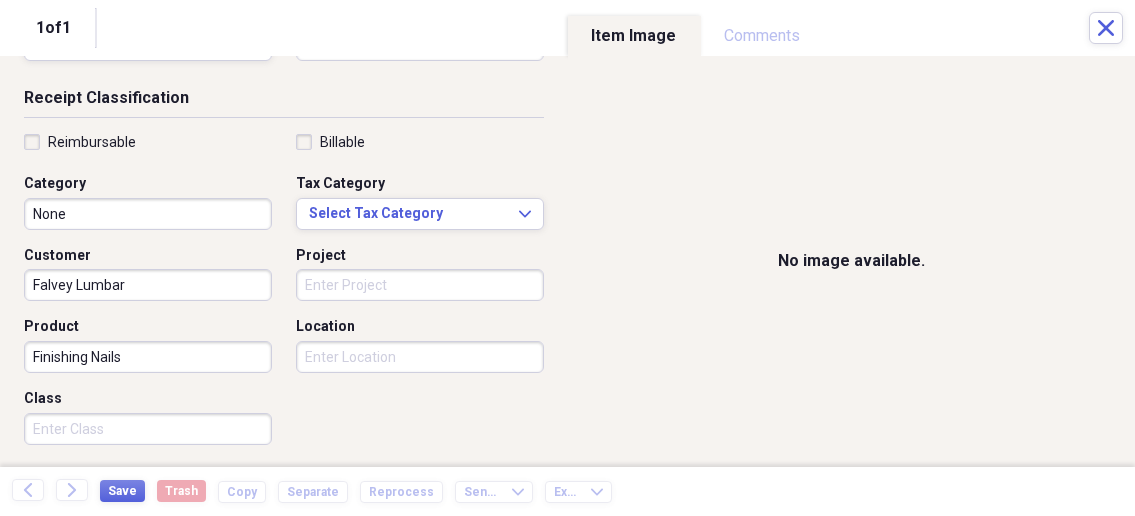 click on "Organize My Files 1 Collapse Unfiled Needs Review 1 Unfiled All Files Unfiled Unfiled Unfiled Saved Reports Collapse My Cabinet My Cabinet Add Folder Collapse Open Folder Business Add Folder Folder Bills Add Folder Folder Contacts Add Folder Folder Contracts Add Folder Folder Important Documents Add Folder Folder Legal Add Folder Folder Office Add Folder Folder Purchases Add Folder Expand Folder Taxes Add Folder Expand Folder Personal Add Folder Trash Trash Help & Support Submit Import Import Add Create Expand Reports Reports Settings Nathalee Expand Purchases Showing 7 items , totaling $810.71 Column Expand sort Sort Filters  Expand Create Item Expand Status Image Date Vendor Amount Category Product Source Billable Reimbursable check 05/20/2025 Ogles Greenhouse $48.58 Garden Supplies check 05/20/2025 Ogles Greenhouse $48.56 Garden Supplies Vegetable Plants check 04/03/2025 Dutchmans $329.88 Garden Supplies Garden check 07/26/2025 Smith Fertilizer & Grain $117.29 PIGS Pig/ Feed check 08/03/2025 TRUE VALUE 25" at bounding box center (567, 258) 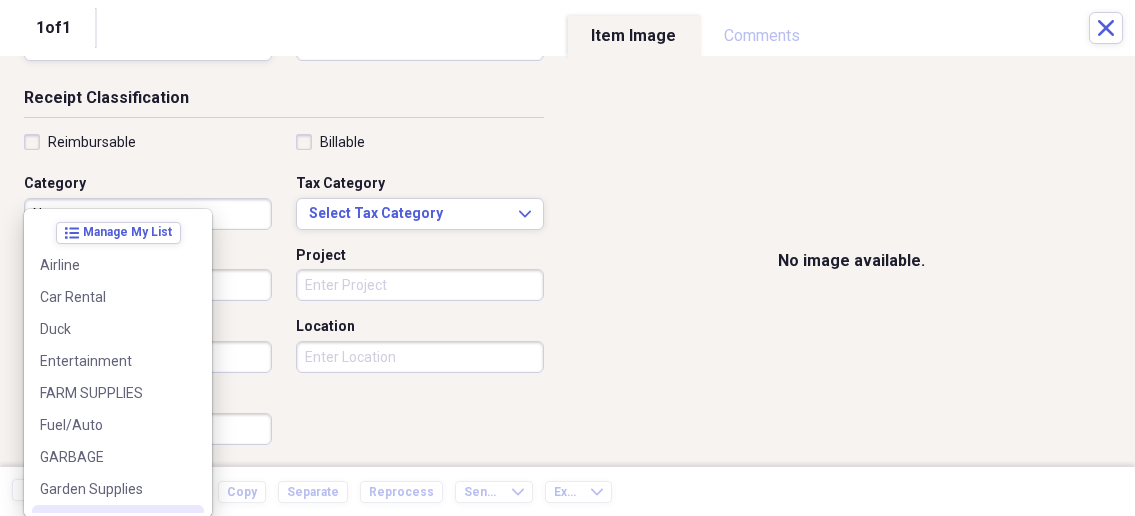 scroll, scrollTop: 60, scrollLeft: 0, axis: vertical 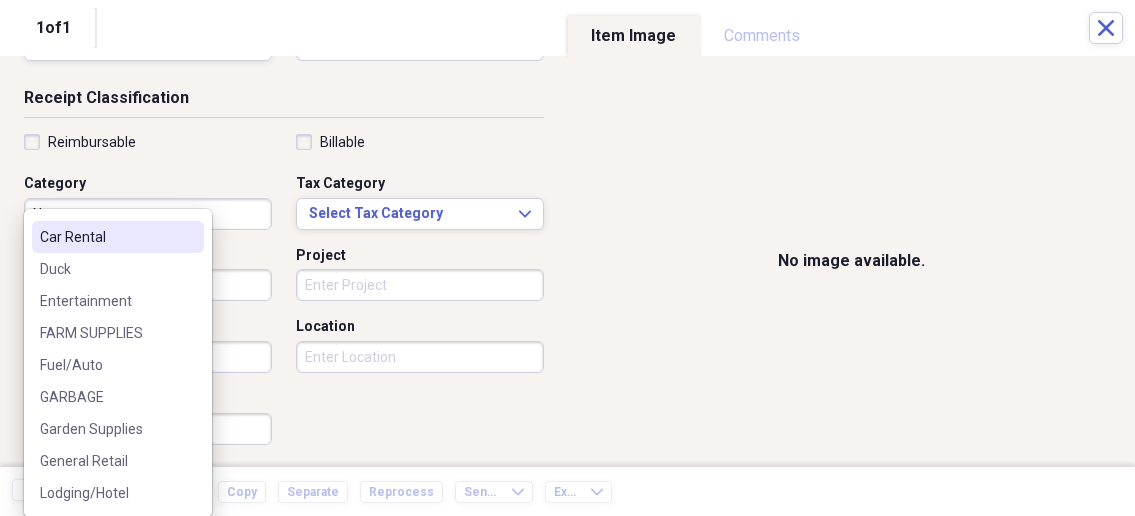 type on "b" 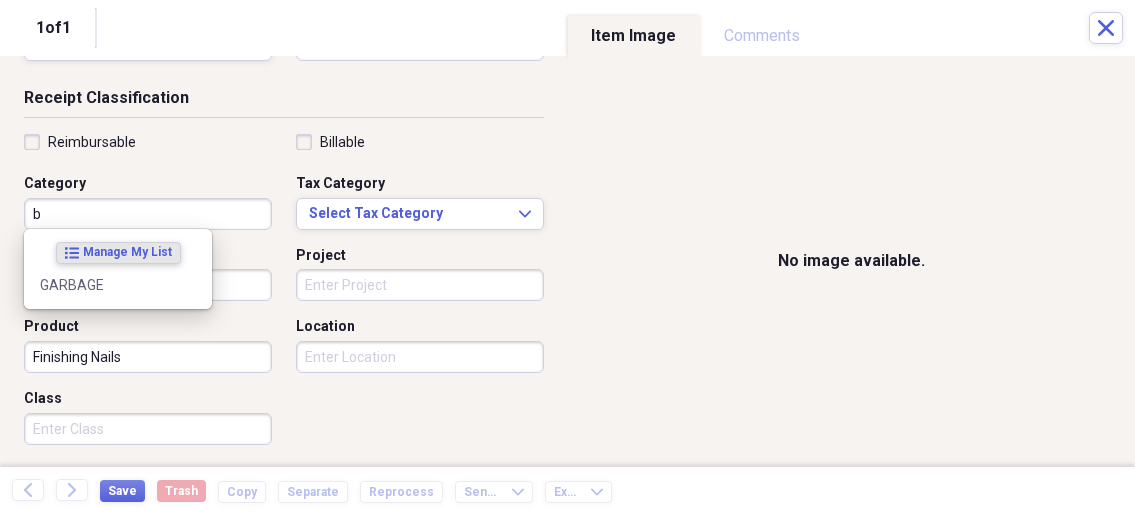 scroll, scrollTop: 0, scrollLeft: 0, axis: both 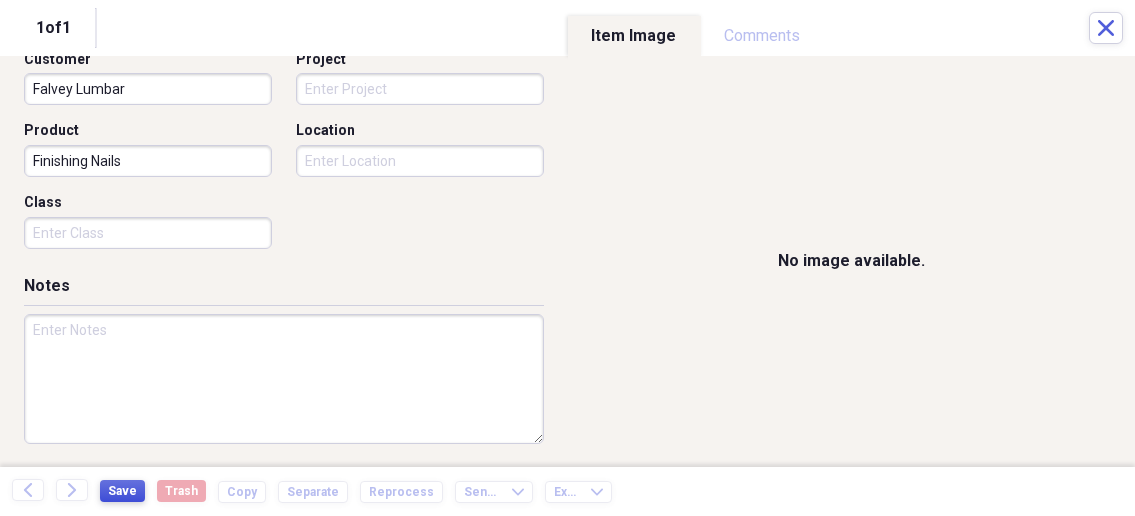 type on "Building Supplies" 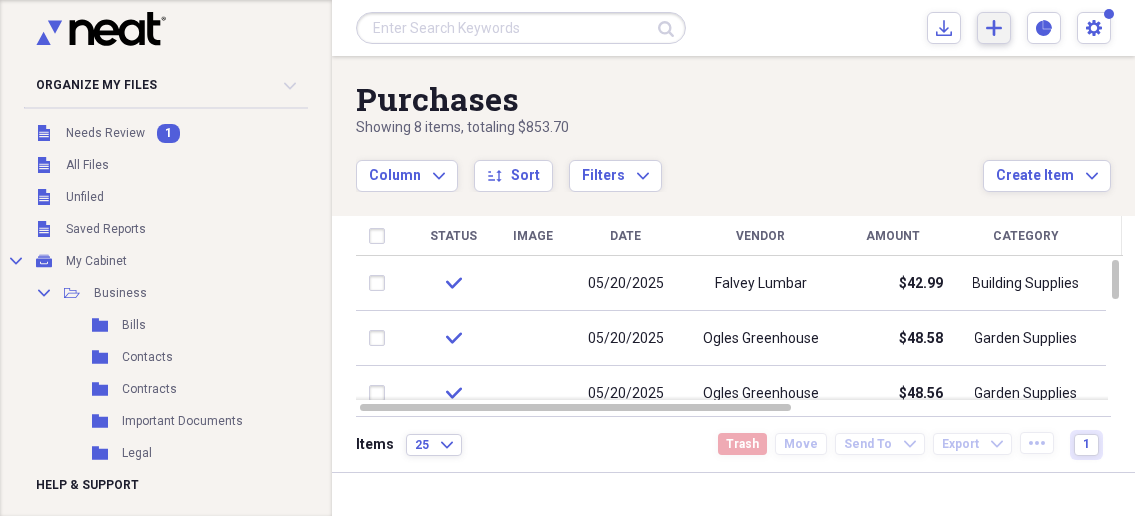 click on "Add" 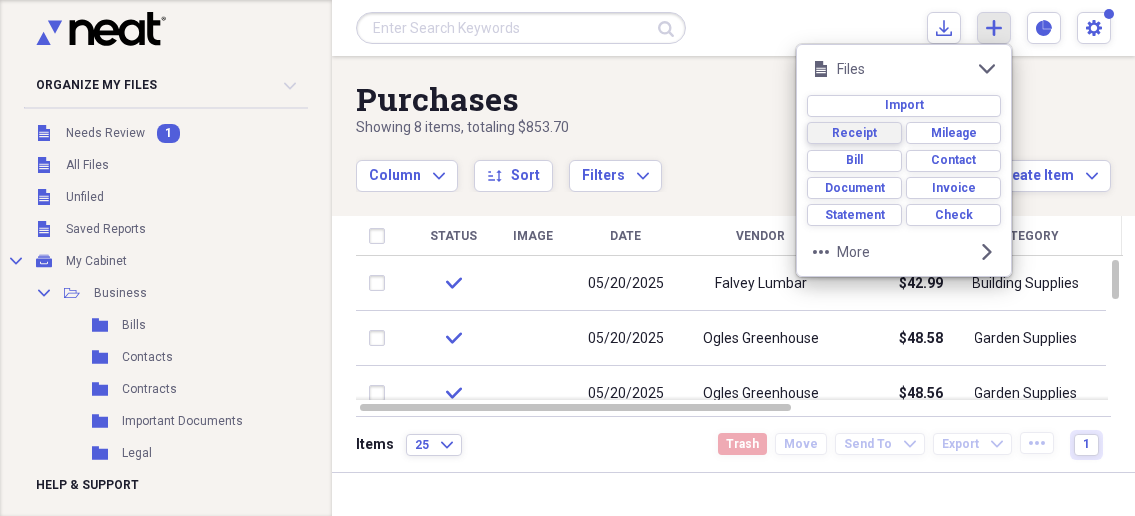 click on "Receipt" at bounding box center (854, 133) 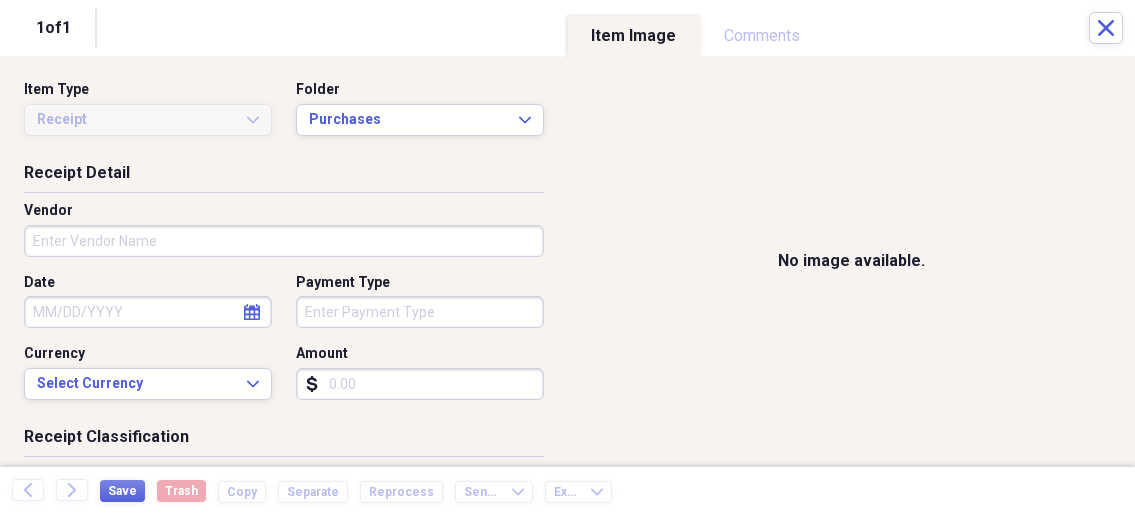 click on "Organize My Files 1 Collapse Unfiled Needs Review 1 Unfiled All Files Unfiled Unfiled Unfiled Saved Reports Collapse My Cabinet My Cabinet Add Folder Collapse Open Folder Business Add Folder Folder Bills Add Folder Folder Contacts Add Folder Folder Contracts Add Folder Folder Important Documents Add Folder Folder Legal Add Folder Folder Office Add Folder Folder Purchases Add Folder Expand Folder Taxes Add Folder Expand Folder Personal Add Folder Trash Trash Help & Support Submit Import Import Add Create Expand Reports Reports Settings Nathalee Expand Purchases Showing 8 items , totaling $853.70 Column Expand sort Sort Filters  Expand Create Item Expand Status Image Date Vendor Amount Category Product Source Billable Reimbursable check 05/20/2025 Falvey Lumbar $42.99 Building Supplies Finishing Nails check 05/20/2025 Ogles Greenhouse $48.58 Garden Supplies check 05/20/2025 Ogles Greenhouse $48.56 Garden Supplies Vegetable Plants check 04/03/2025 Dutchmans $329.88 Garden Supplies Garden check 07/26/2025 $117.29" at bounding box center (567, 258) 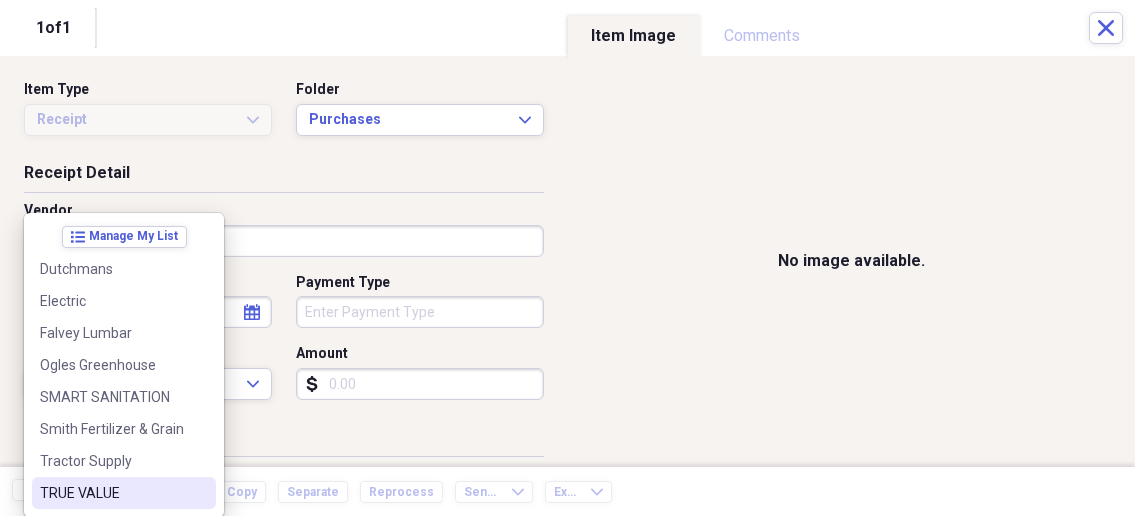 click on "TRUE VALUE" at bounding box center [112, 493] 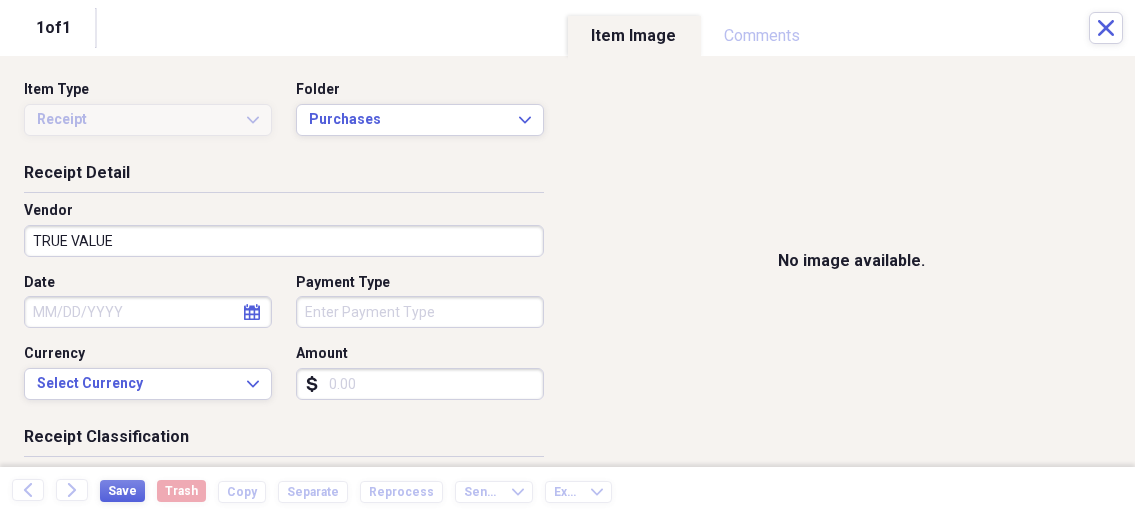 click on "Date" at bounding box center [148, 312] 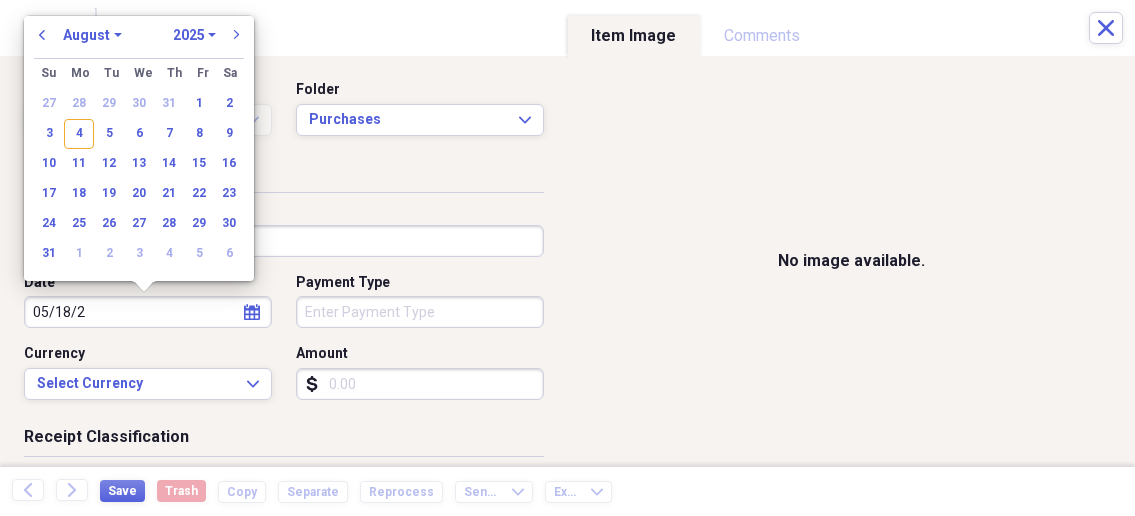 type on "05/18/20" 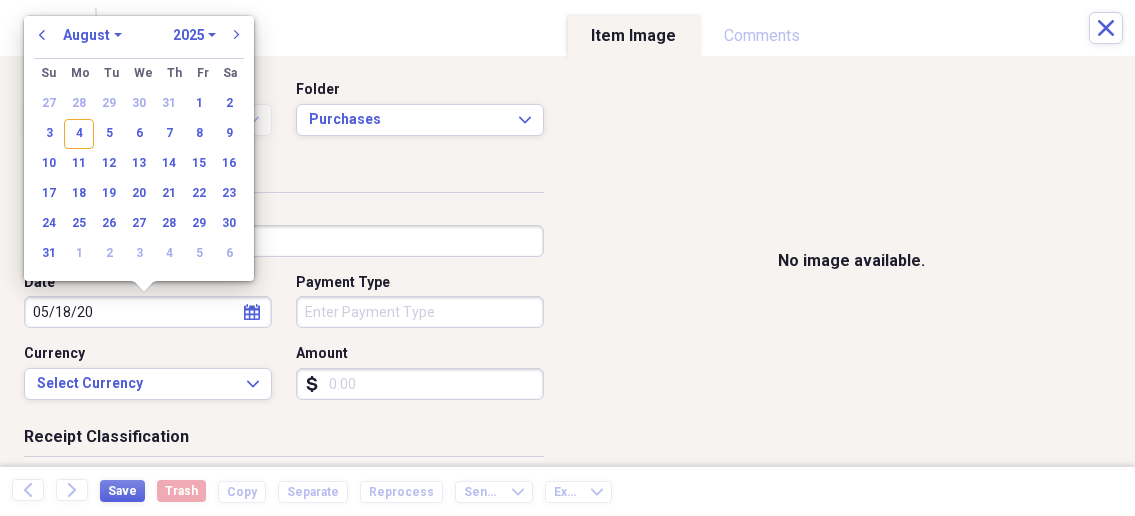 select on "4" 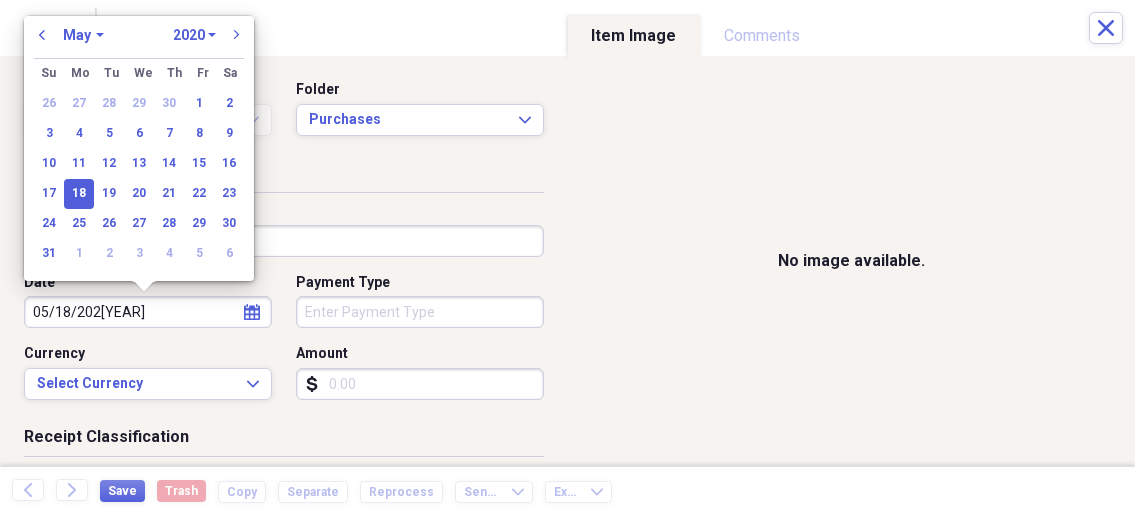 type on "05/18/2025" 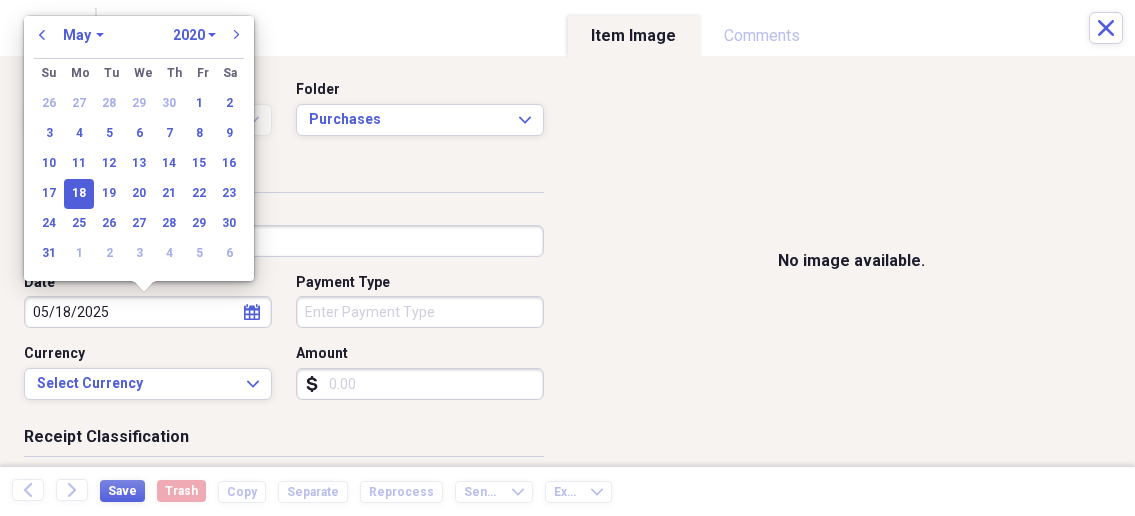 select on "2025" 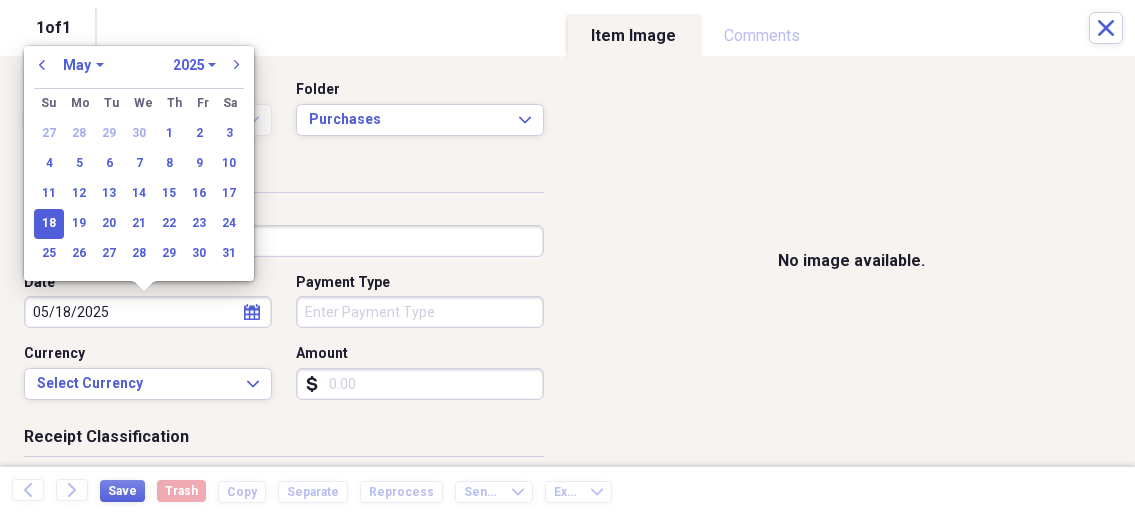 type on "05/18/2025" 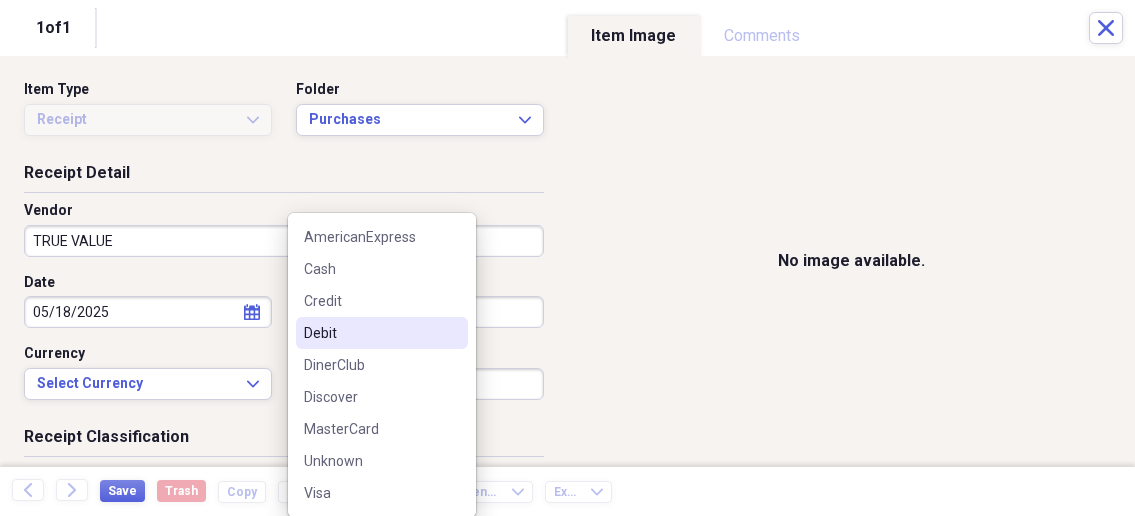 click on "Debit" at bounding box center [370, 333] 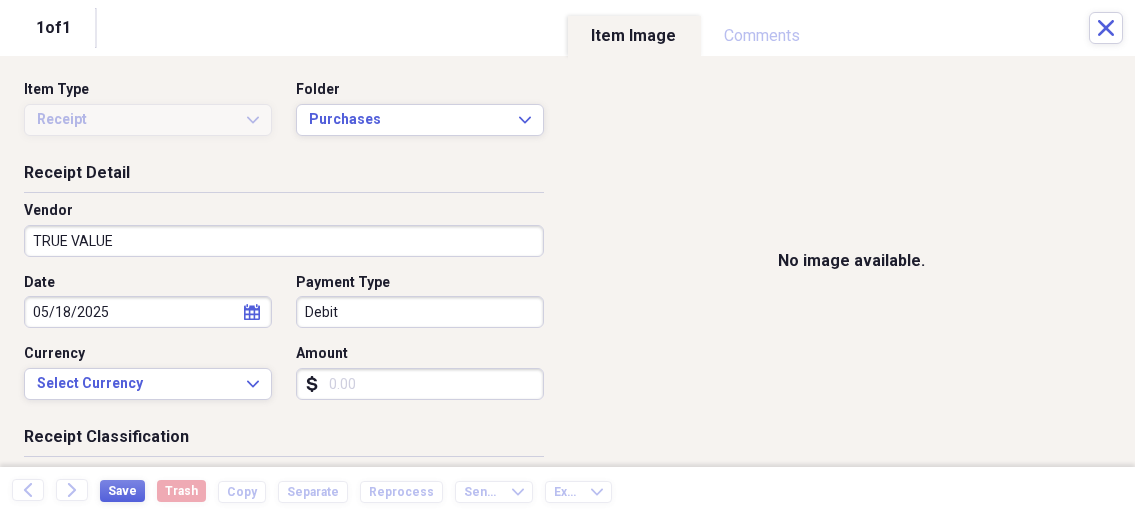 click on "Amount" at bounding box center (420, 384) 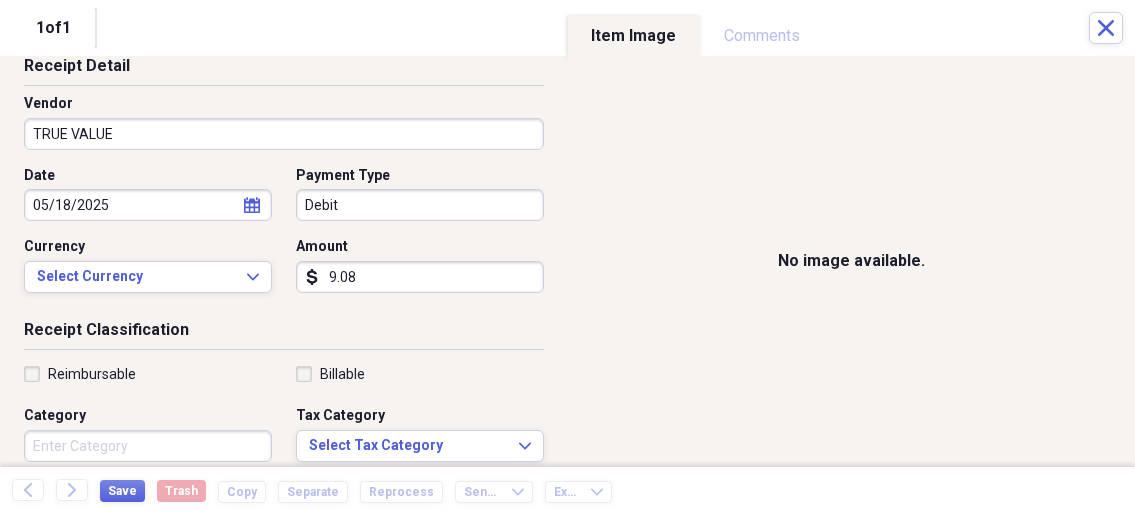 scroll, scrollTop: 214, scrollLeft: 0, axis: vertical 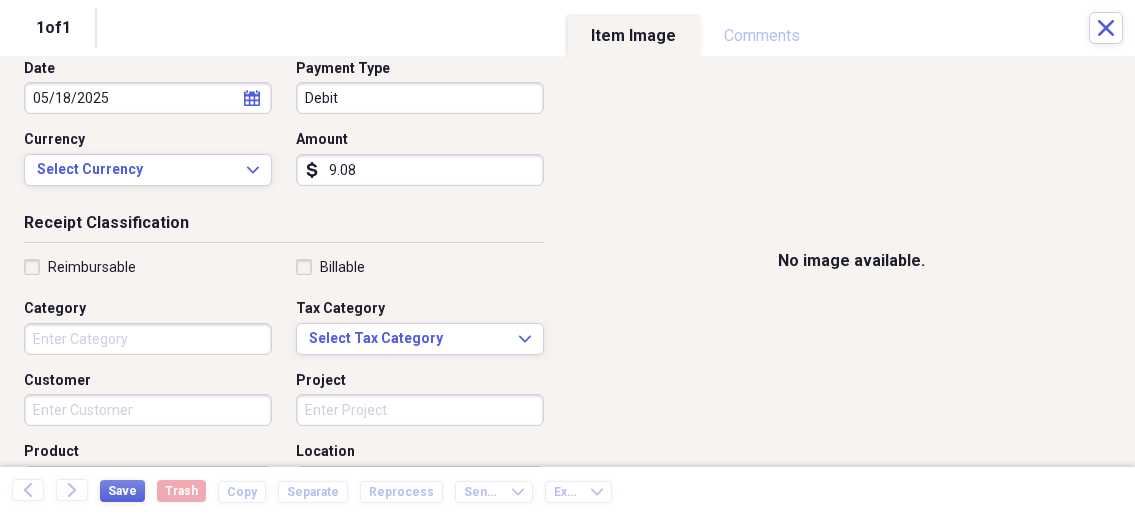 type on "9.08" 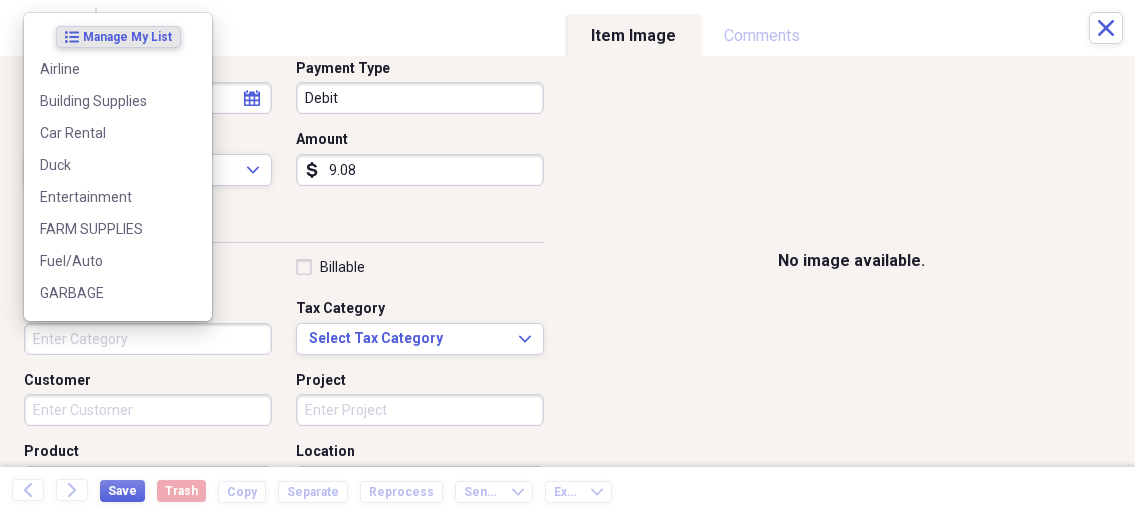 click on "Category" at bounding box center (148, 339) 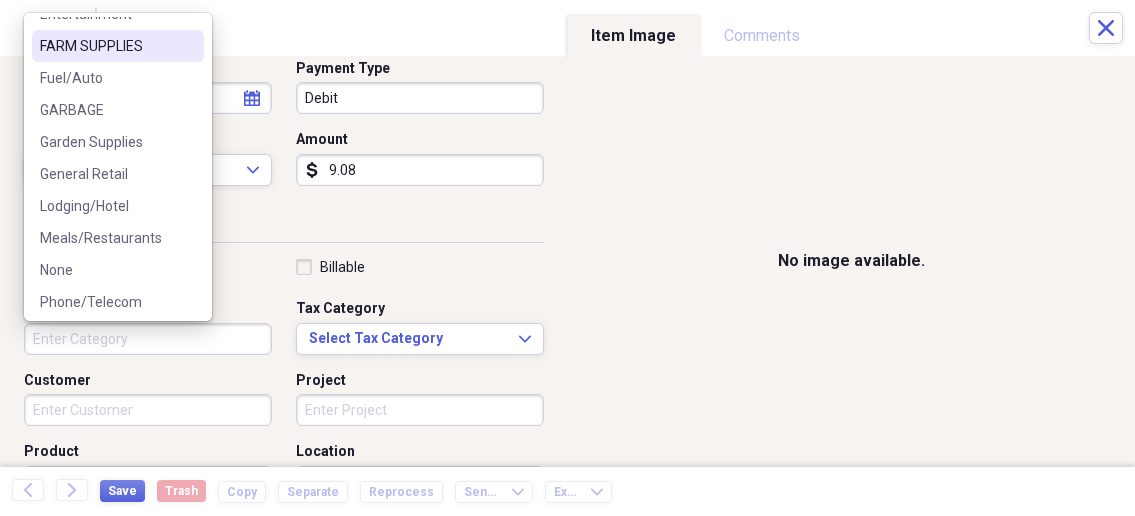 scroll, scrollTop: 133, scrollLeft: 0, axis: vertical 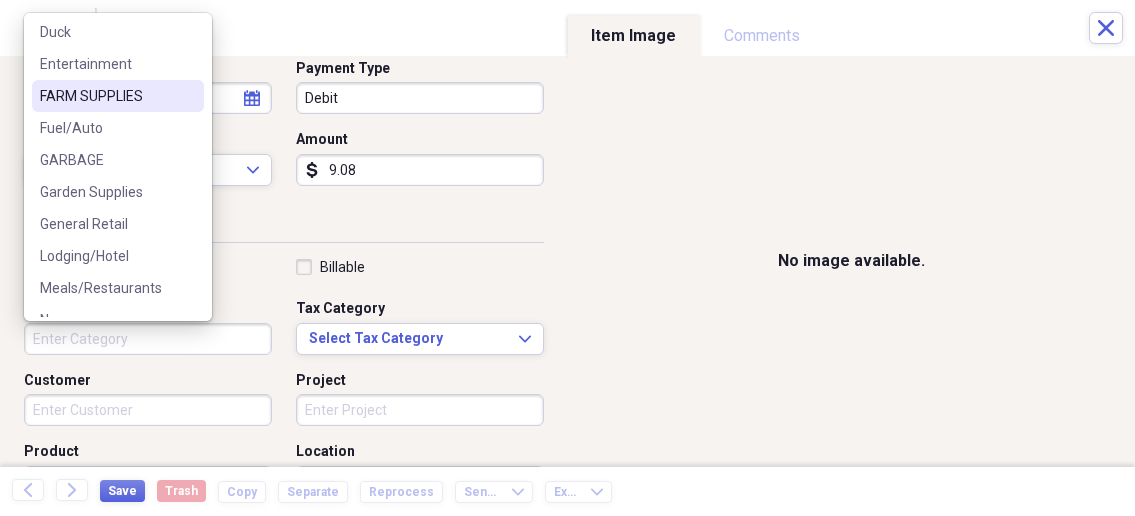 click on "FARM SUPPLIES" at bounding box center [106, 96] 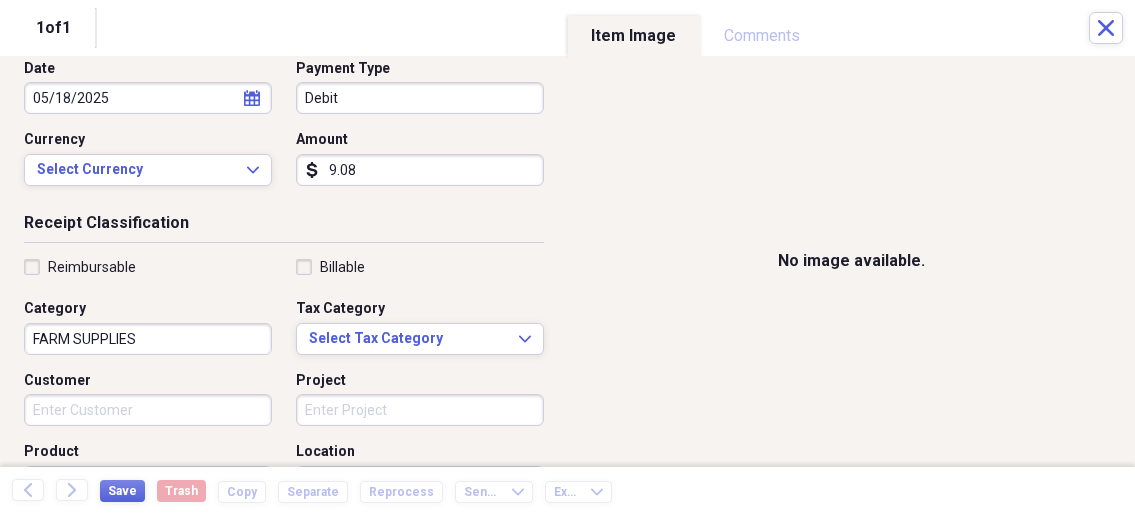scroll, scrollTop: 321, scrollLeft: 0, axis: vertical 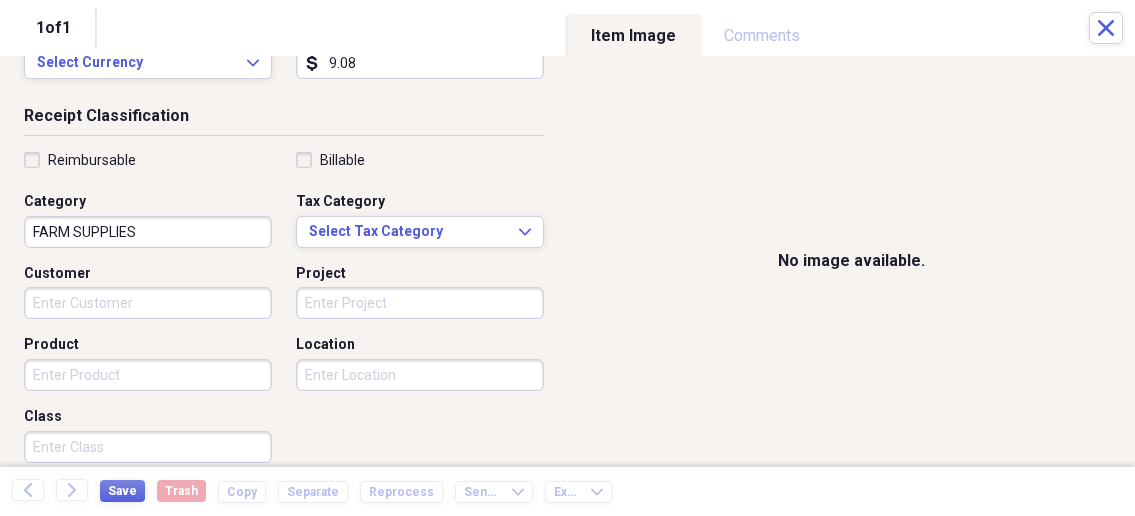 click on "Customer" at bounding box center [148, 303] 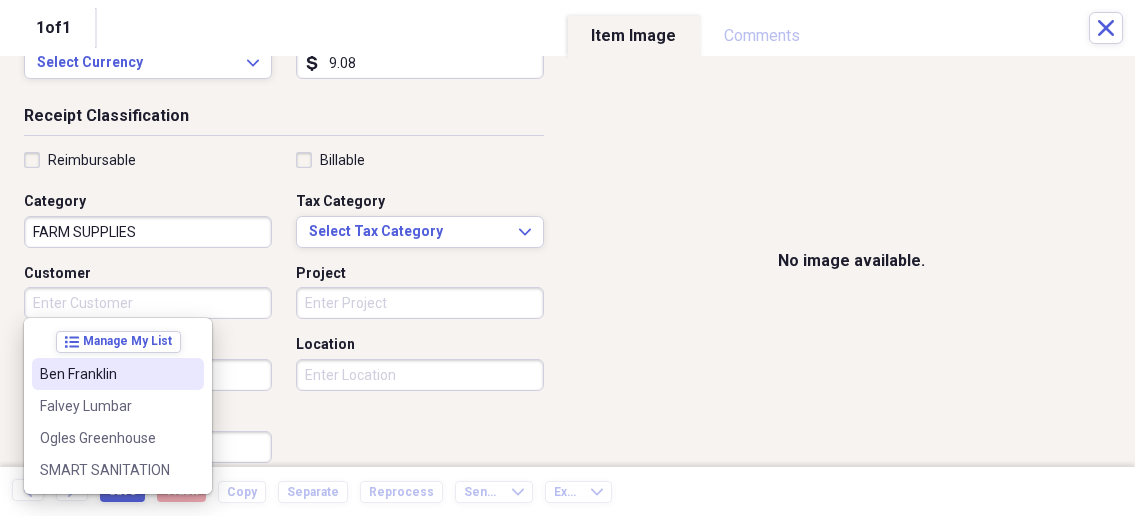 click on "Customer" at bounding box center [148, 303] 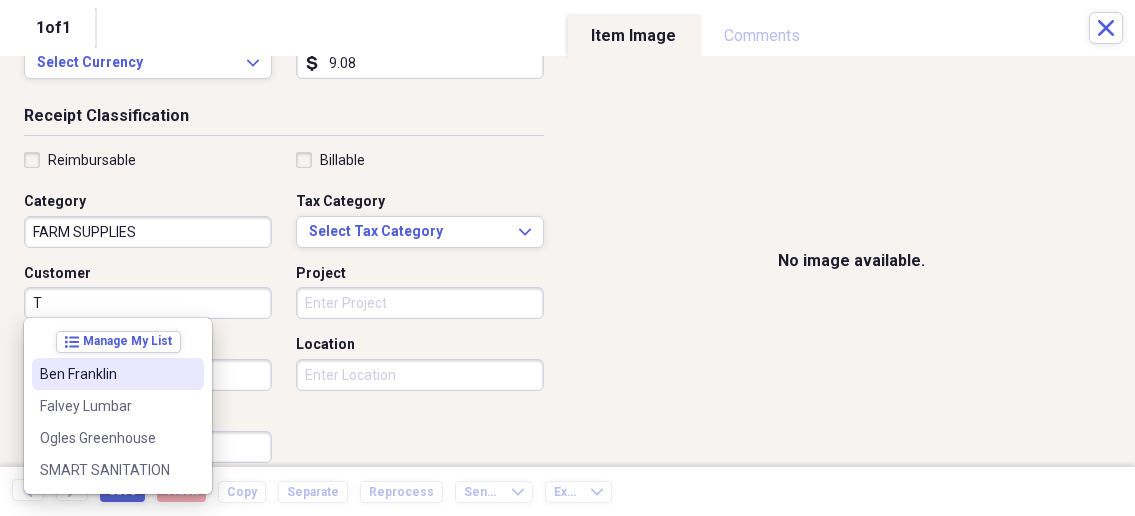 drag, startPoint x: 102, startPoint y: 296, endPoint x: 116, endPoint y: 296, distance: 14 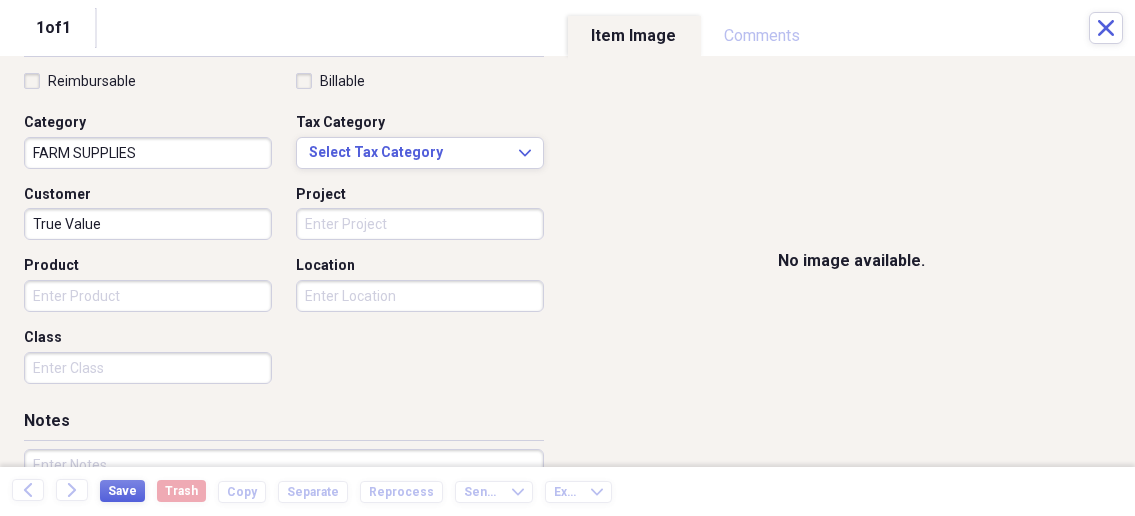 scroll, scrollTop: 535, scrollLeft: 0, axis: vertical 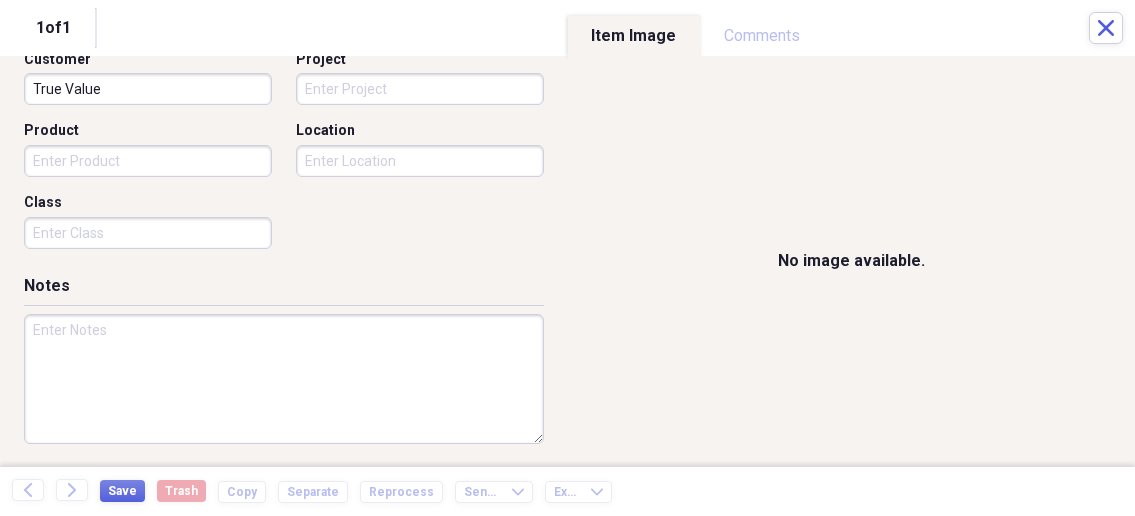 type on "True Value" 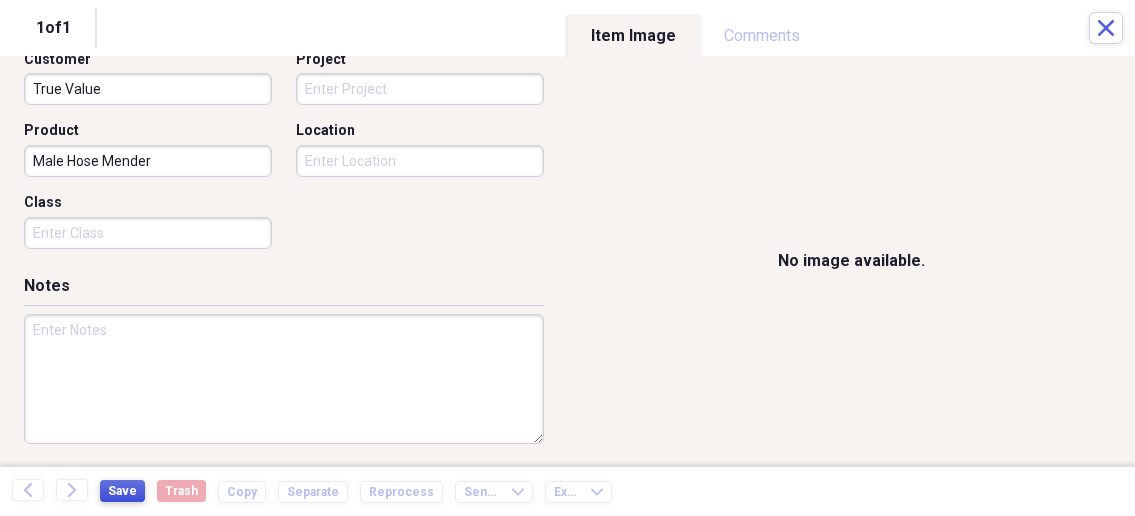 type on "Male Hose Mender" 